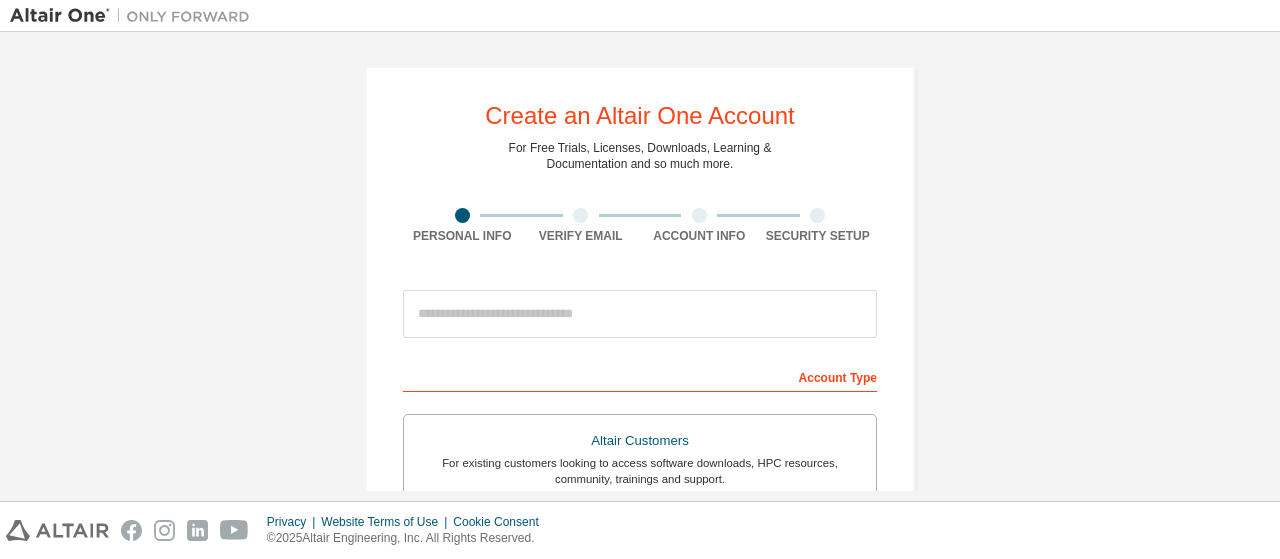 scroll, scrollTop: 0, scrollLeft: 0, axis: both 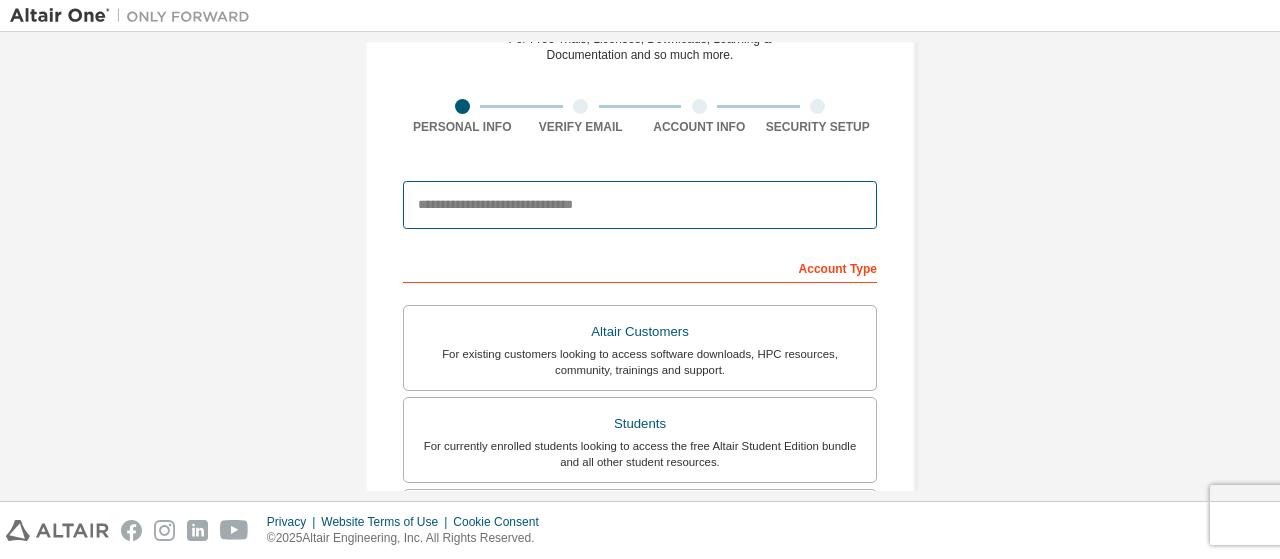 click at bounding box center (640, 205) 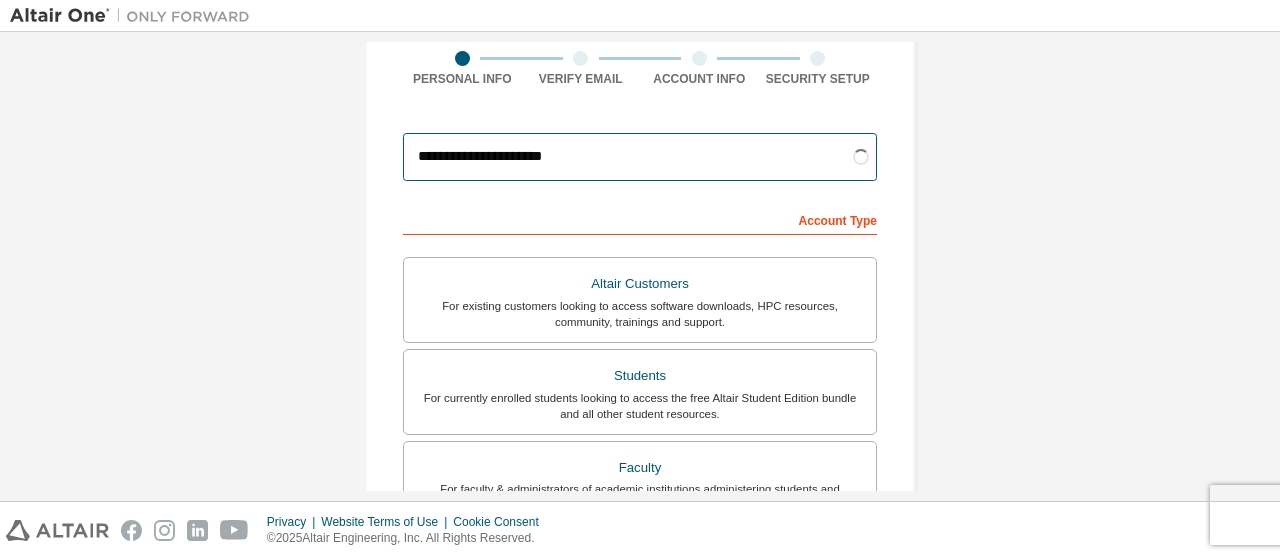 scroll, scrollTop: 158, scrollLeft: 0, axis: vertical 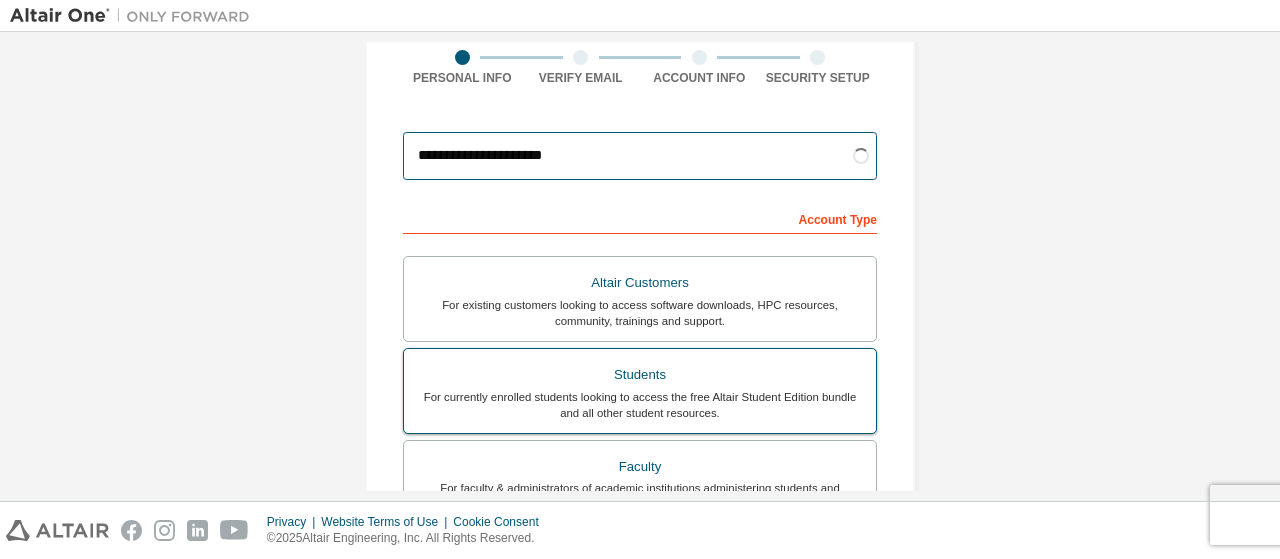 type on "**********" 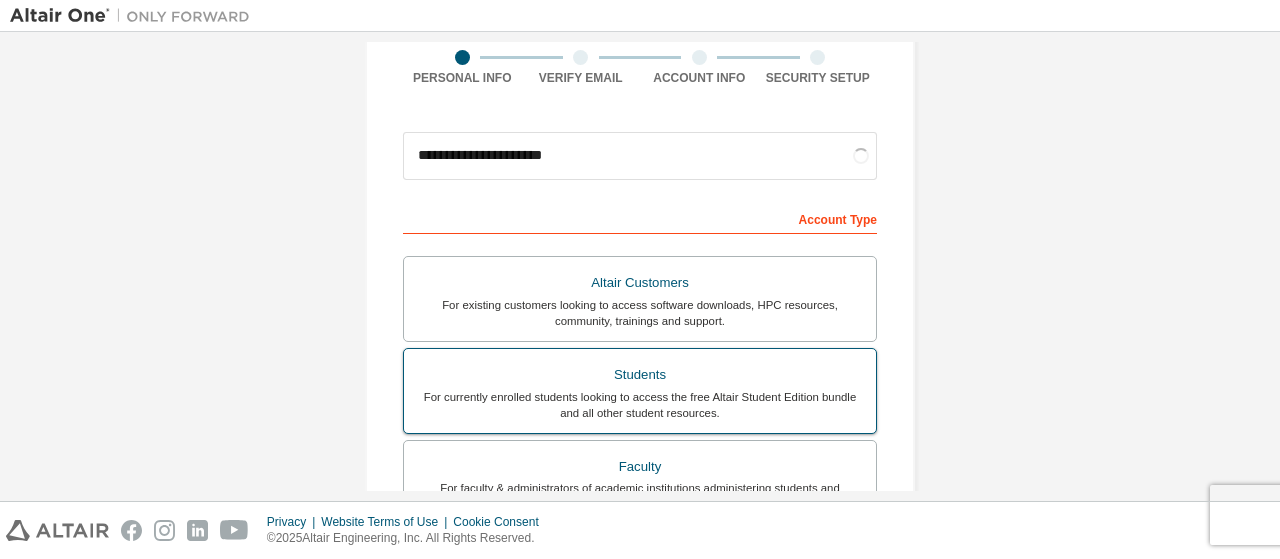 click on "For currently enrolled students looking to access the free Altair Student Edition bundle and all other student resources." at bounding box center [640, 405] 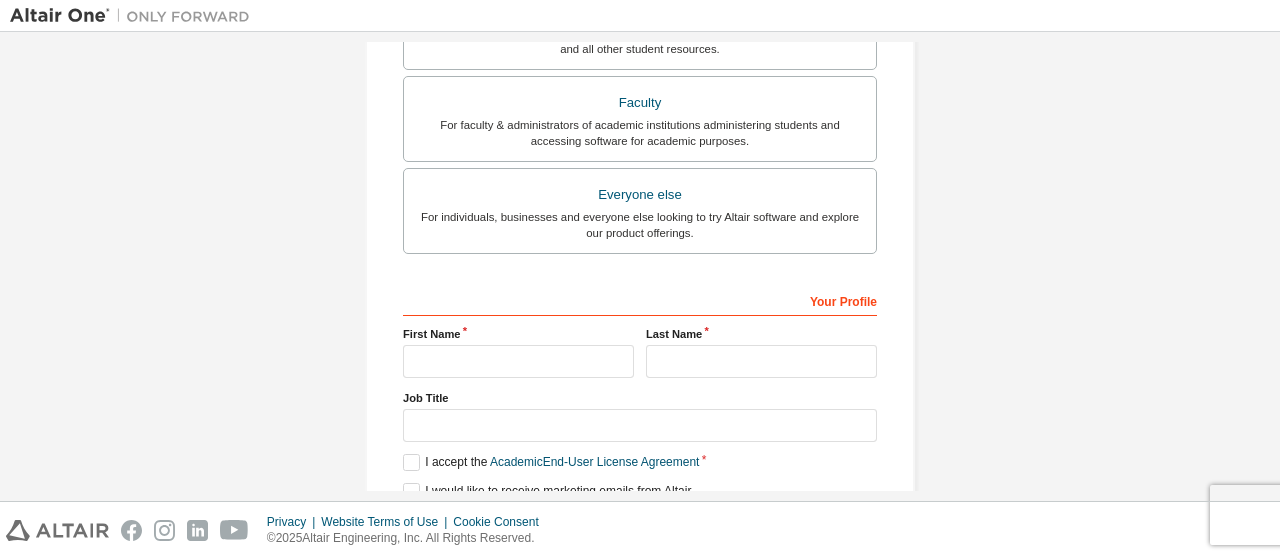 scroll, scrollTop: 574, scrollLeft: 0, axis: vertical 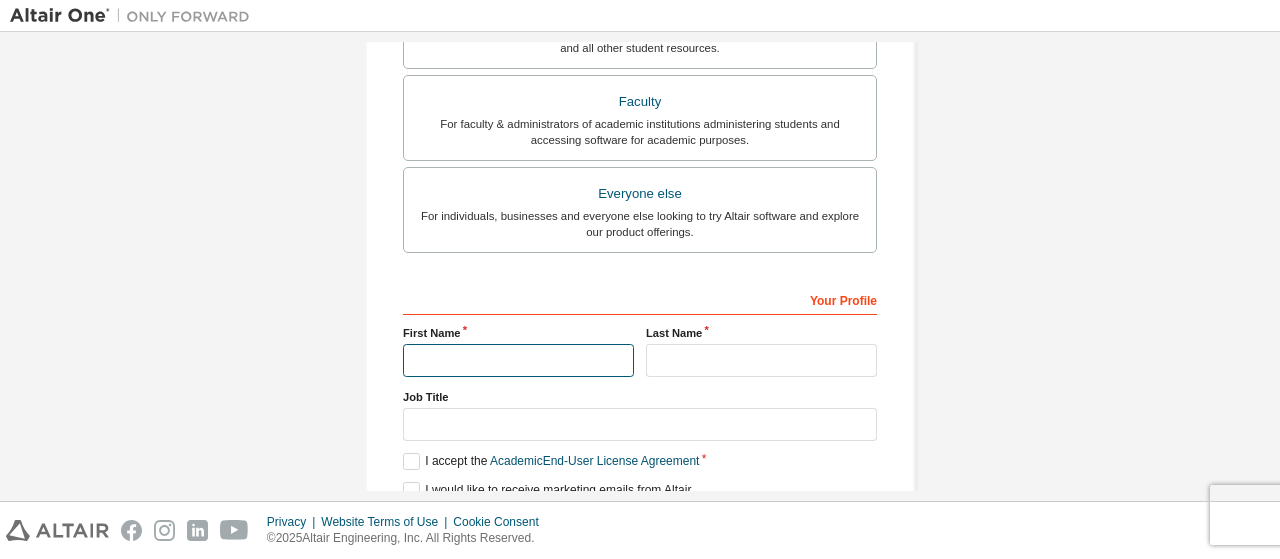click at bounding box center [518, 360] 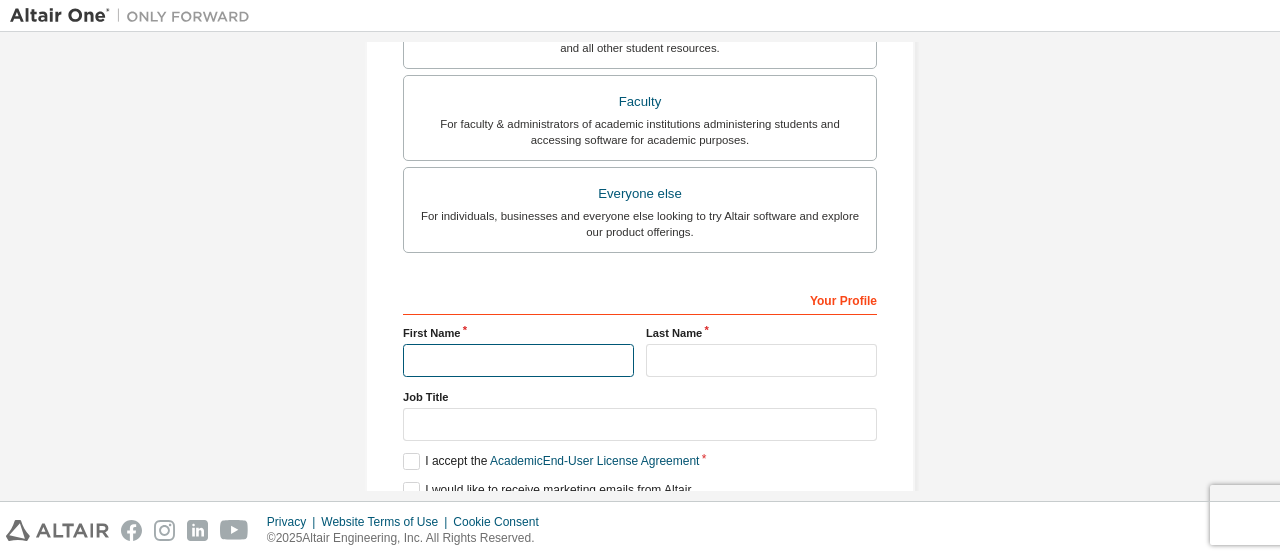 type on "*****" 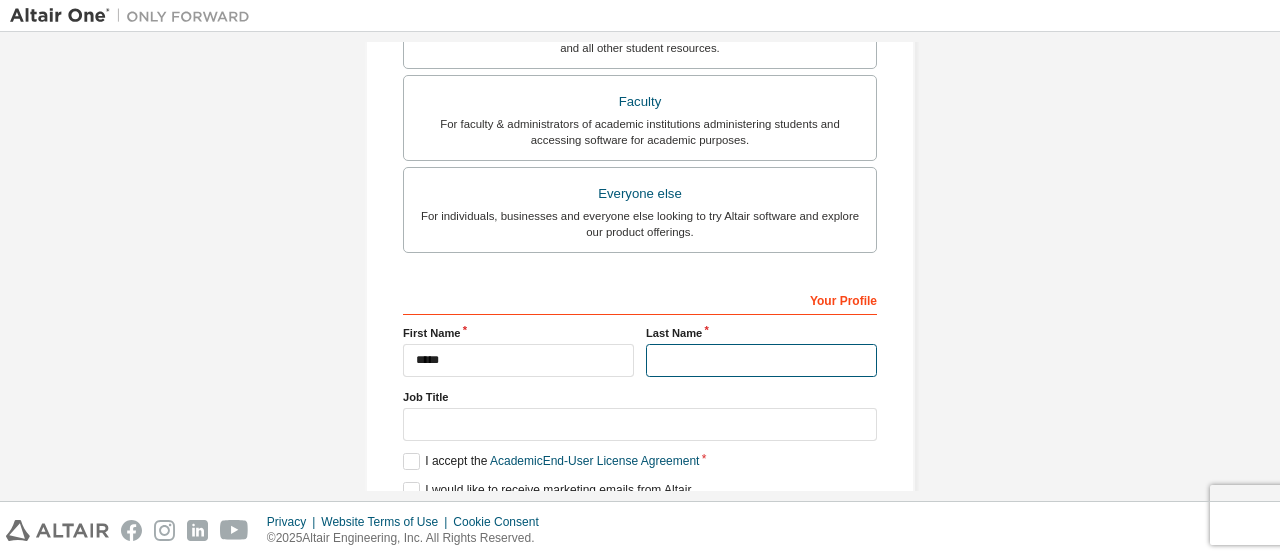 type on "***" 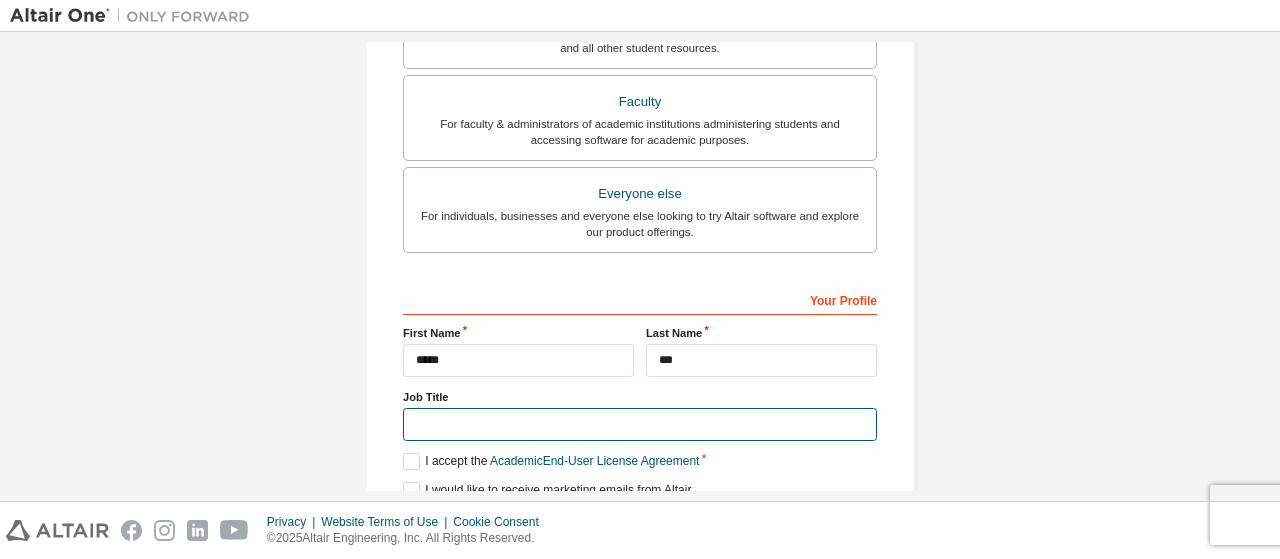 click at bounding box center [640, 424] 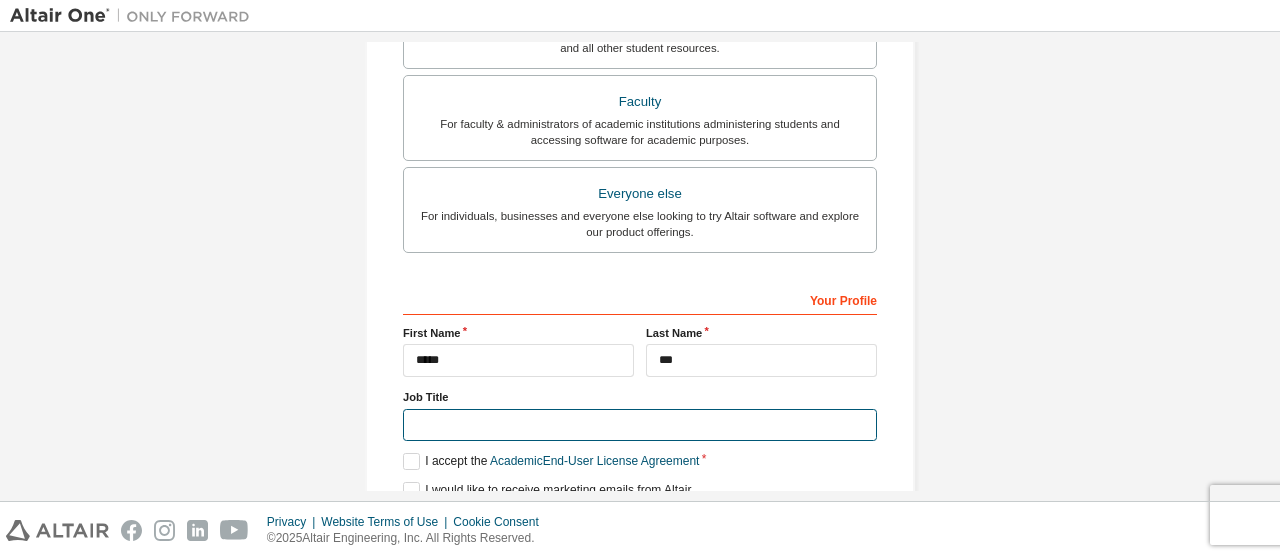 scroll, scrollTop: 672, scrollLeft: 0, axis: vertical 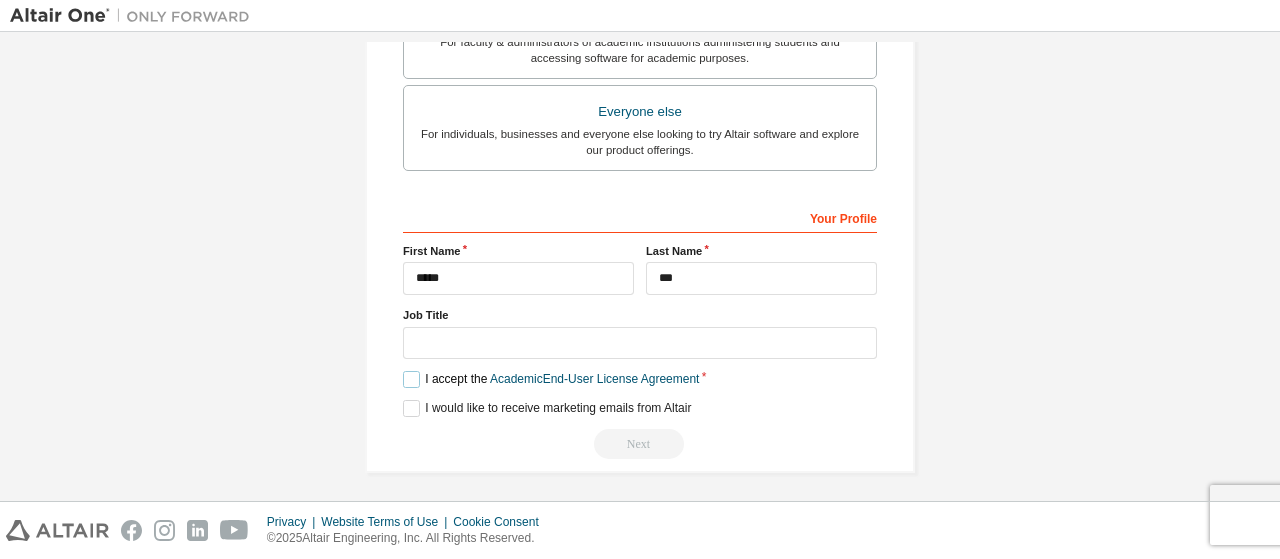 click on "I accept the   Academic   End-User License Agreement" at bounding box center (551, 379) 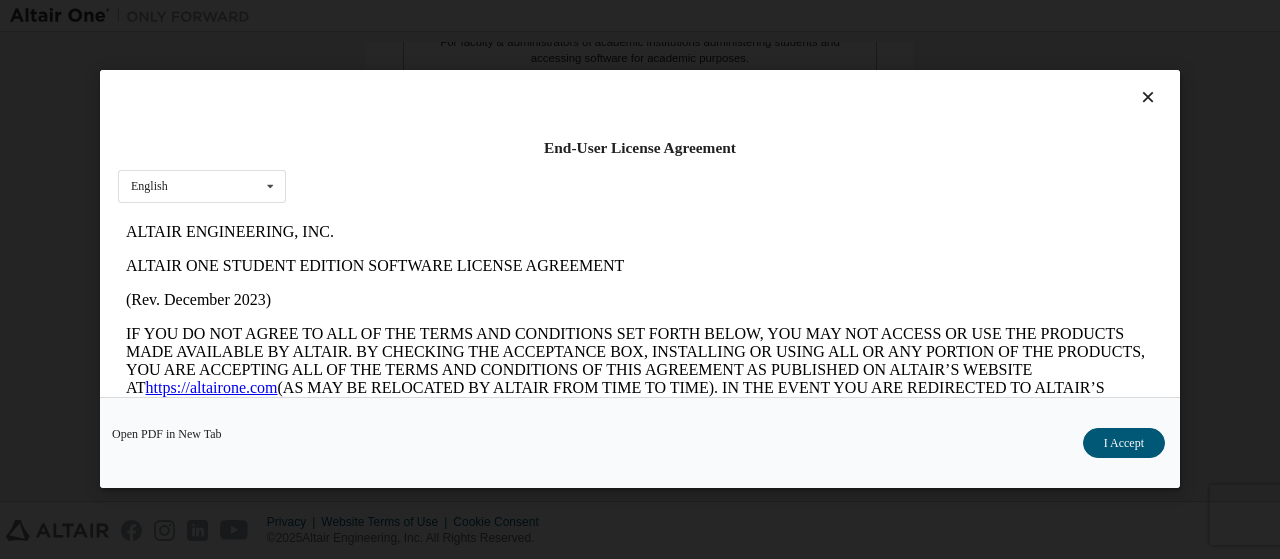 scroll, scrollTop: 0, scrollLeft: 0, axis: both 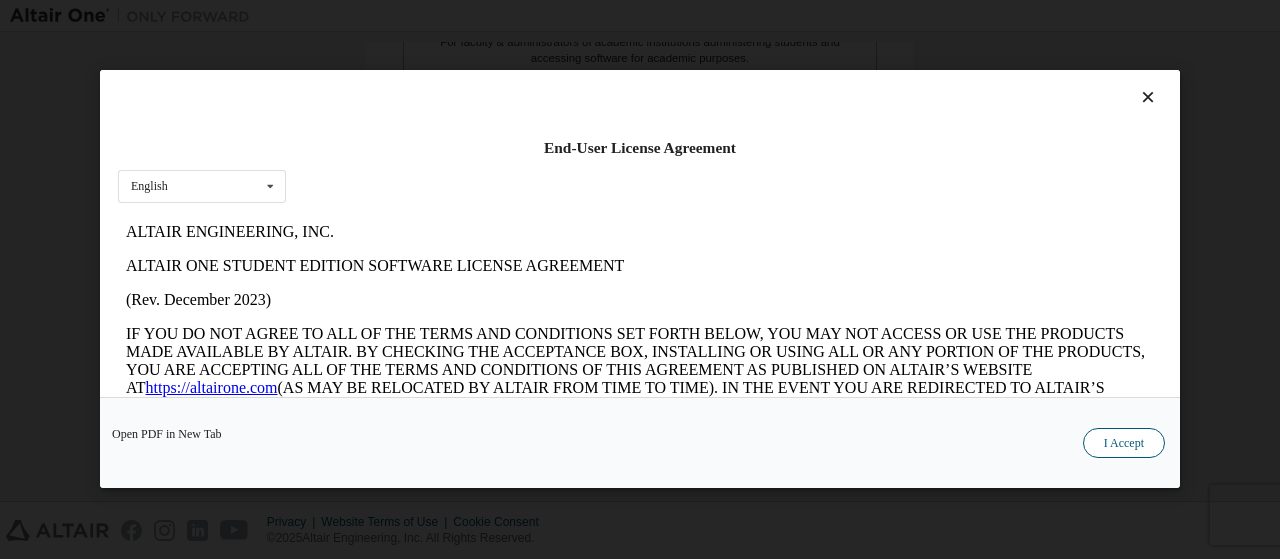 click on "I Accept" at bounding box center [1124, 444] 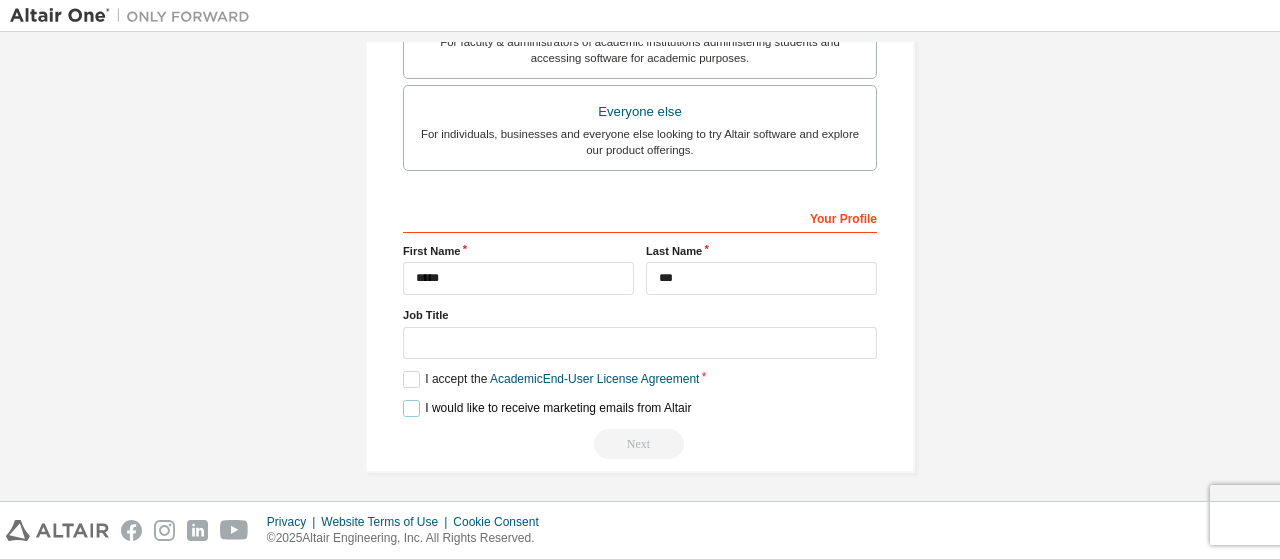 click on "I would like to receive marketing emails from Altair" at bounding box center [547, 408] 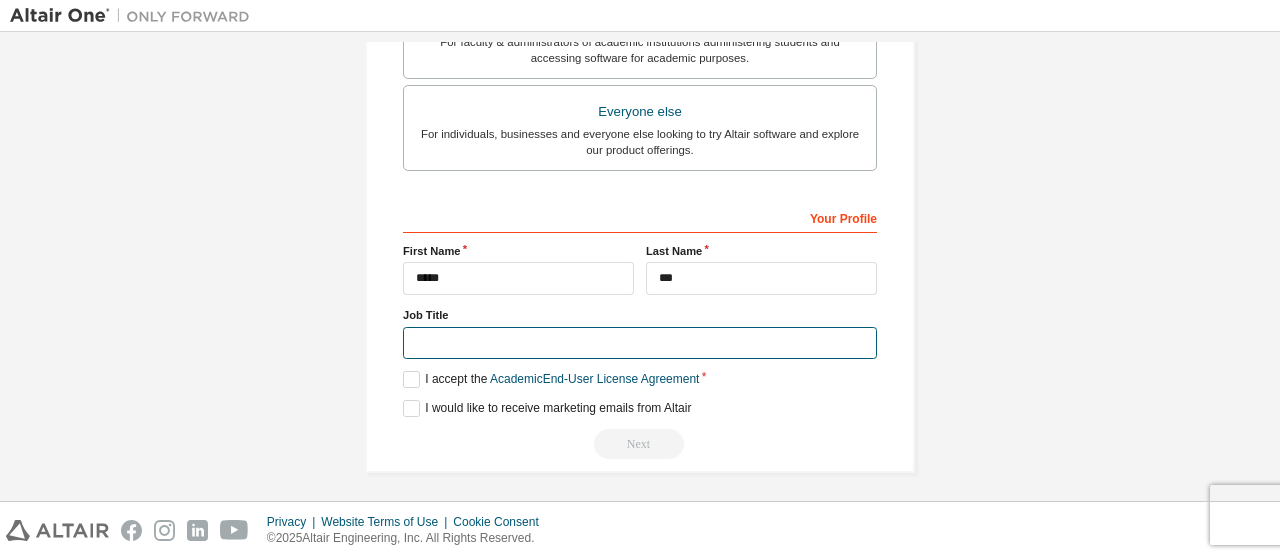 click at bounding box center (640, 343) 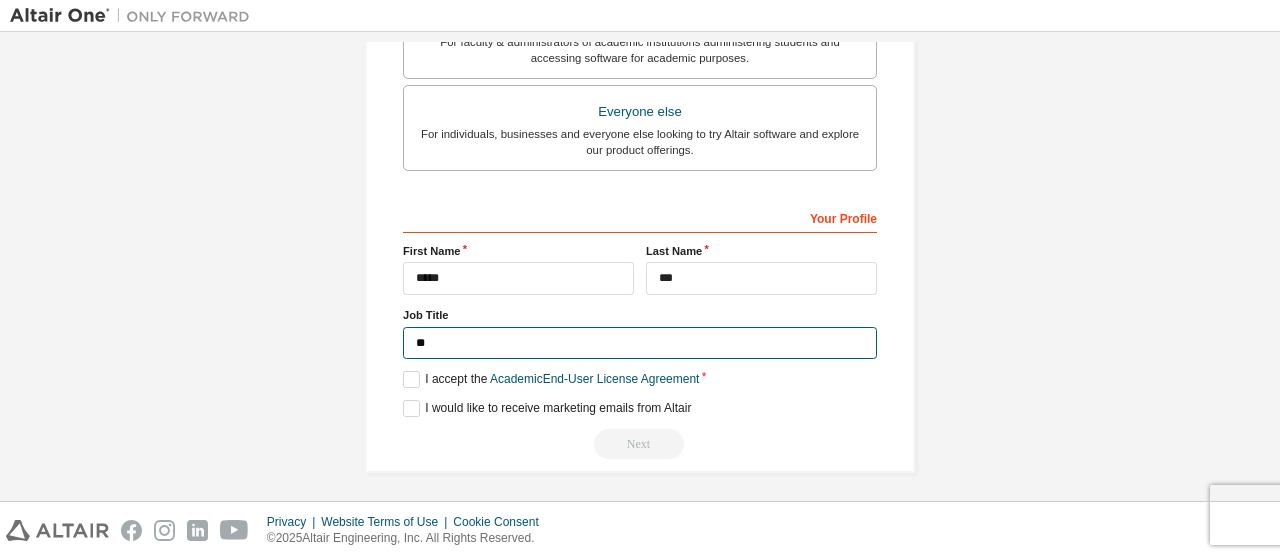 type on "*" 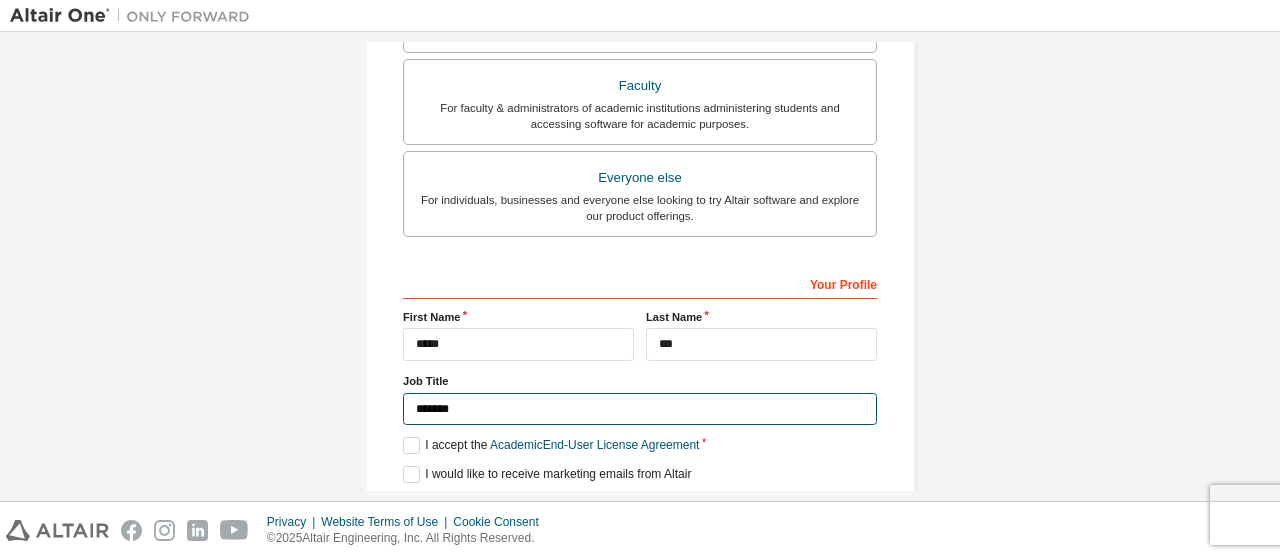 scroll, scrollTop: 672, scrollLeft: 0, axis: vertical 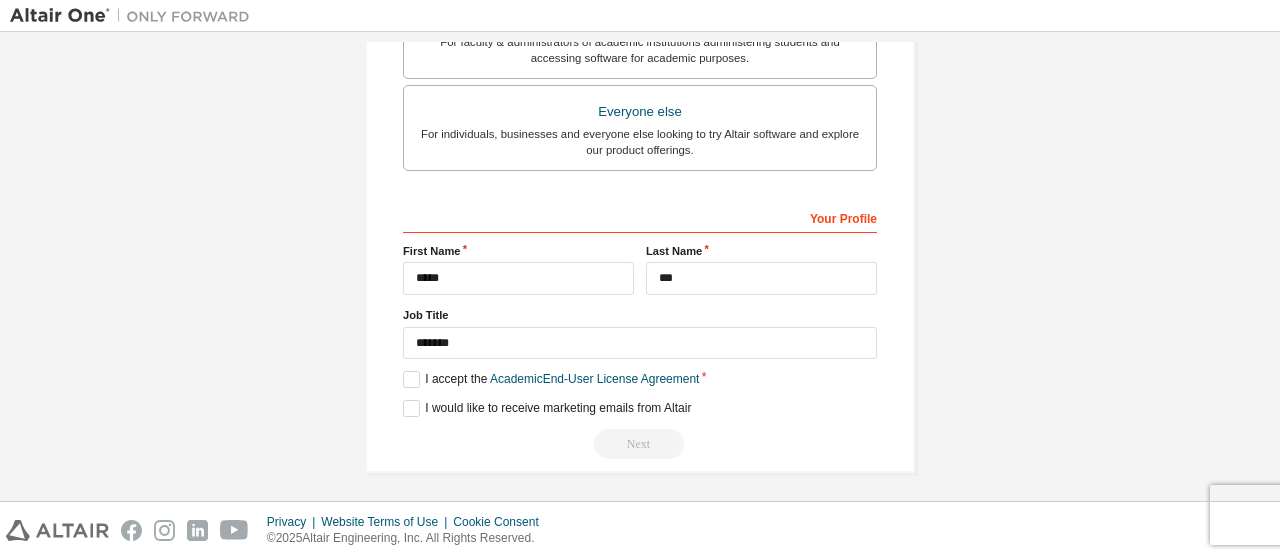 click on "Next" at bounding box center [640, 444] 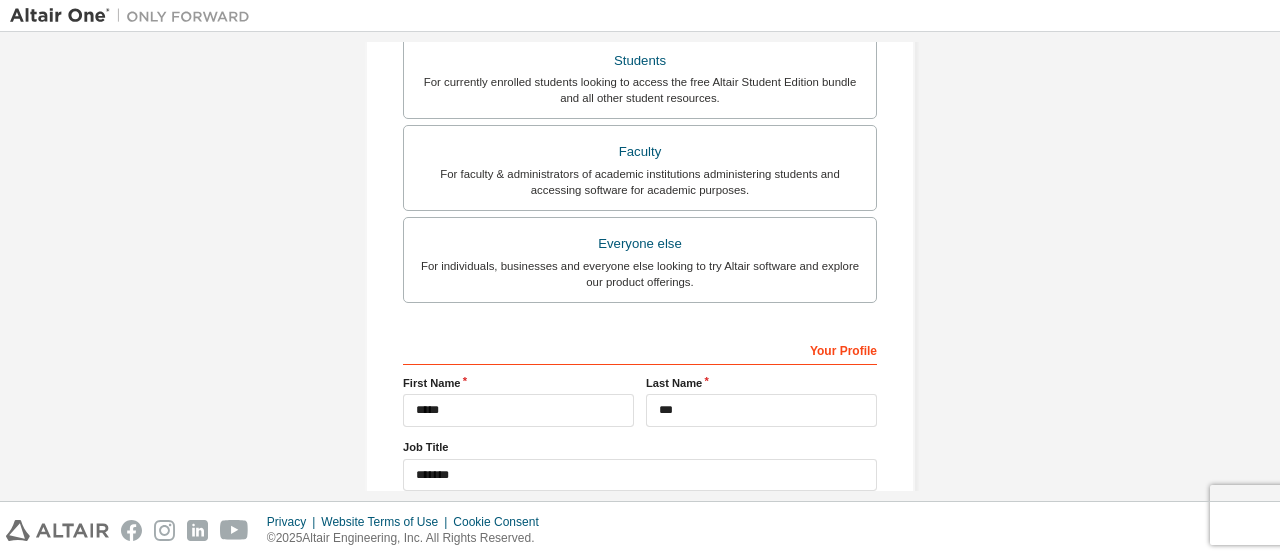 scroll, scrollTop: 538, scrollLeft: 0, axis: vertical 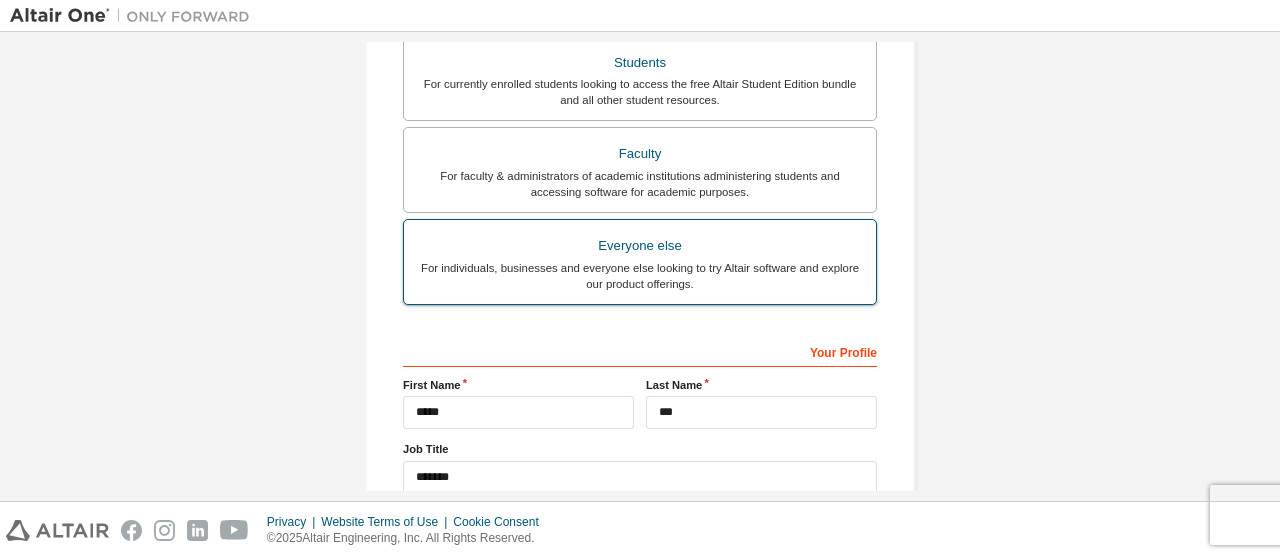click on "Everyone else" at bounding box center (640, 246) 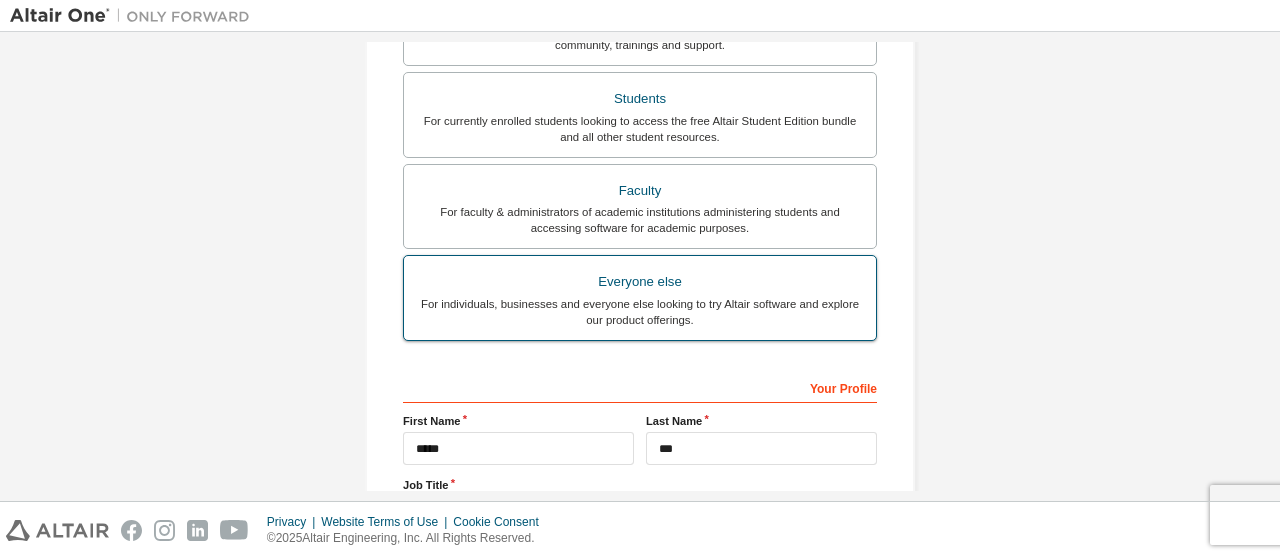 scroll, scrollTop: 432, scrollLeft: 0, axis: vertical 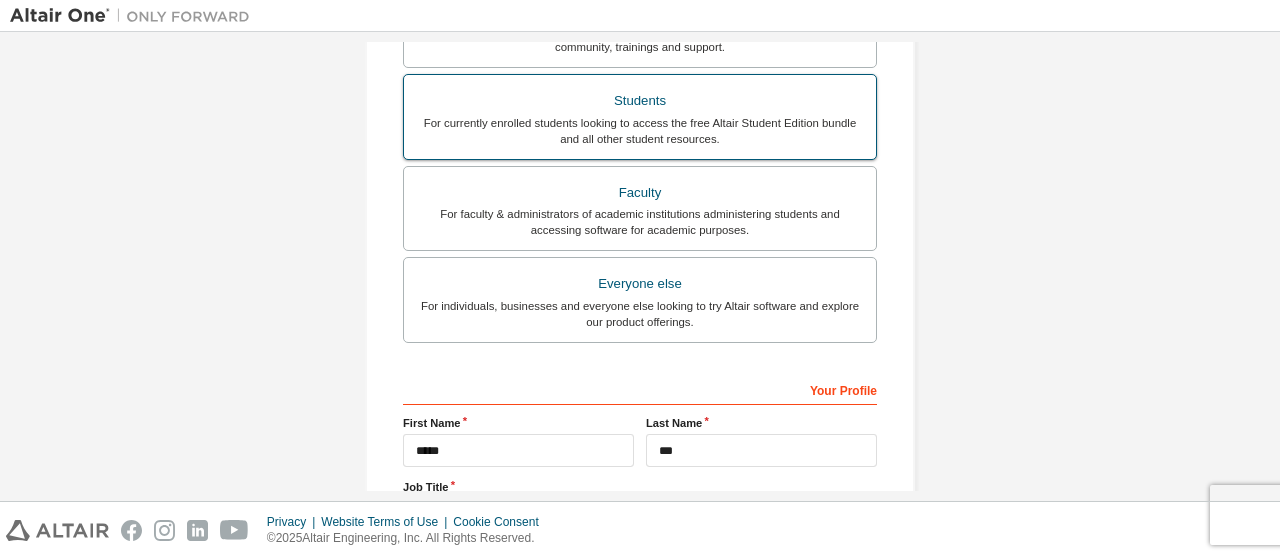 click on "Students" at bounding box center [640, 101] 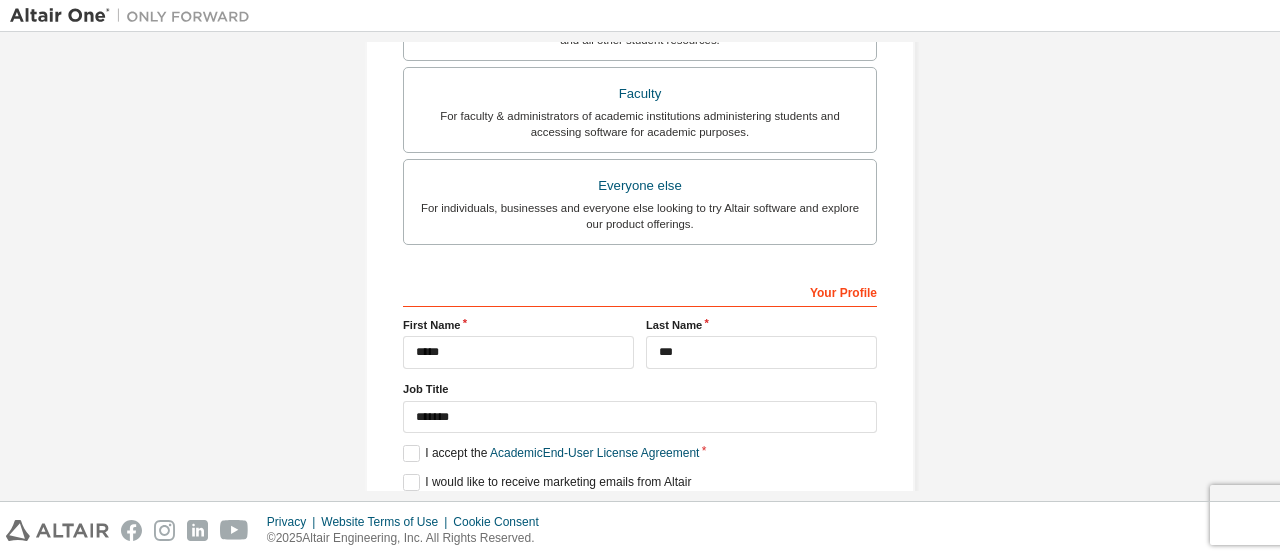 scroll, scrollTop: 672, scrollLeft: 0, axis: vertical 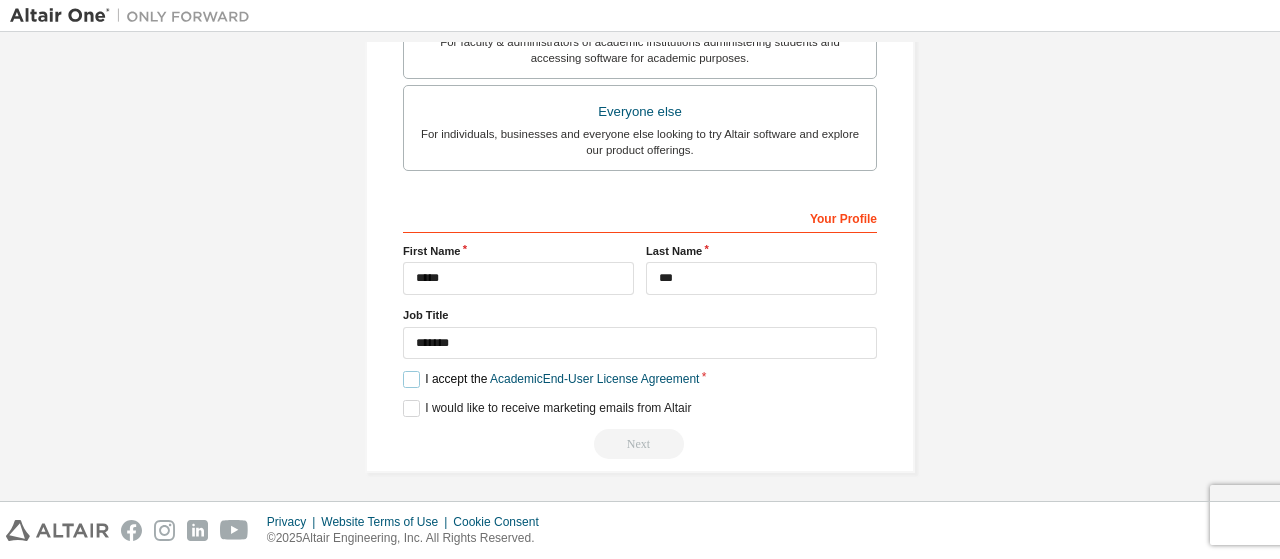 click on "I accept the   Academic   End-User License Agreement" at bounding box center (551, 379) 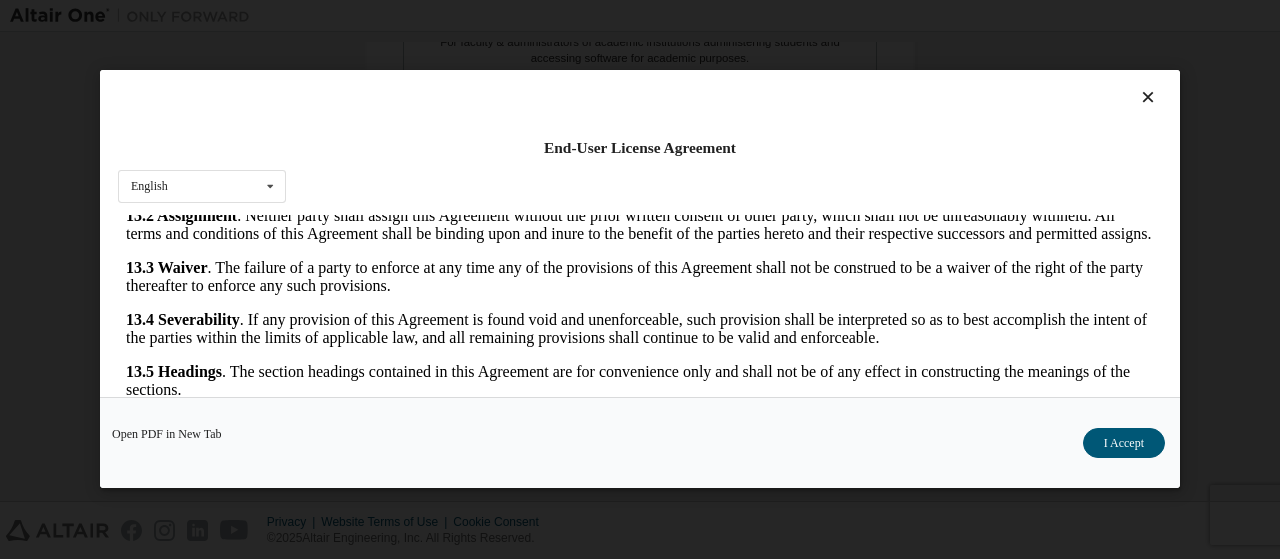 scroll, scrollTop: 3354, scrollLeft: 0, axis: vertical 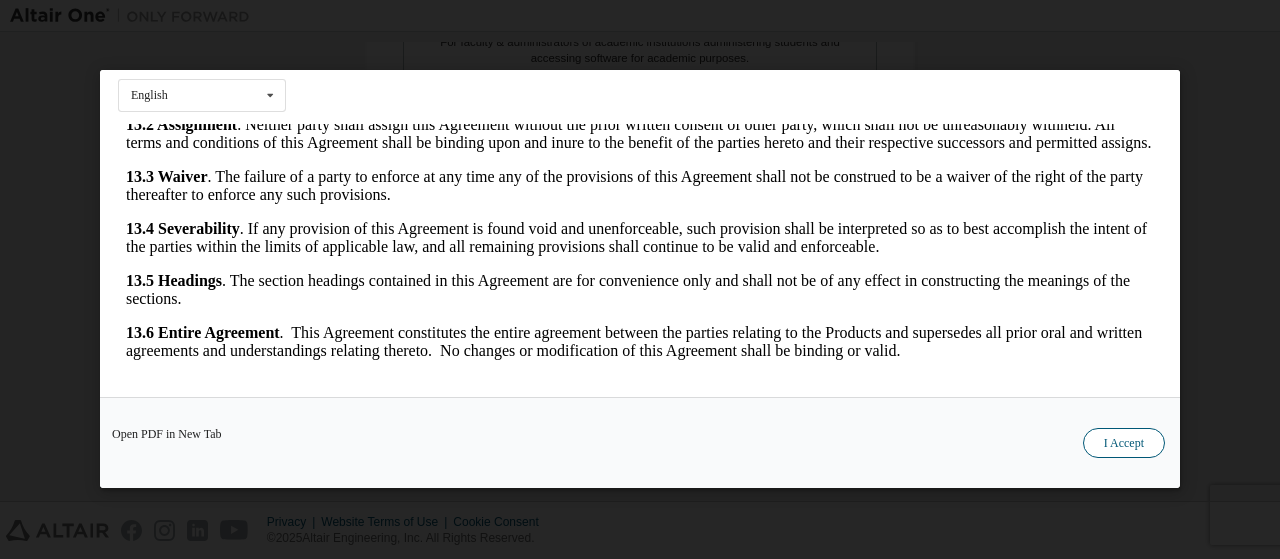 click on "I Accept" at bounding box center [1124, 444] 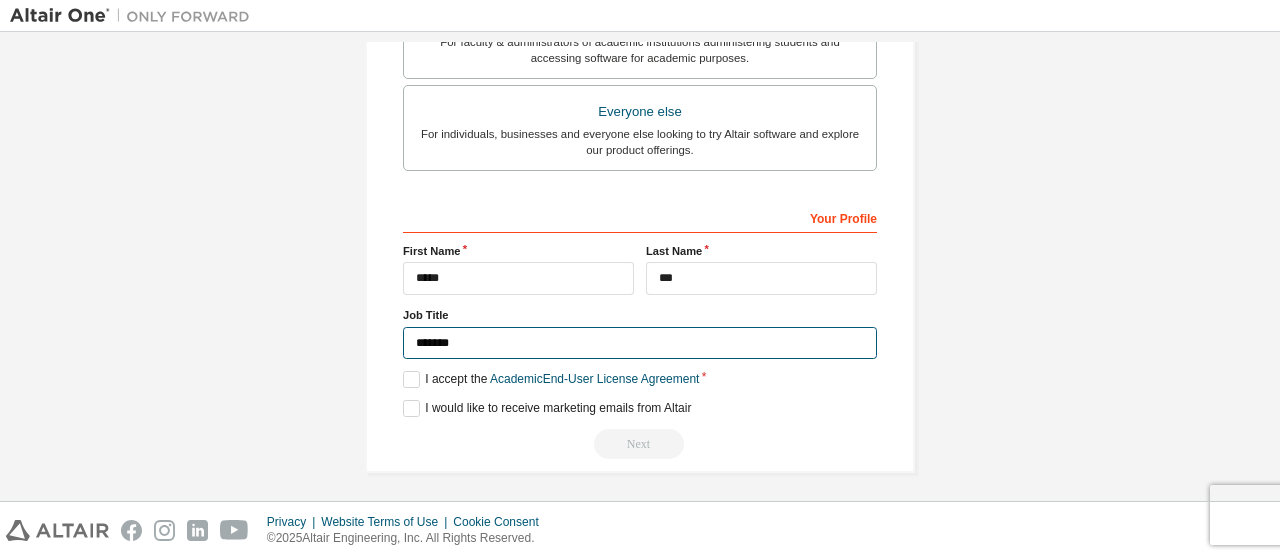 click on "*******" at bounding box center [640, 343] 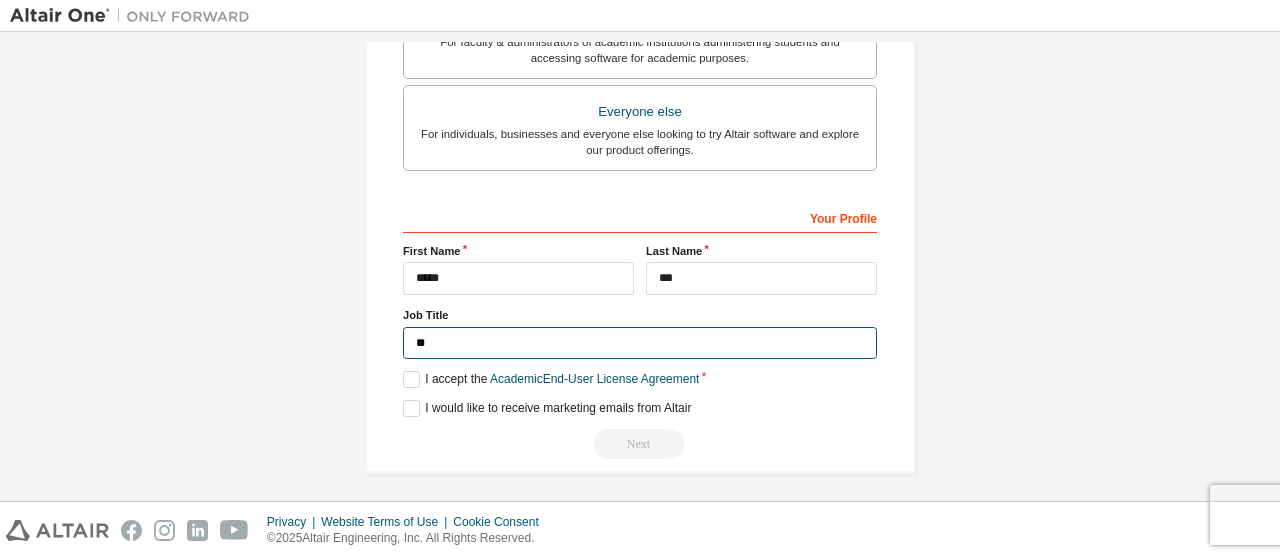 type on "*" 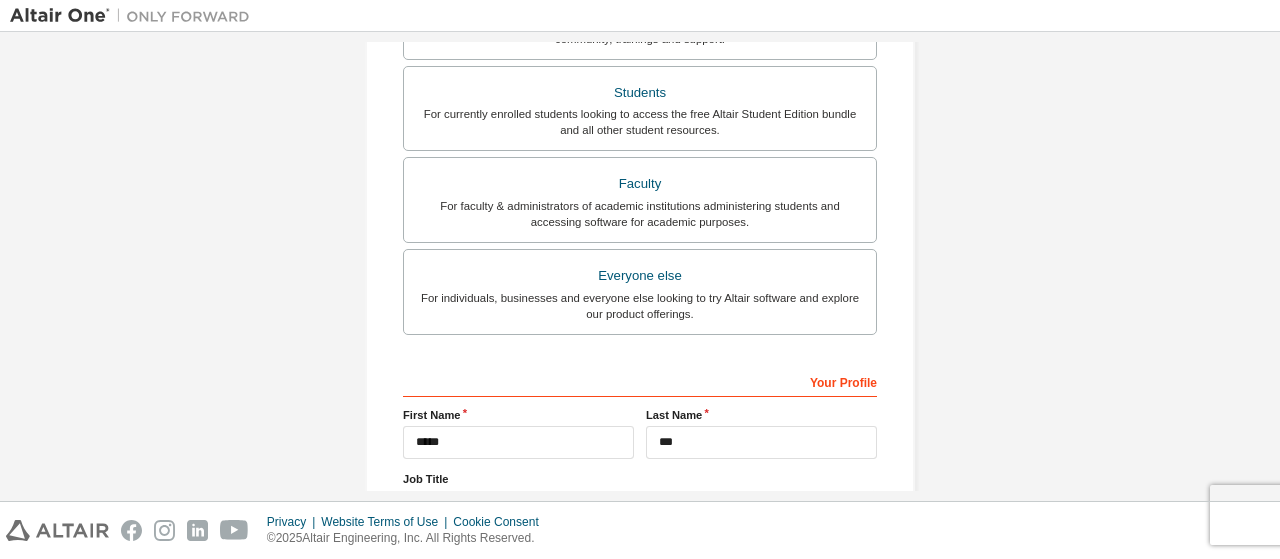 scroll, scrollTop: 0, scrollLeft: 0, axis: both 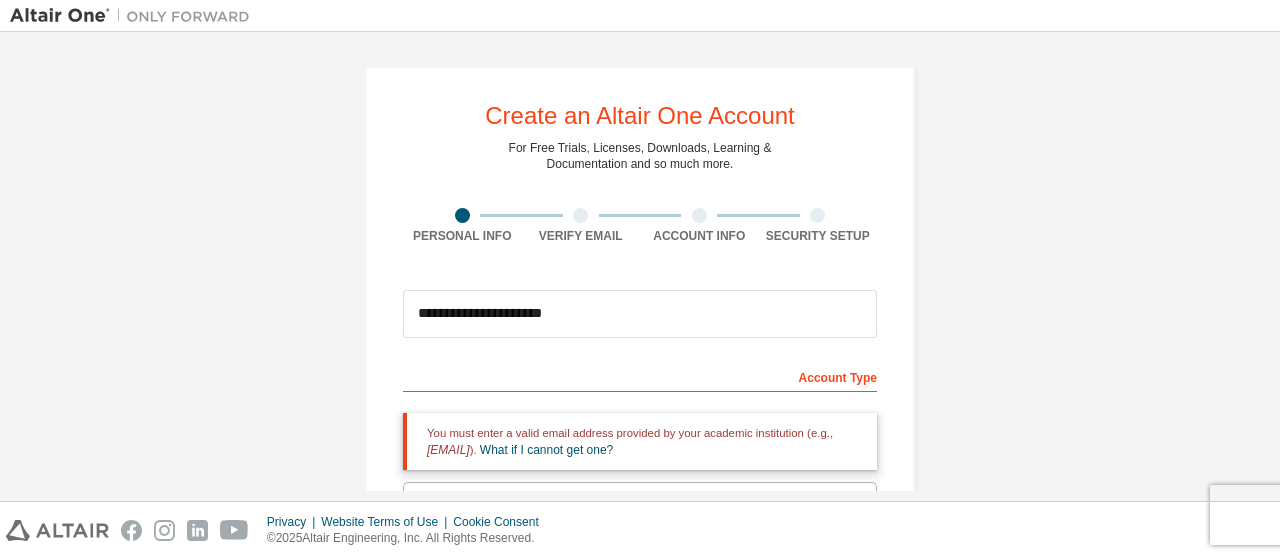 type on "*" 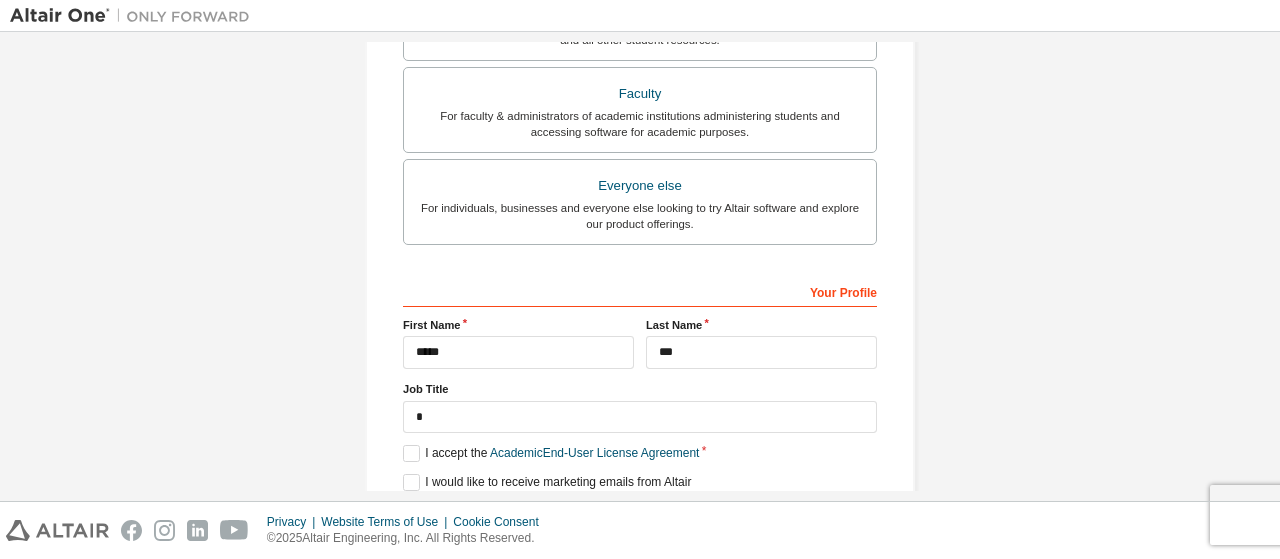 scroll, scrollTop: 672, scrollLeft: 0, axis: vertical 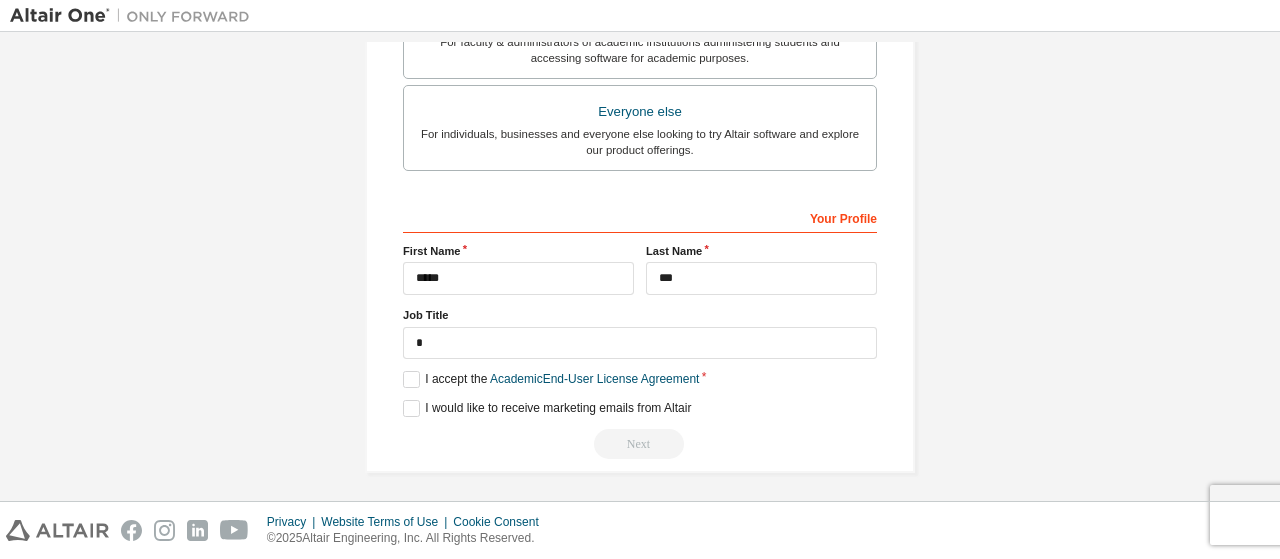 click on "Next" at bounding box center (640, 444) 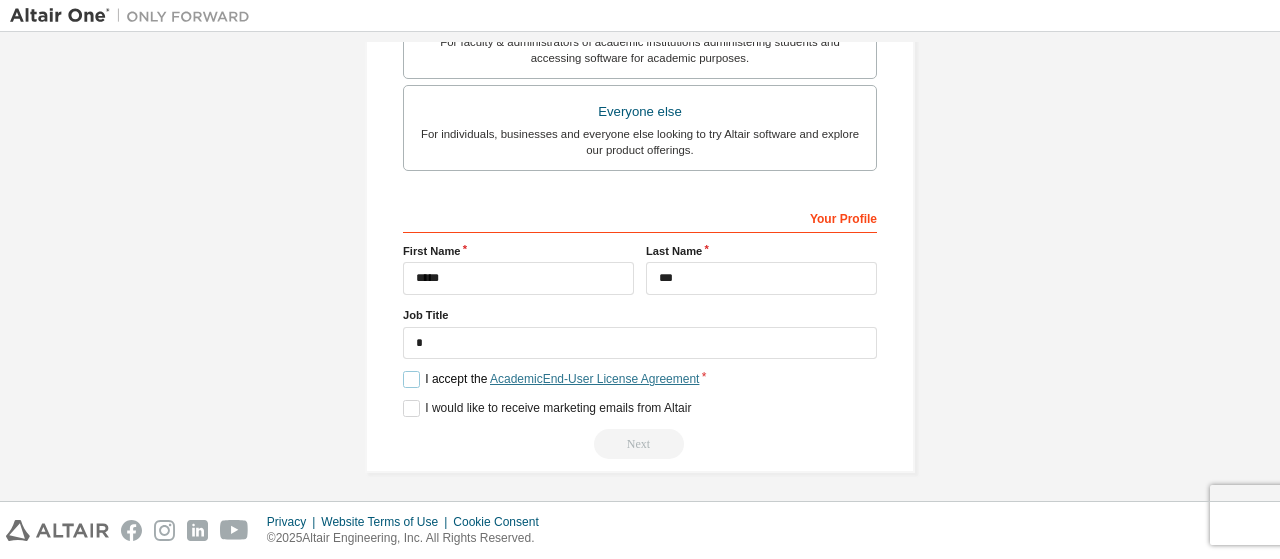 click on "Academic   End-User License Agreement" at bounding box center [594, 379] 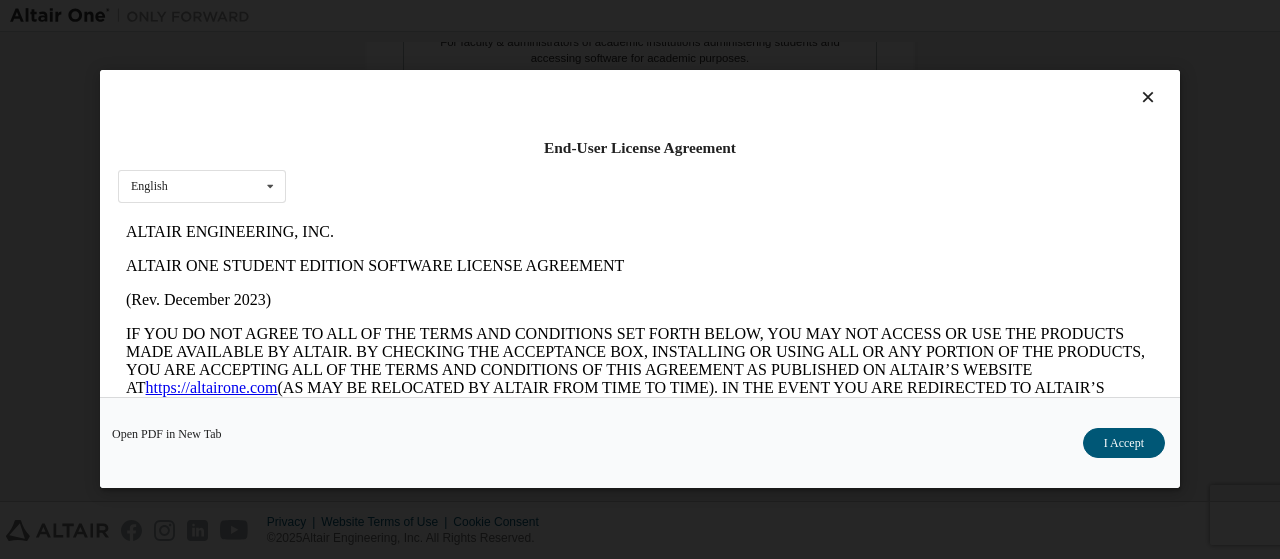 scroll, scrollTop: 0, scrollLeft: 0, axis: both 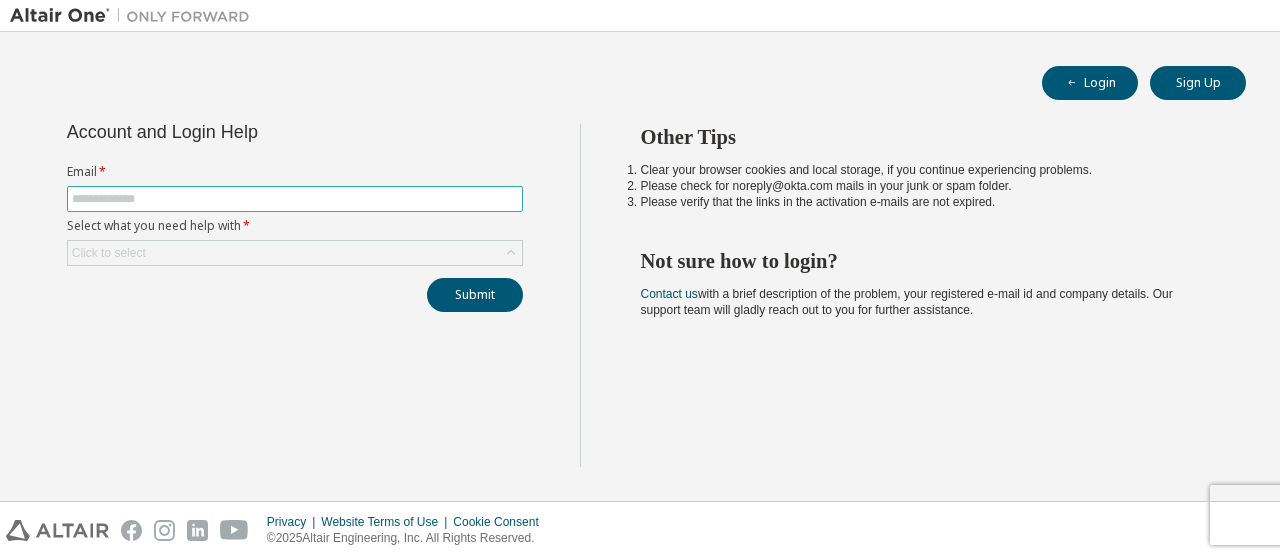 click at bounding box center (295, 199) 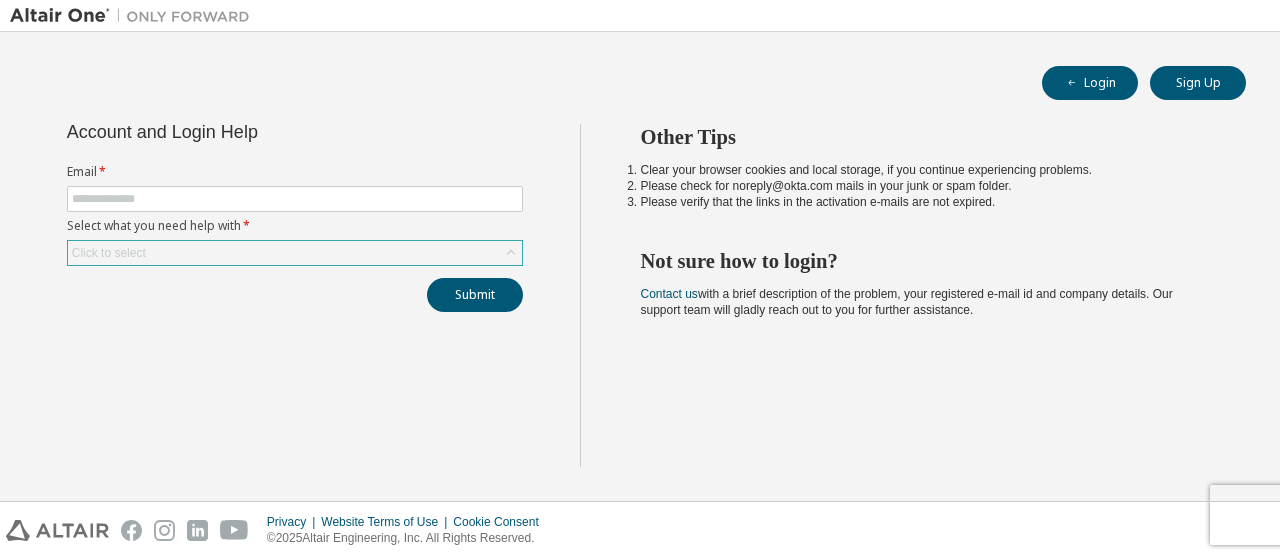 click on "Click to select" at bounding box center (295, 253) 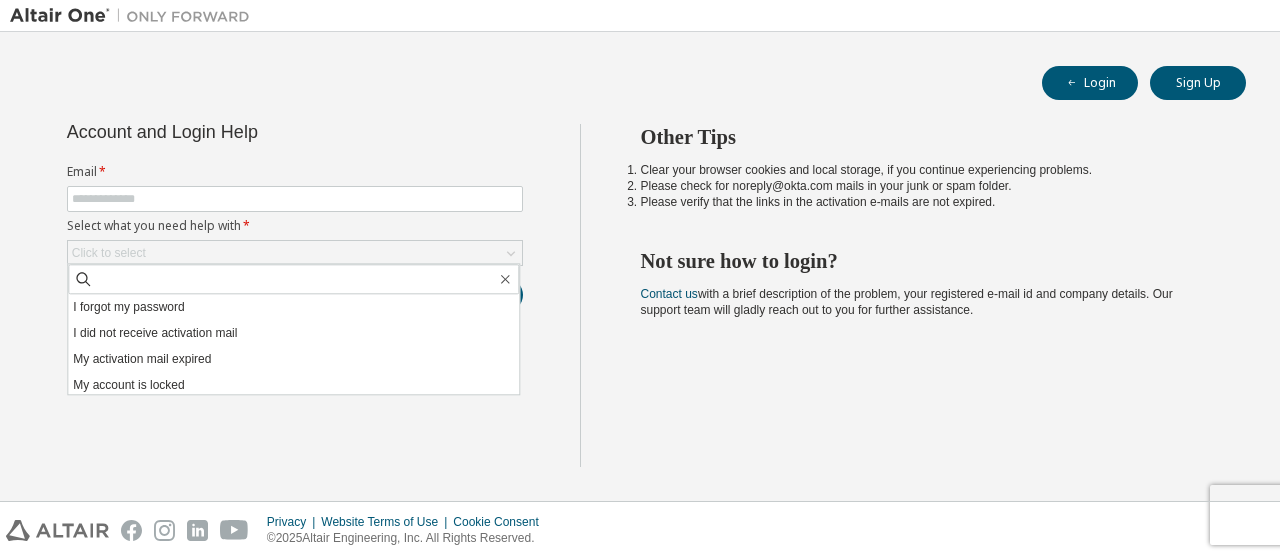 click on "Account and Login Help Email * Select what you need help with * Click to select I forgot my password I did not receive activation mail My activation mail expired My account is locked I want to reset multi-factor authentication I don't know but can't login Submit" at bounding box center (295, 295) 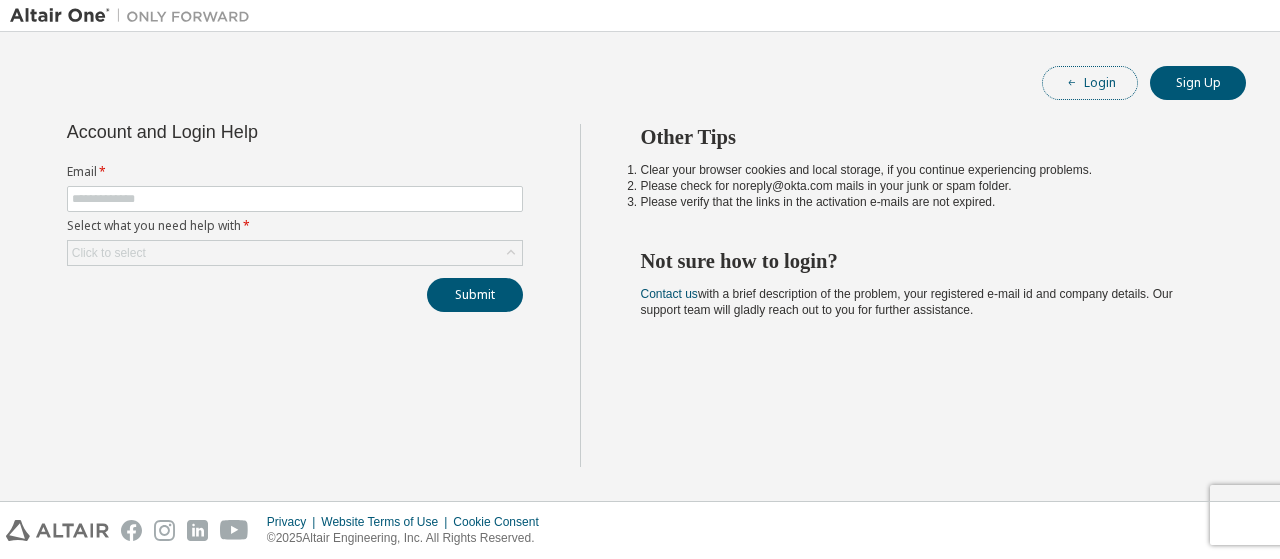 click on "Login" at bounding box center [1090, 83] 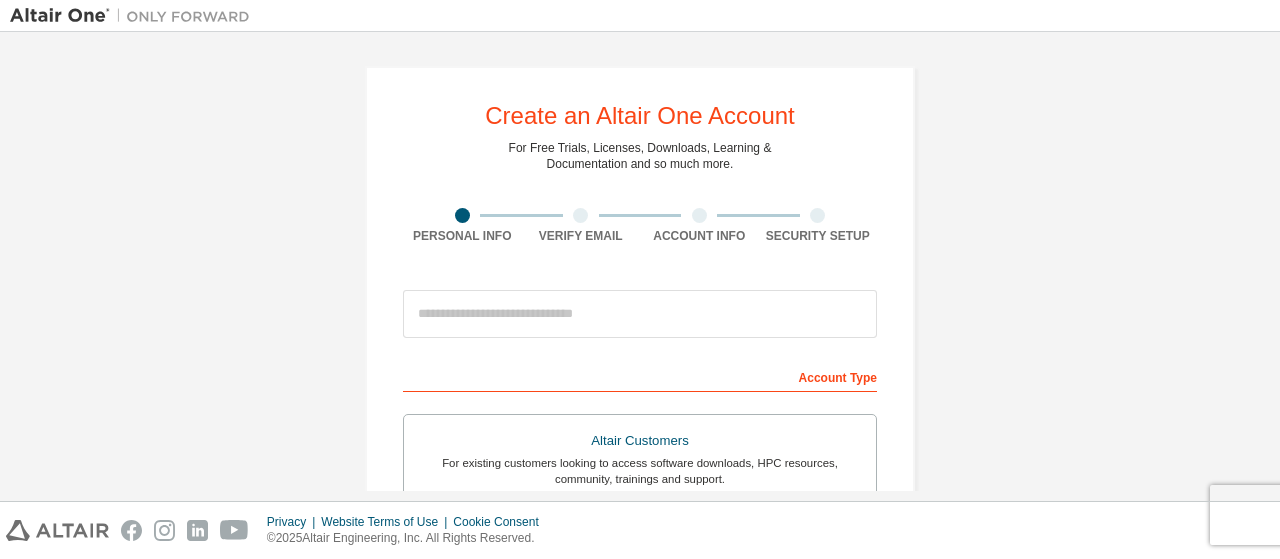 scroll, scrollTop: 0, scrollLeft: 0, axis: both 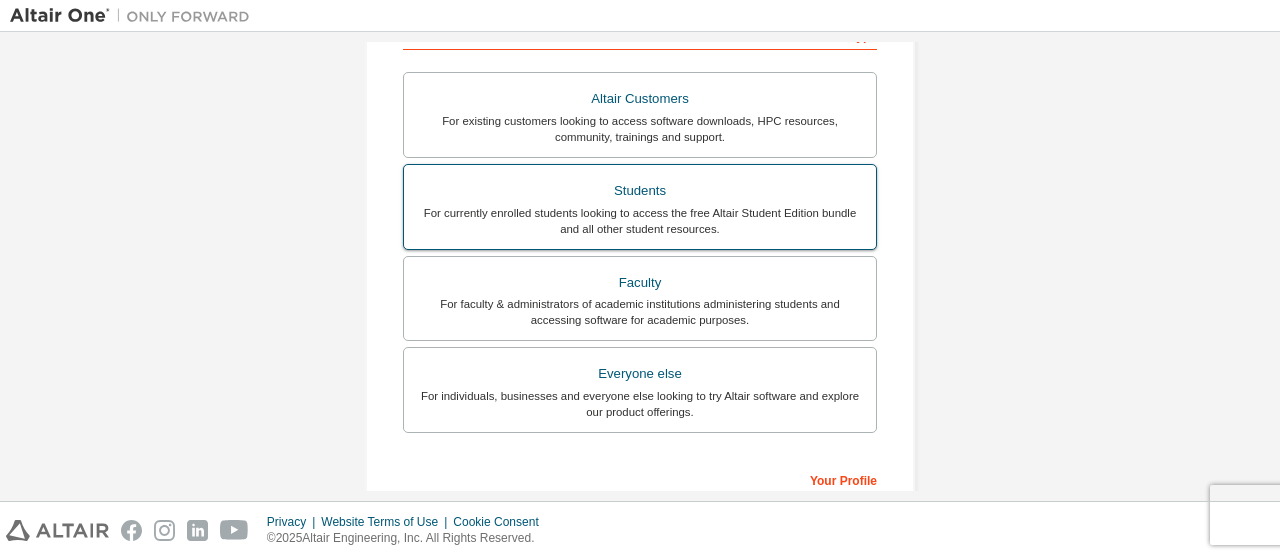 click on "For currently enrolled students looking to access the free Altair Student Edition bundle and all other student resources." at bounding box center [640, 221] 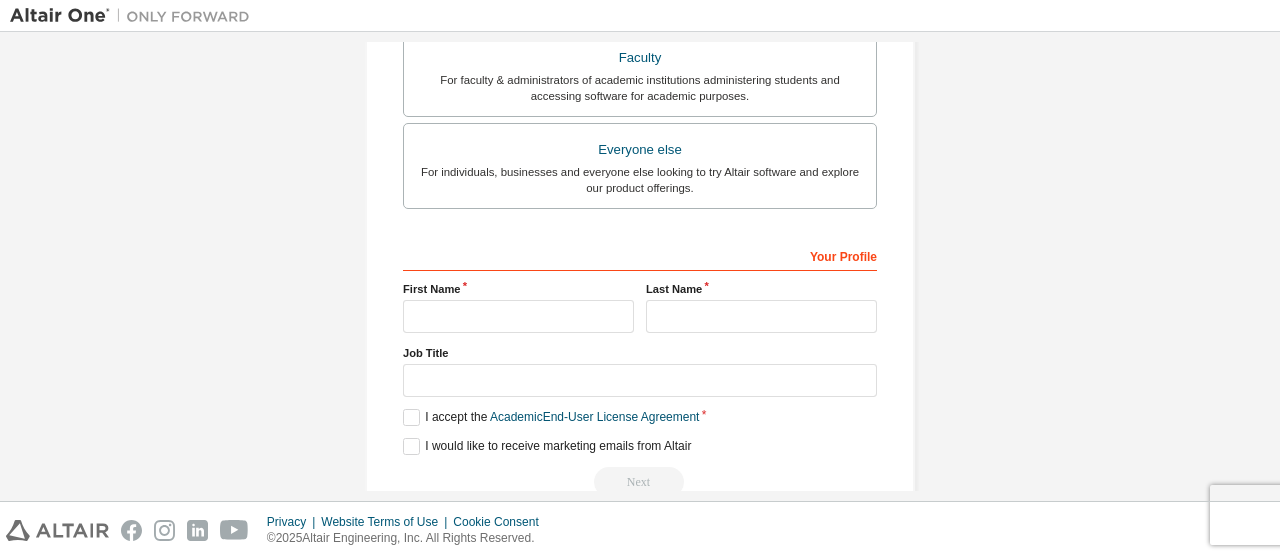 scroll, scrollTop: 656, scrollLeft: 0, axis: vertical 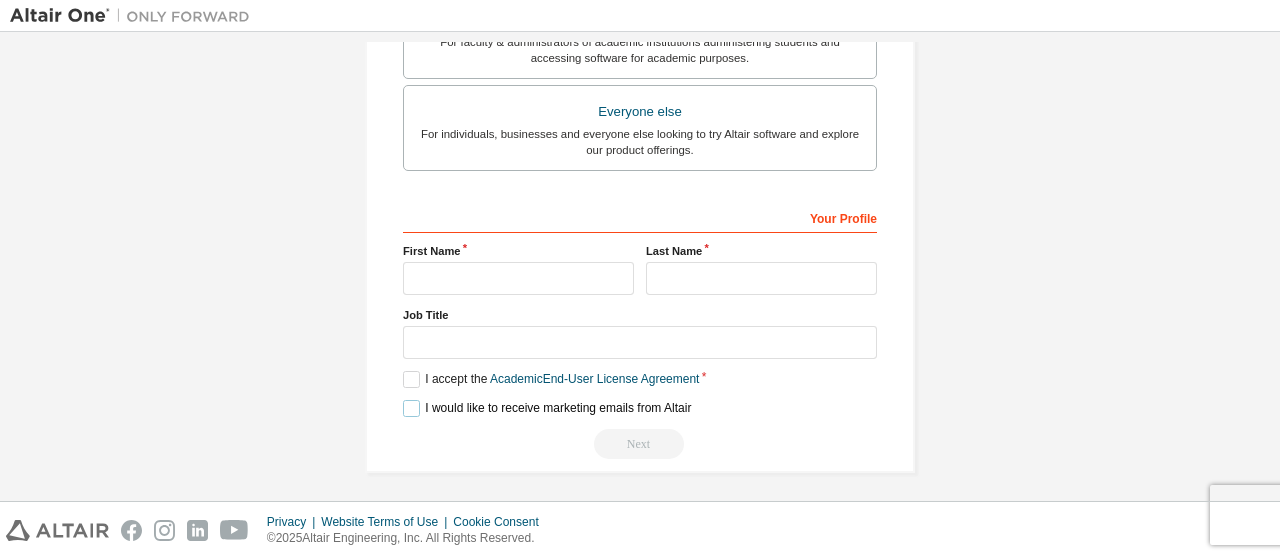 click on "I would like to receive marketing emails from Altair" at bounding box center (547, 408) 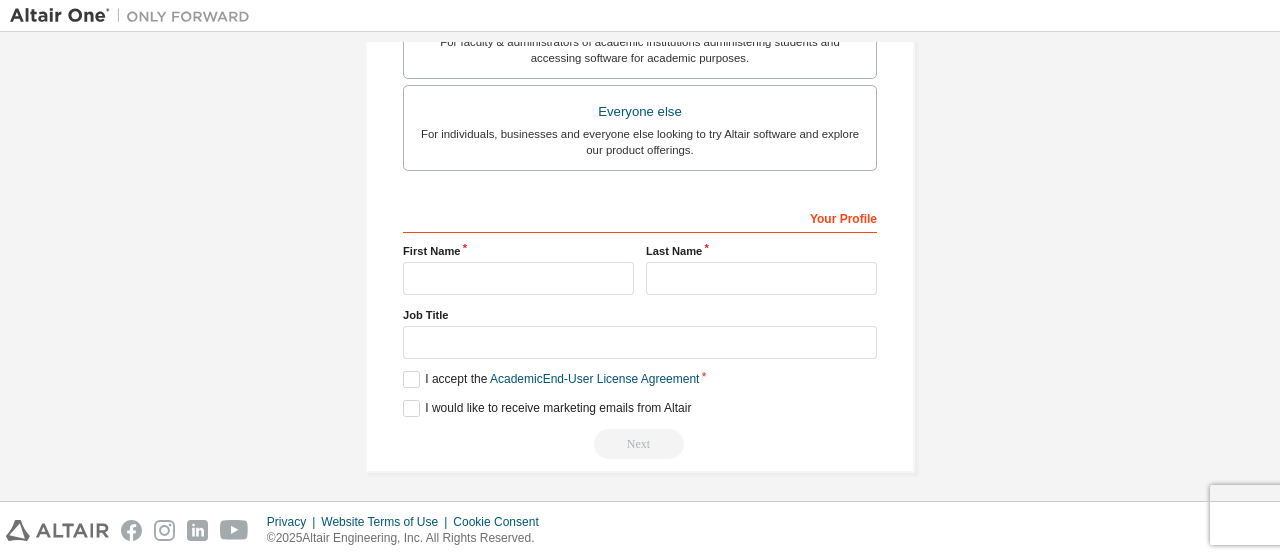 click on "Your Profile First Name Last Name Job Title Please provide State/Province to help us route sales and support resources to you more efficiently. I accept the   Academic   End-User License Agreement I would like to receive marketing emails from Altair Next" at bounding box center [640, 330] 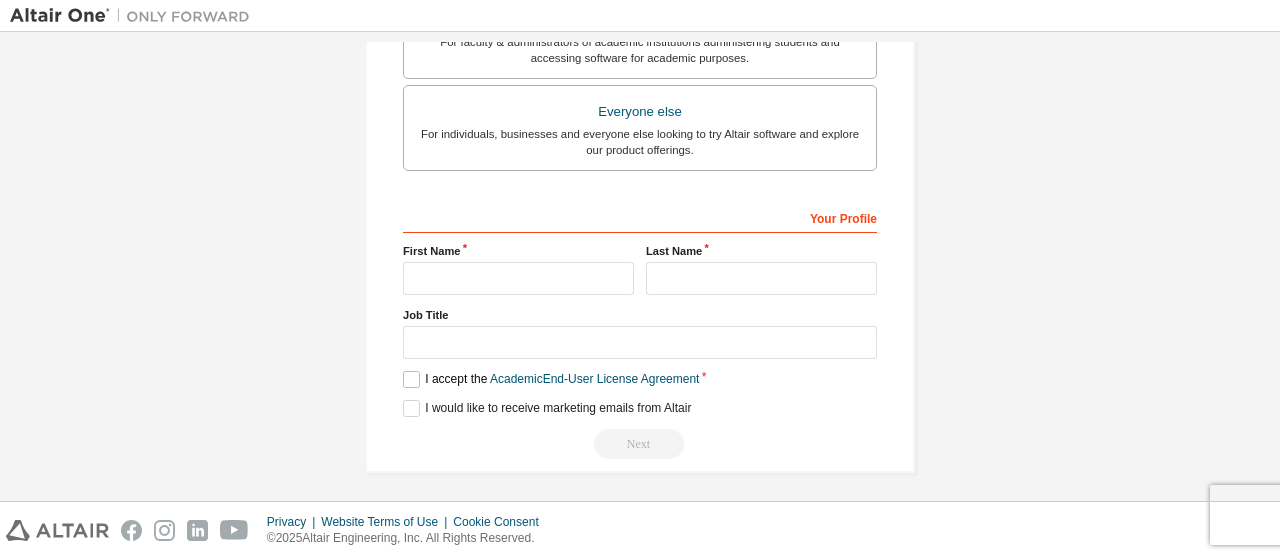 click on "I accept the   Academic   End-User License Agreement" at bounding box center (551, 379) 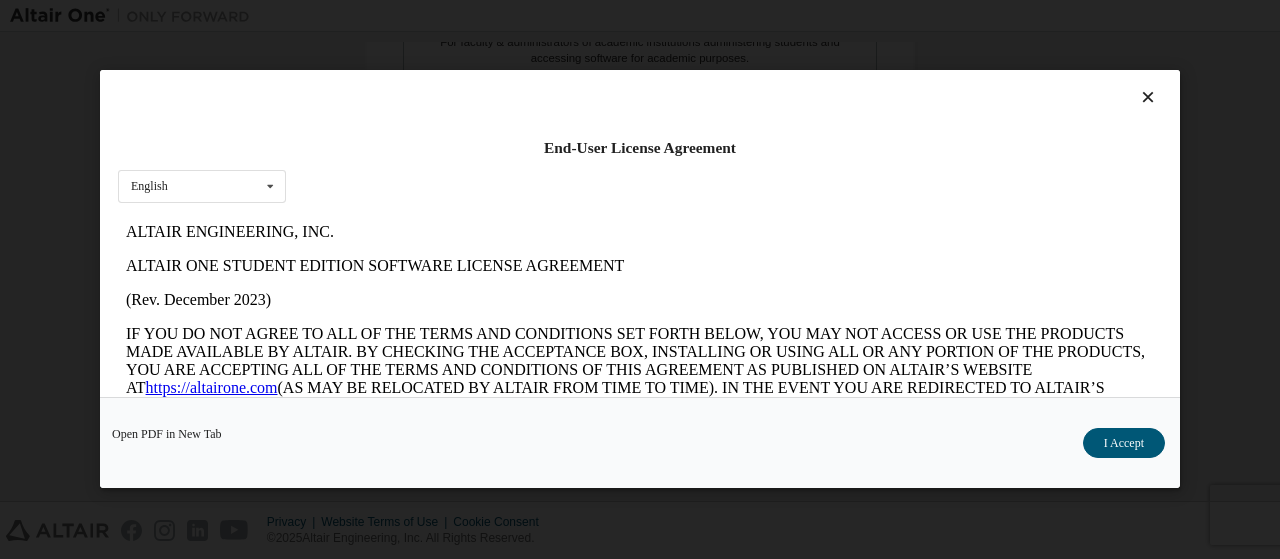 scroll, scrollTop: 0, scrollLeft: 0, axis: both 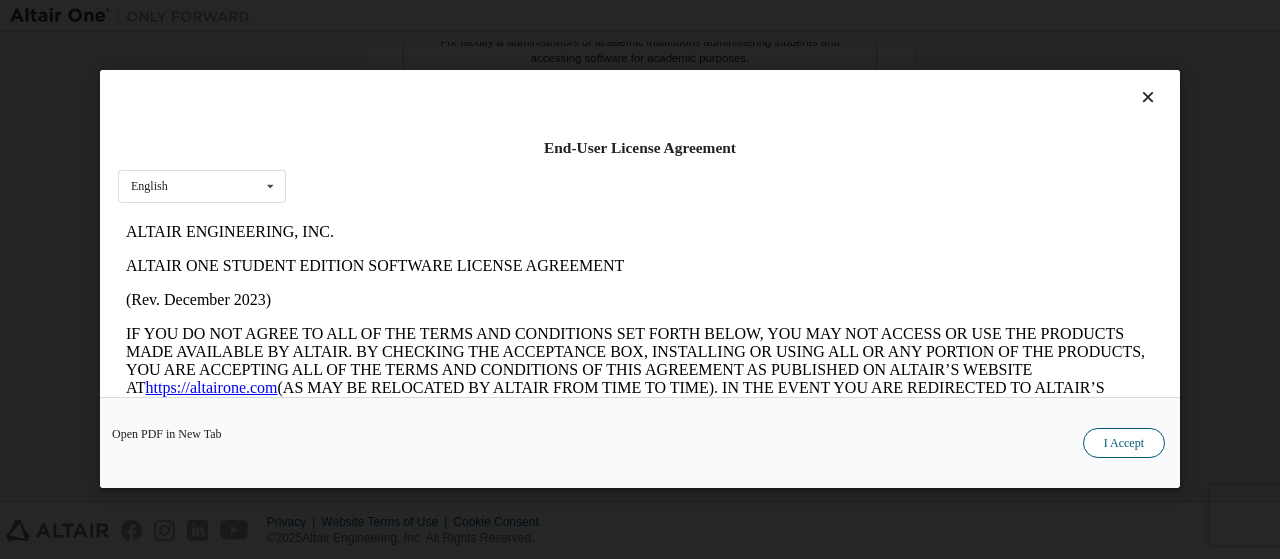 click on "I Accept" at bounding box center [1124, 444] 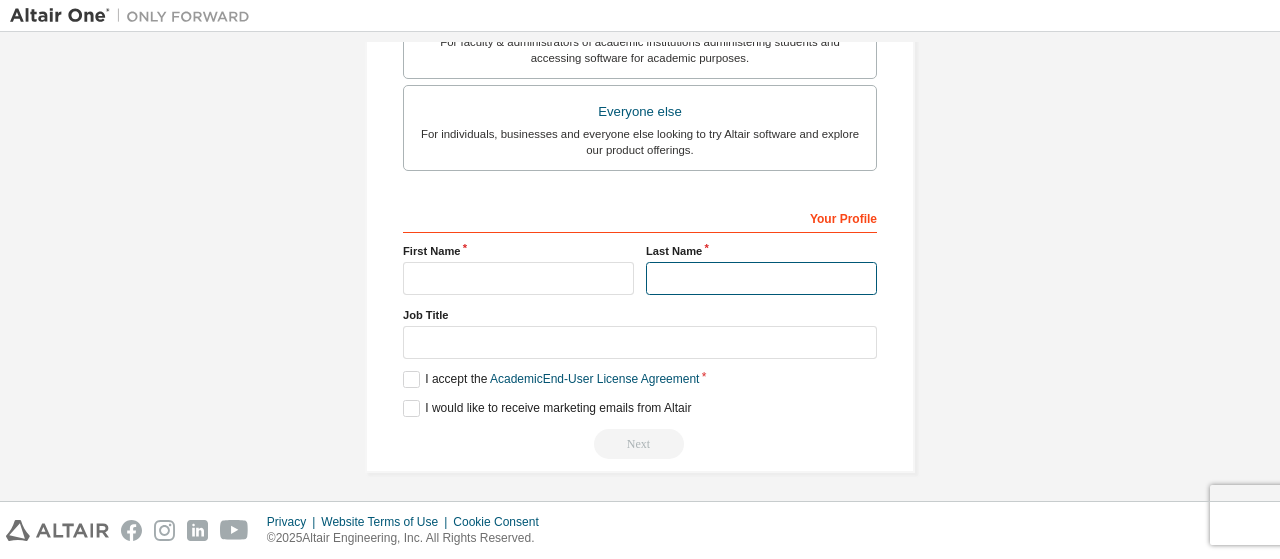 click at bounding box center [761, 278] 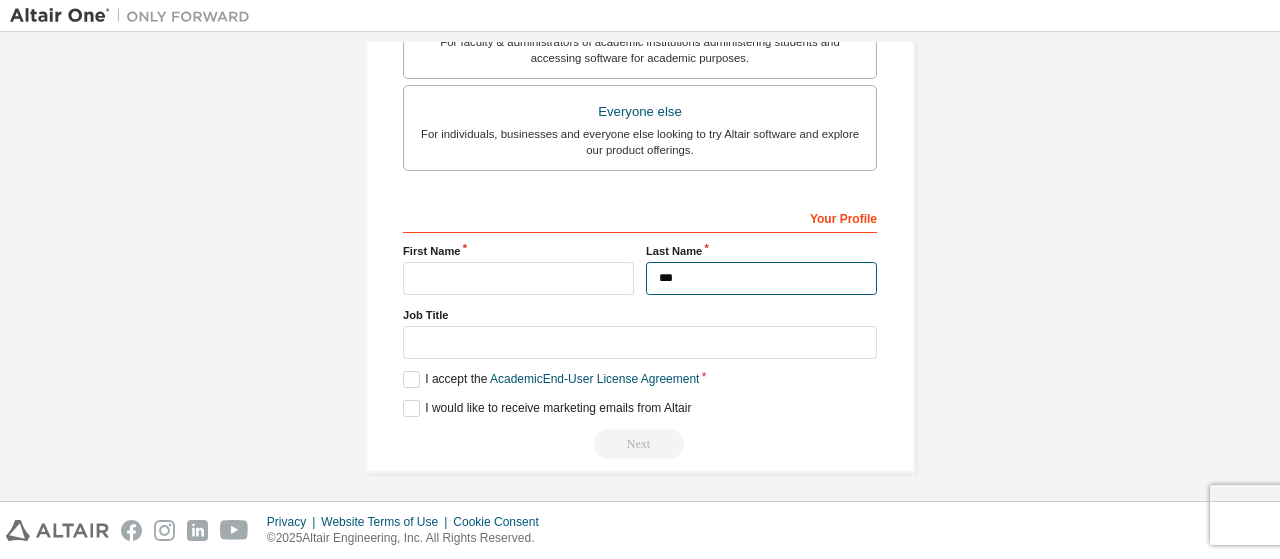 type on "*****" 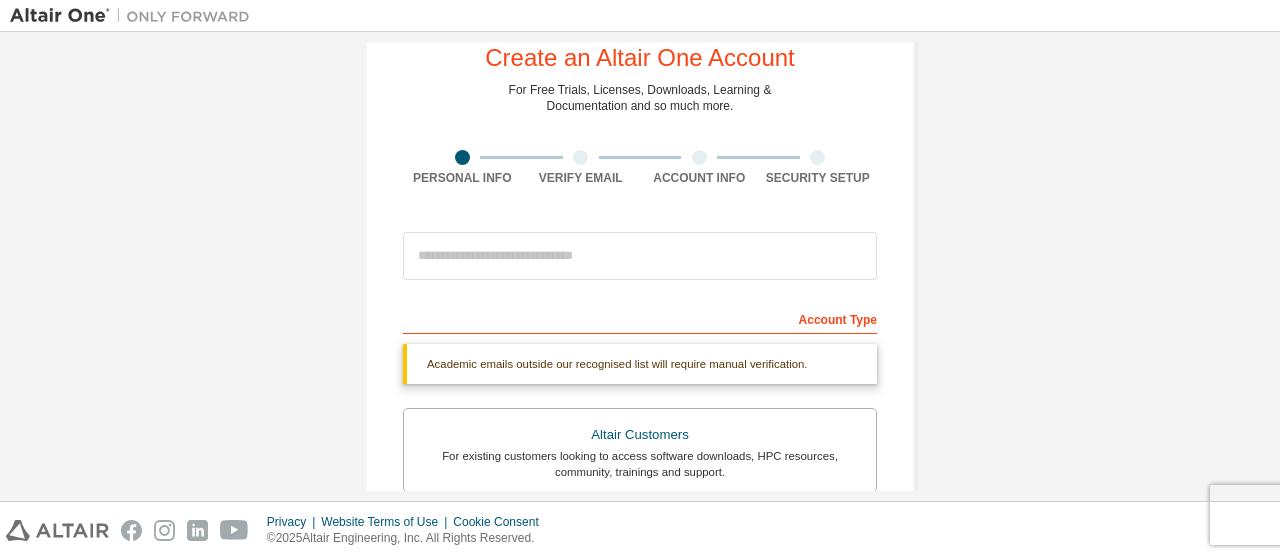 scroll, scrollTop: 56, scrollLeft: 0, axis: vertical 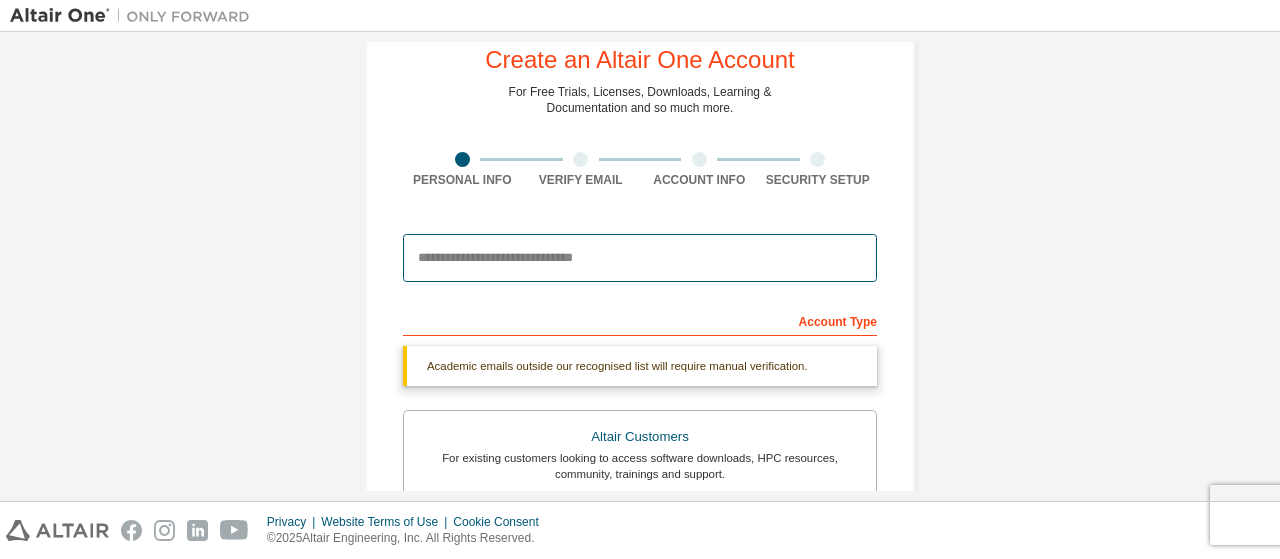 click at bounding box center (640, 258) 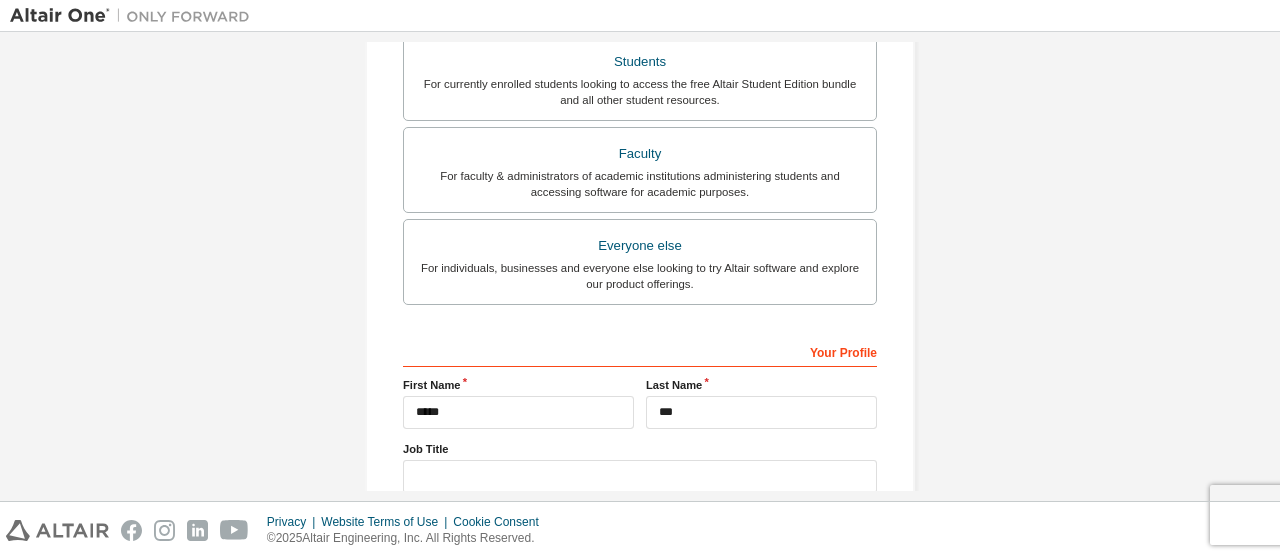 scroll, scrollTop: 656, scrollLeft: 0, axis: vertical 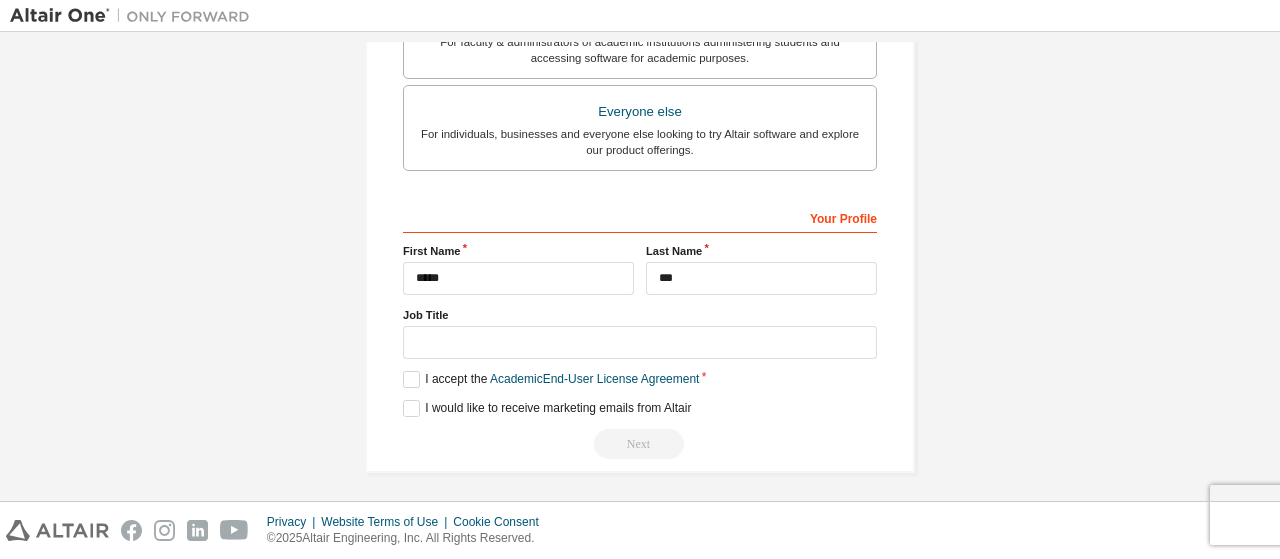 type on "**********" 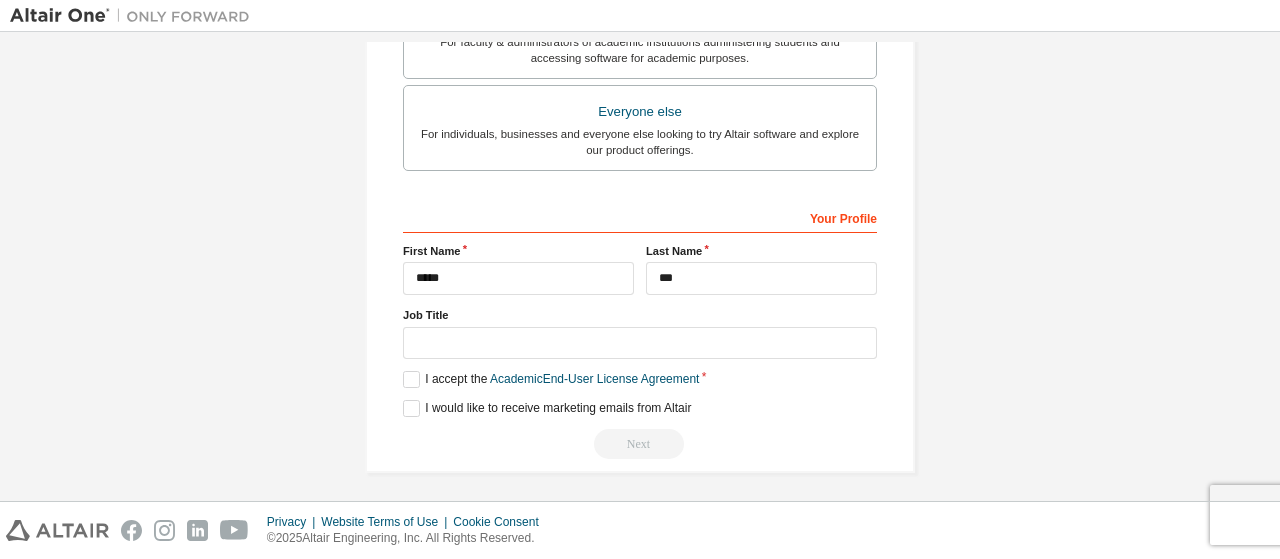 scroll, scrollTop: 0, scrollLeft: 0, axis: both 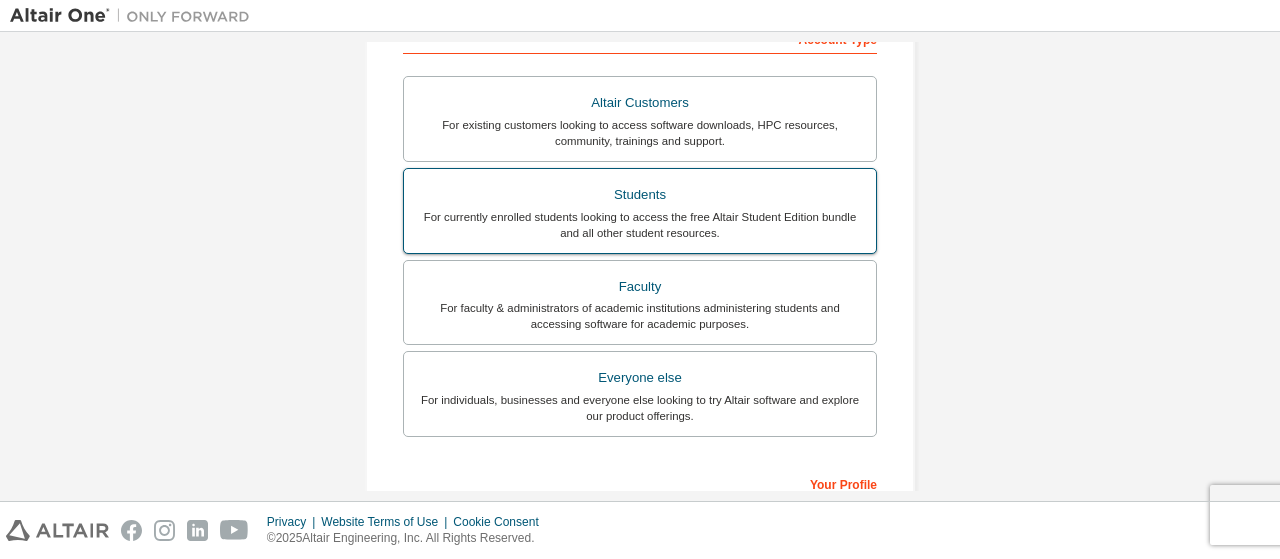click on "For currently enrolled students looking to access the free Altair Student Edition bundle and all other student resources." at bounding box center [640, 225] 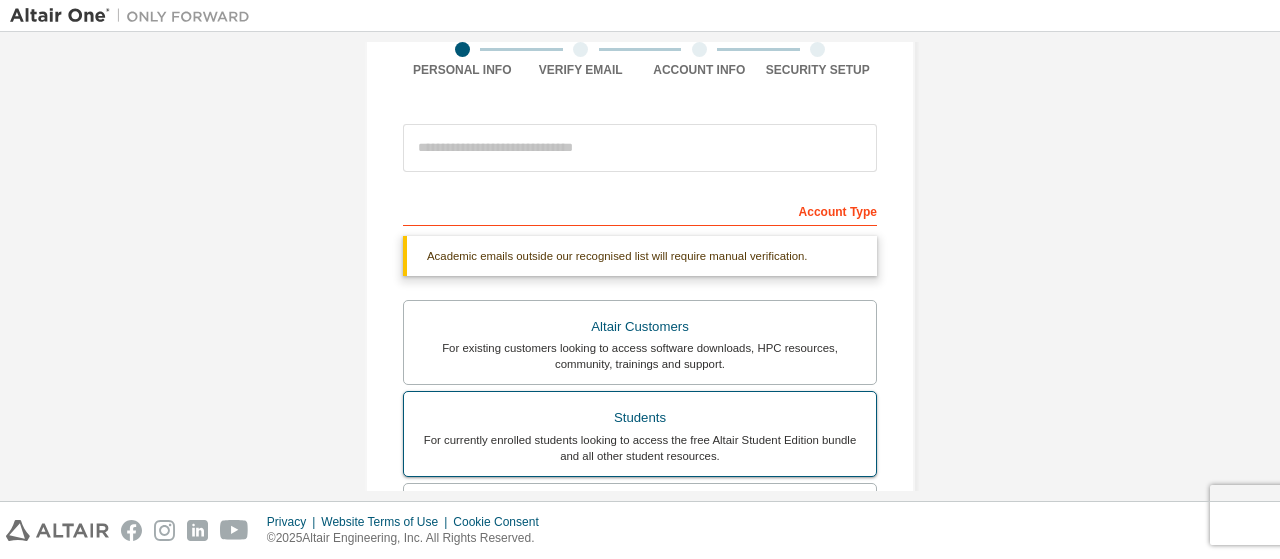 scroll, scrollTop: 164, scrollLeft: 0, axis: vertical 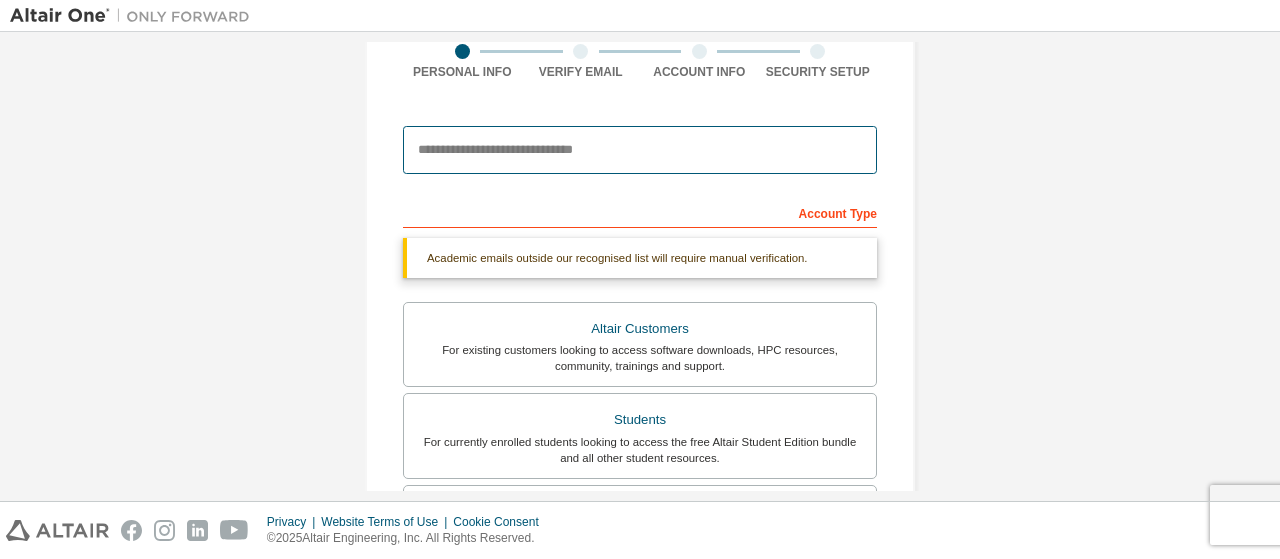 click at bounding box center [640, 150] 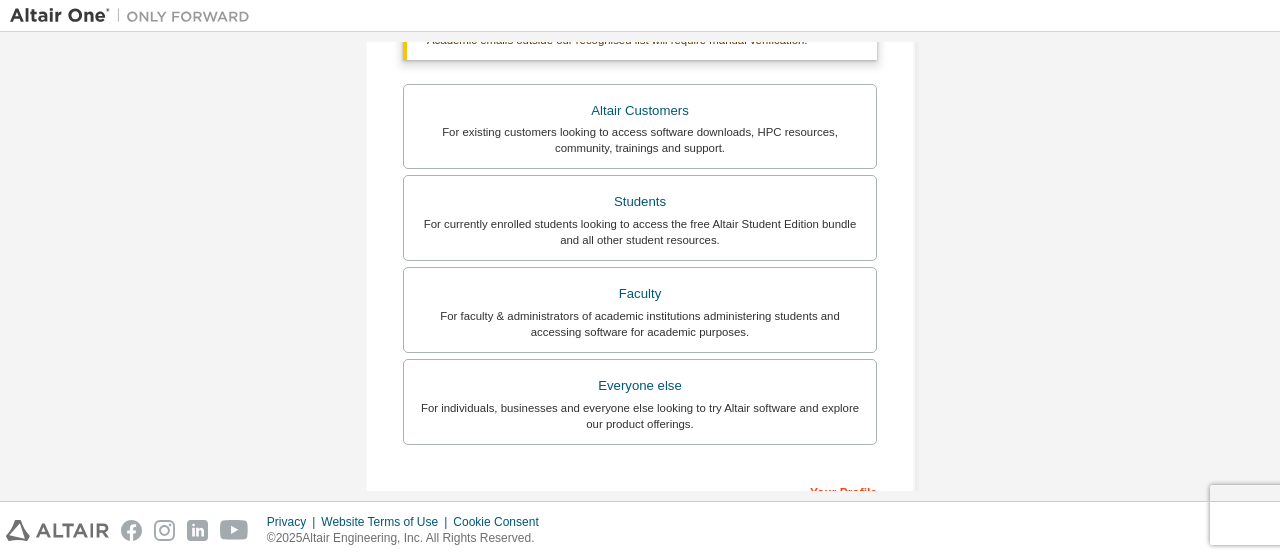 scroll, scrollTop: 656, scrollLeft: 0, axis: vertical 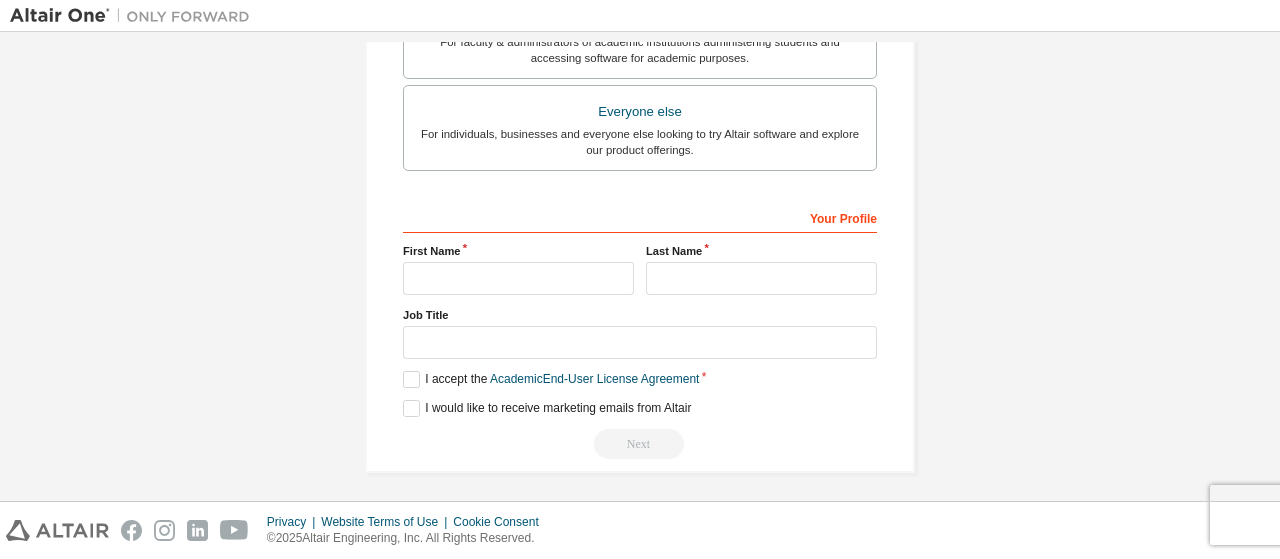 type on "**********" 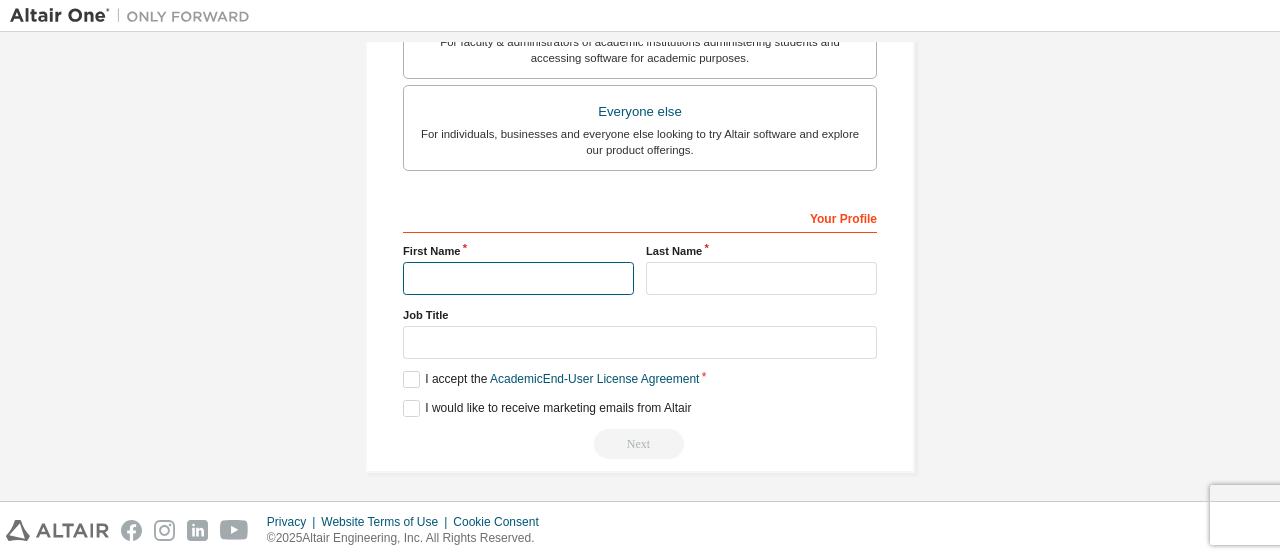 click at bounding box center (518, 278) 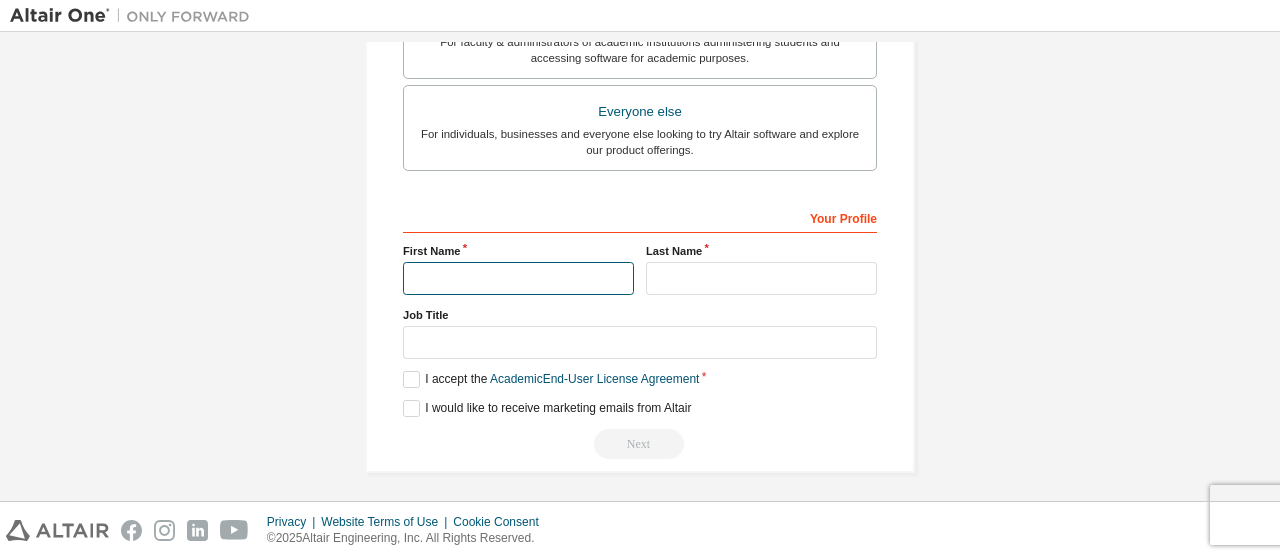 type on "*****" 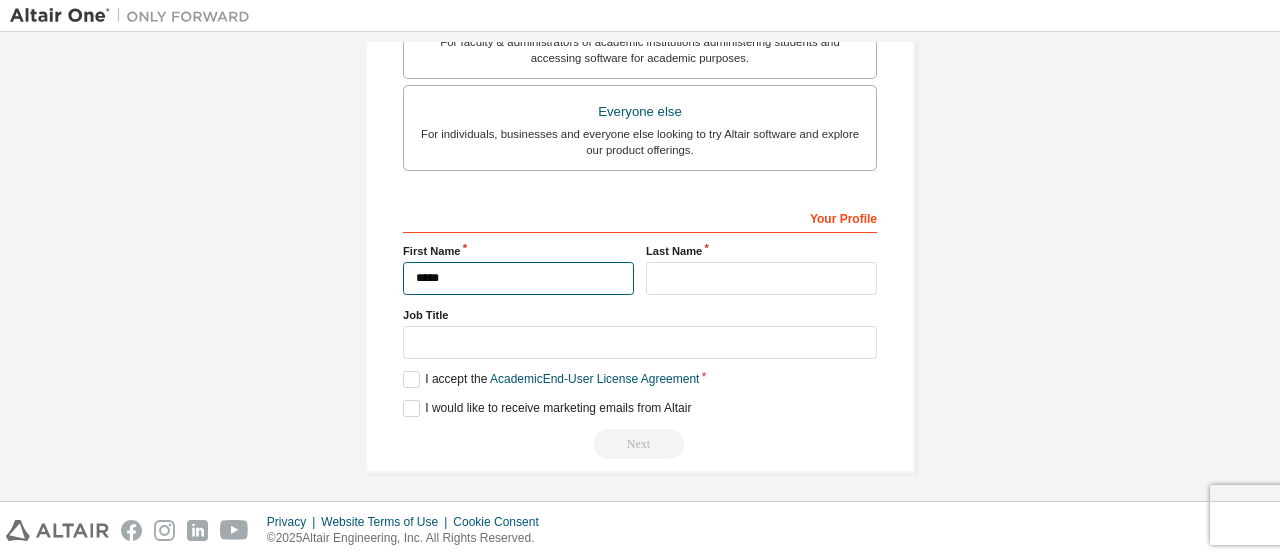 type on "***" 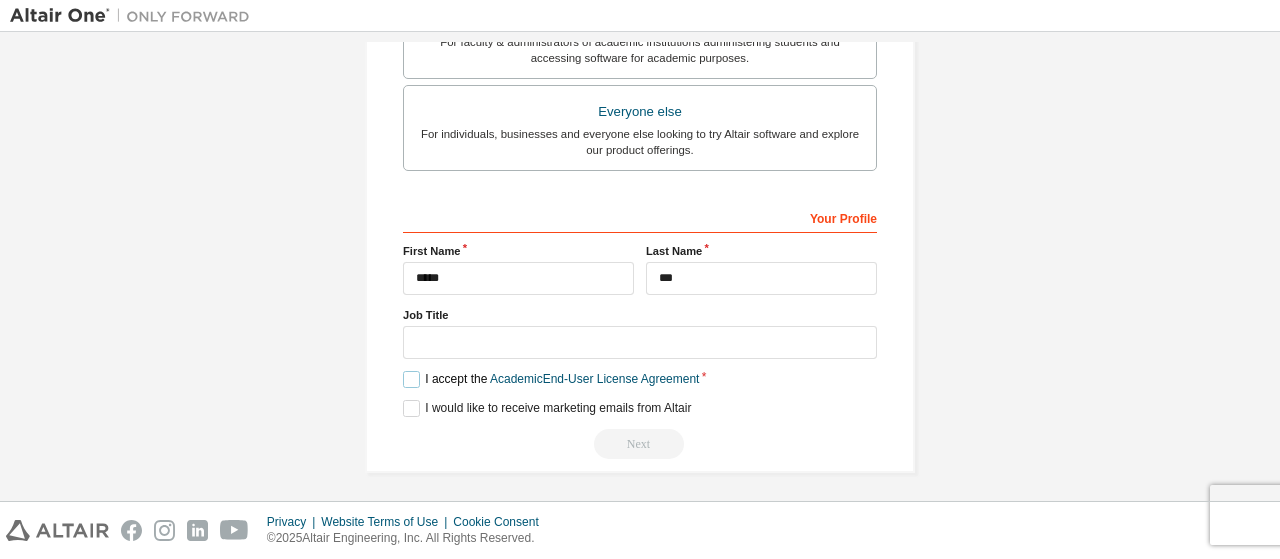 click on "I accept the   Academic   End-User License Agreement" at bounding box center [551, 379] 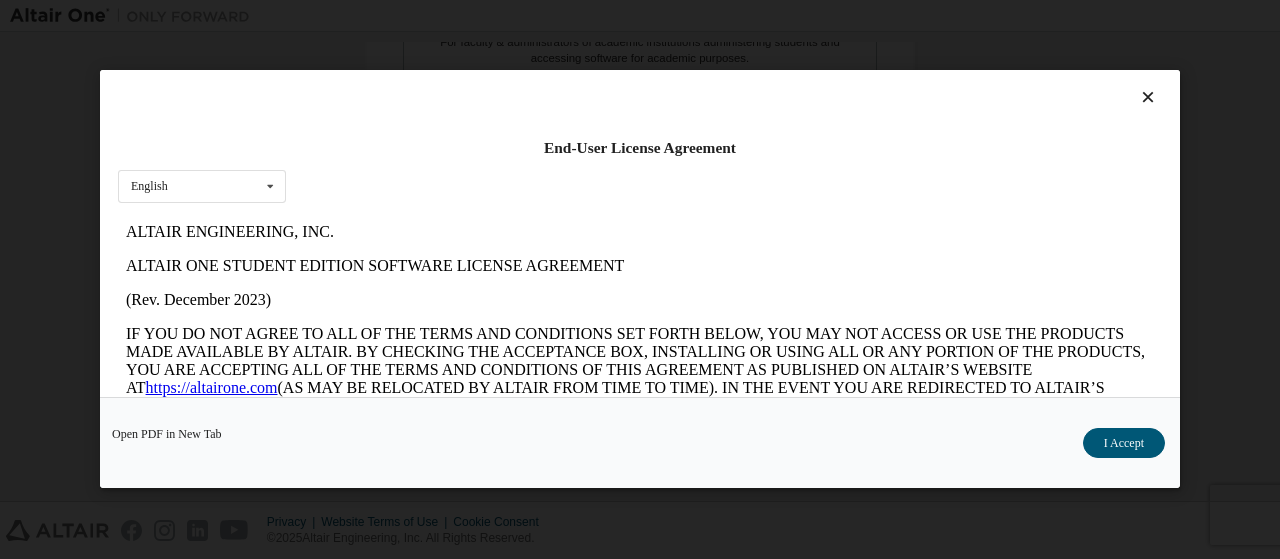 scroll, scrollTop: 0, scrollLeft: 0, axis: both 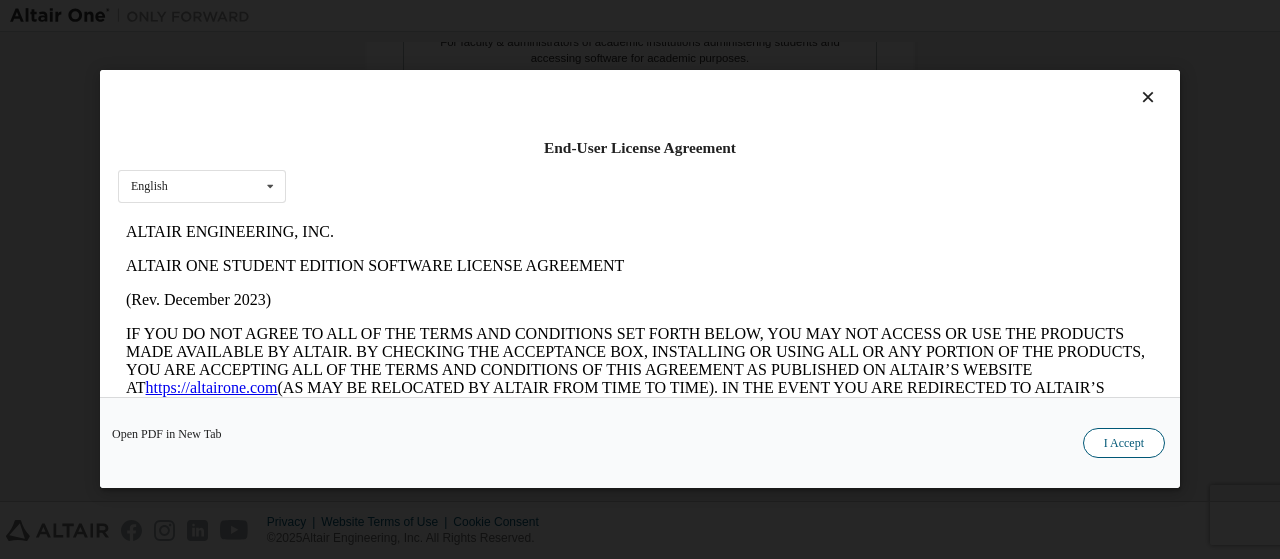 click on "I Accept" at bounding box center (1124, 444) 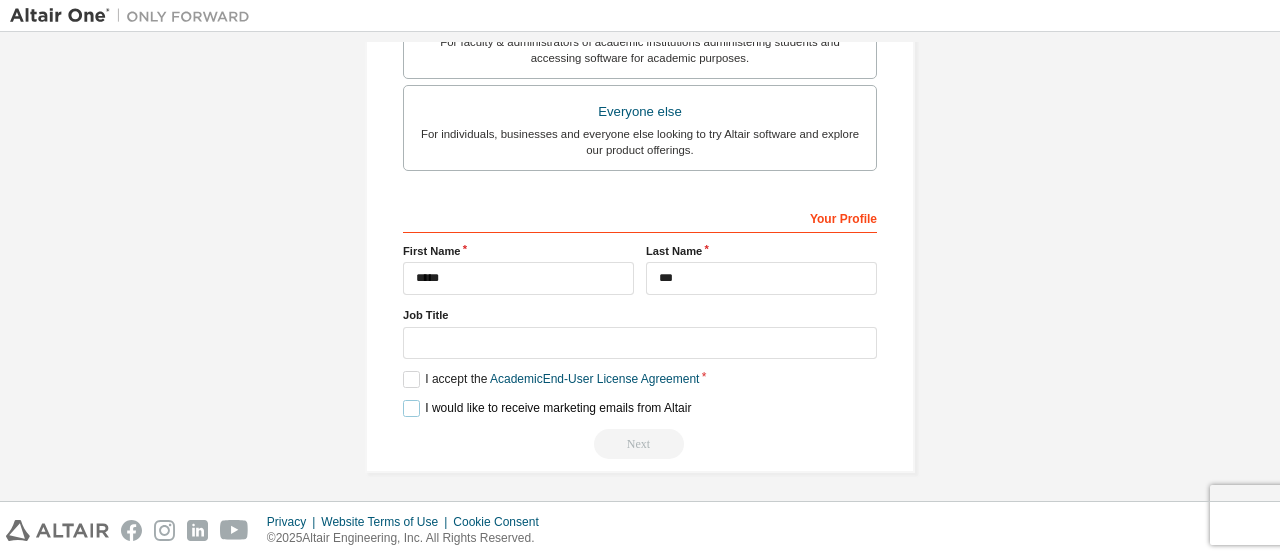 click on "I would like to receive marketing emails from Altair" at bounding box center (547, 408) 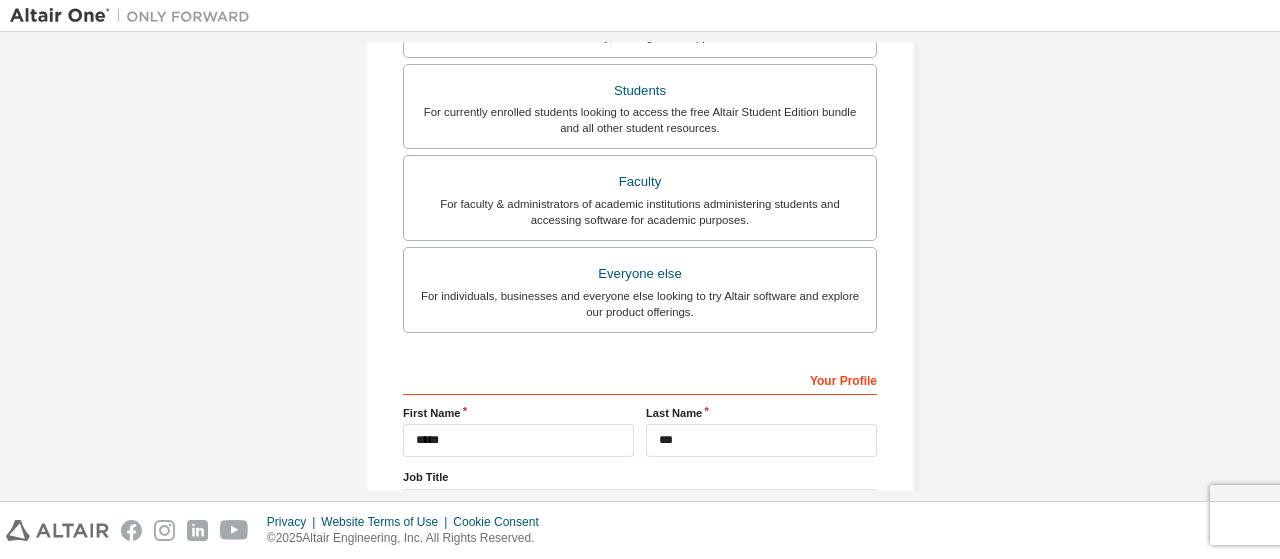 scroll, scrollTop: 672, scrollLeft: 0, axis: vertical 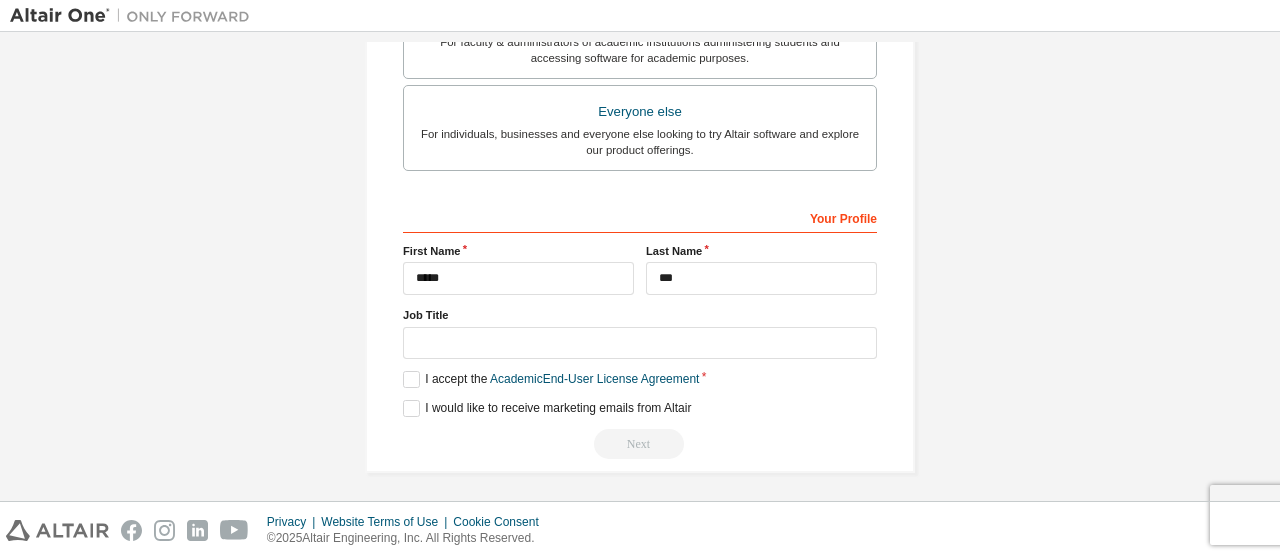 click on "Next" at bounding box center (640, 444) 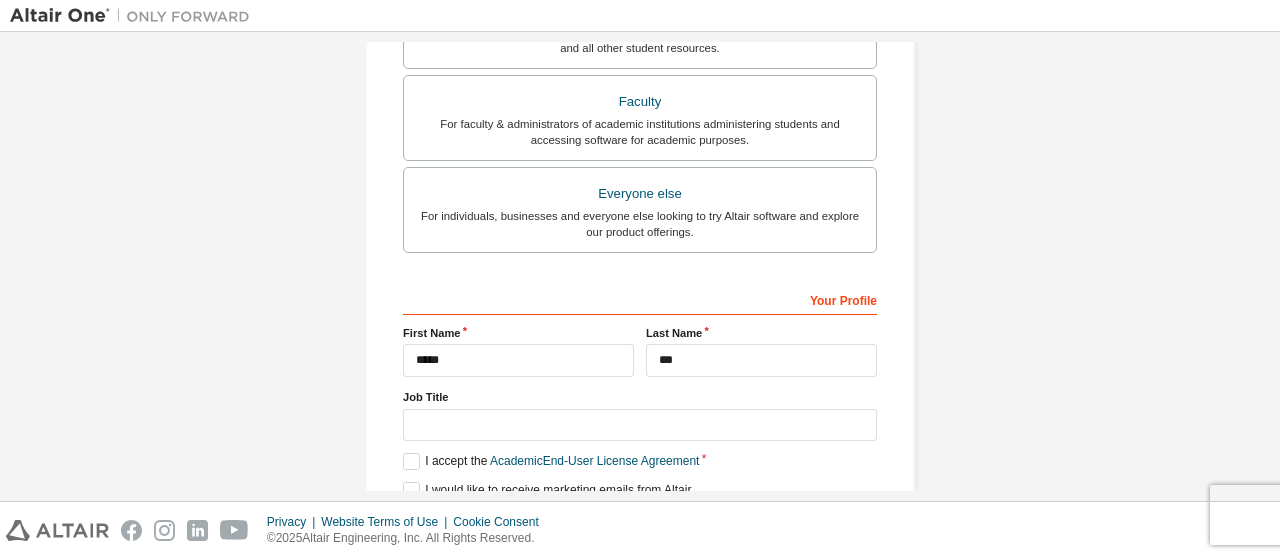 scroll, scrollTop: 672, scrollLeft: 0, axis: vertical 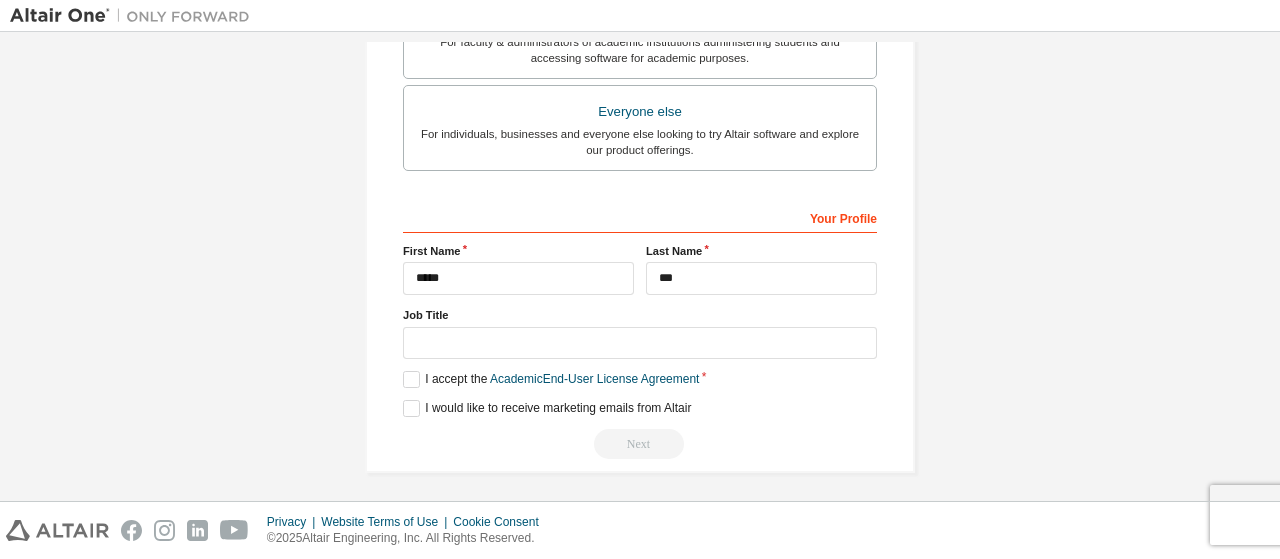 click on "Your Profile" at bounding box center [640, 217] 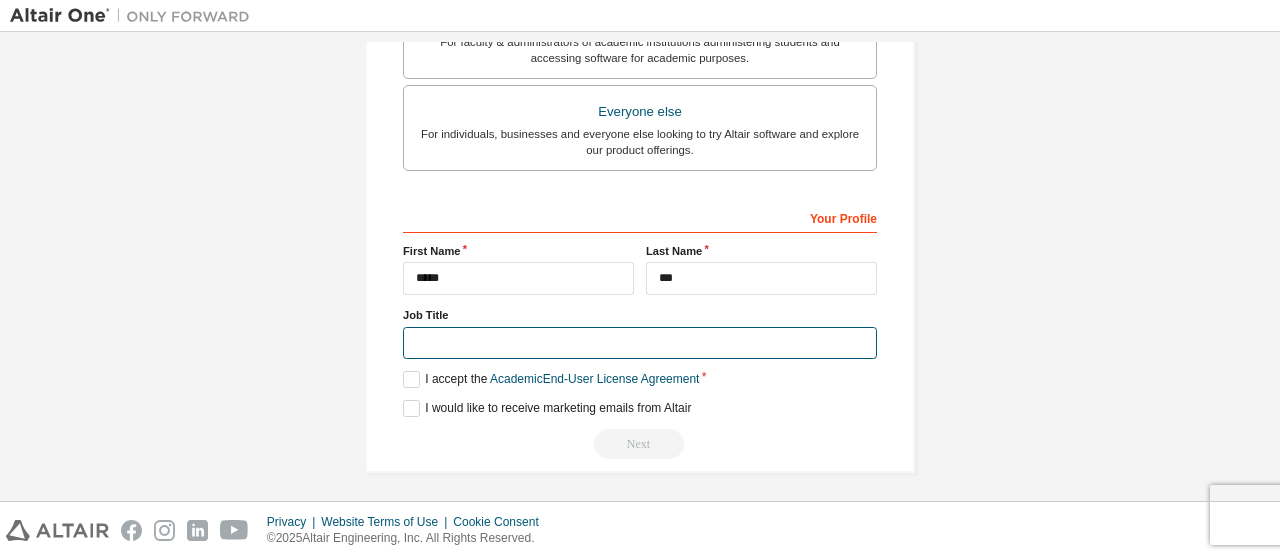 click at bounding box center [640, 343] 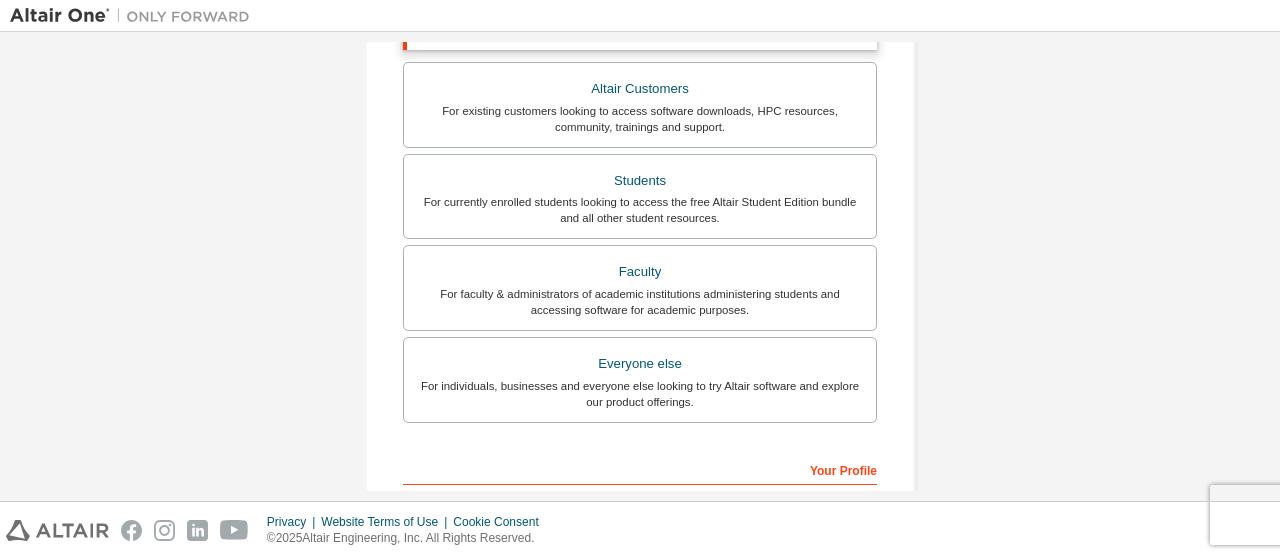 scroll, scrollTop: 420, scrollLeft: 0, axis: vertical 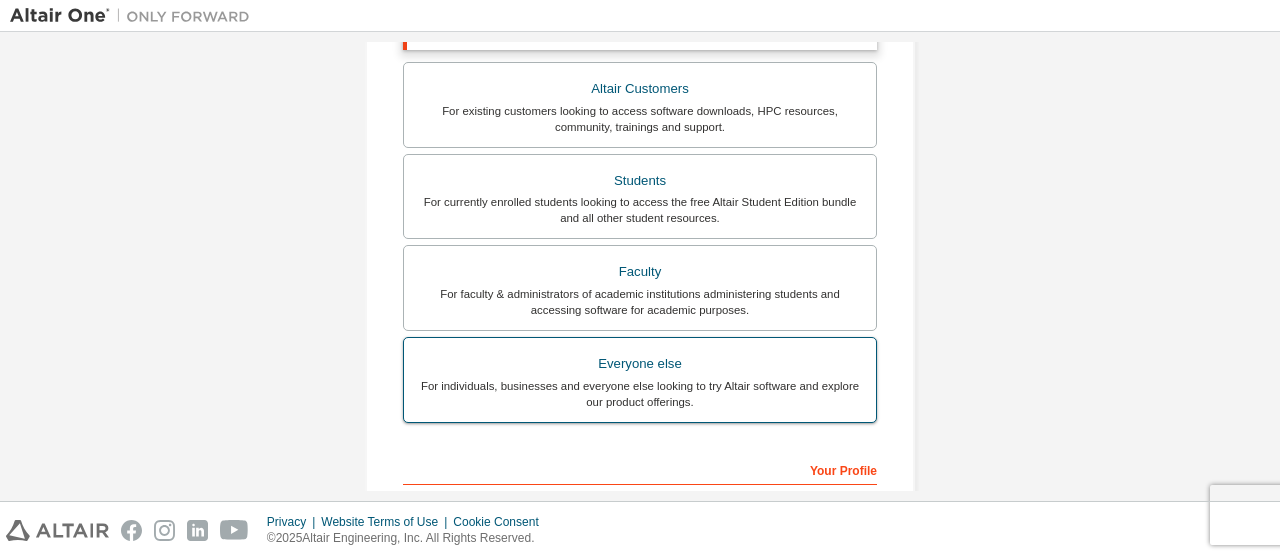 type on "**********" 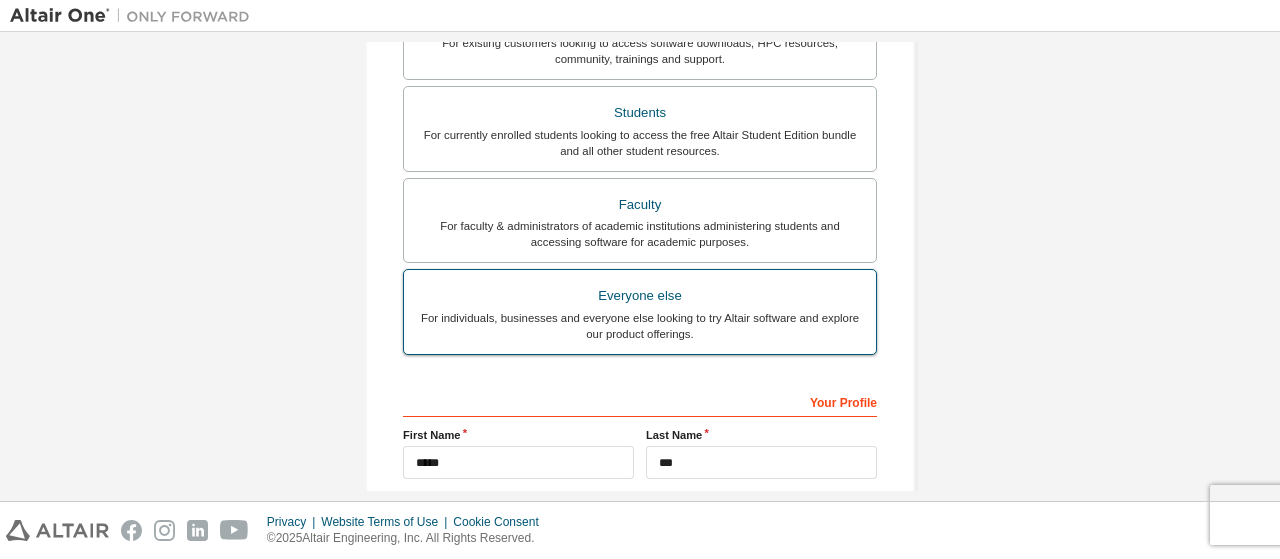 scroll, scrollTop: 604, scrollLeft: 0, axis: vertical 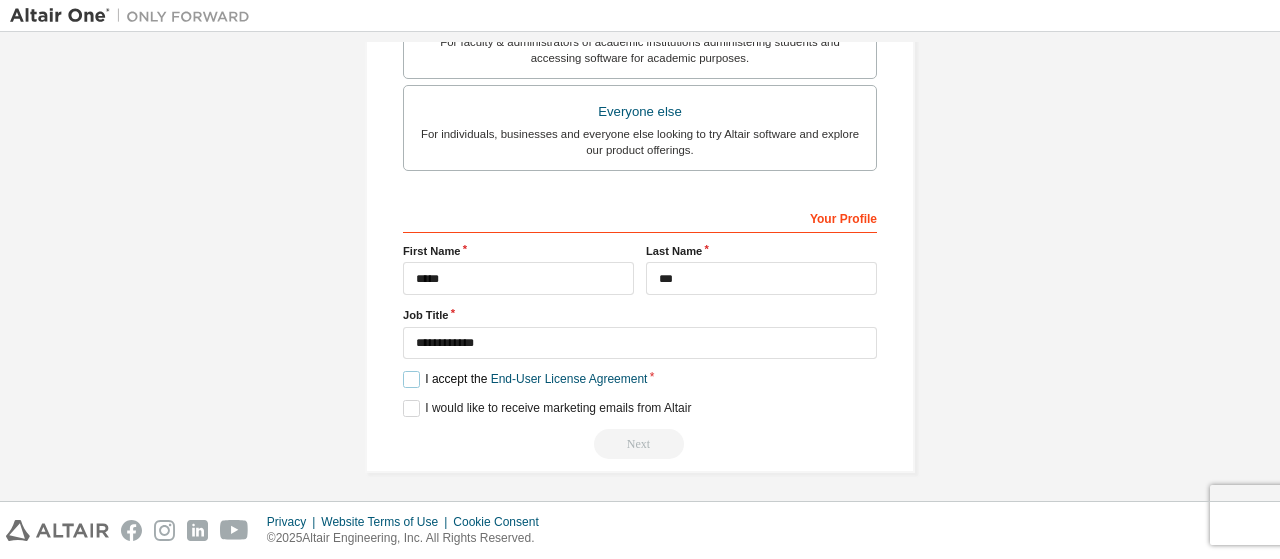 click on "I accept the    End-User License Agreement" at bounding box center (525, 379) 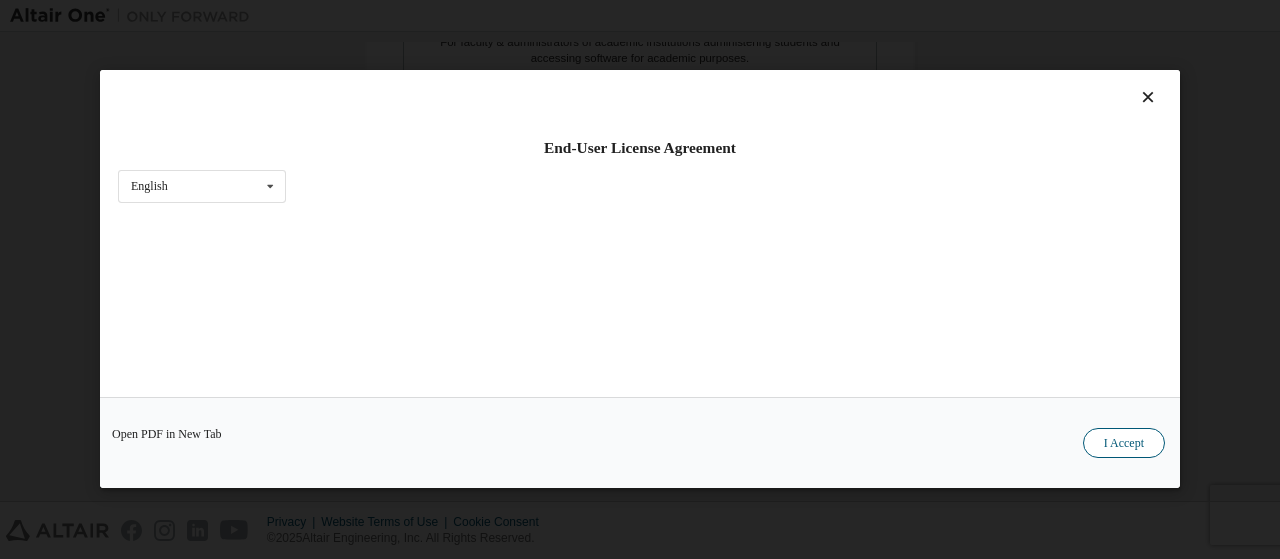 click on "I Accept" at bounding box center (1124, 444) 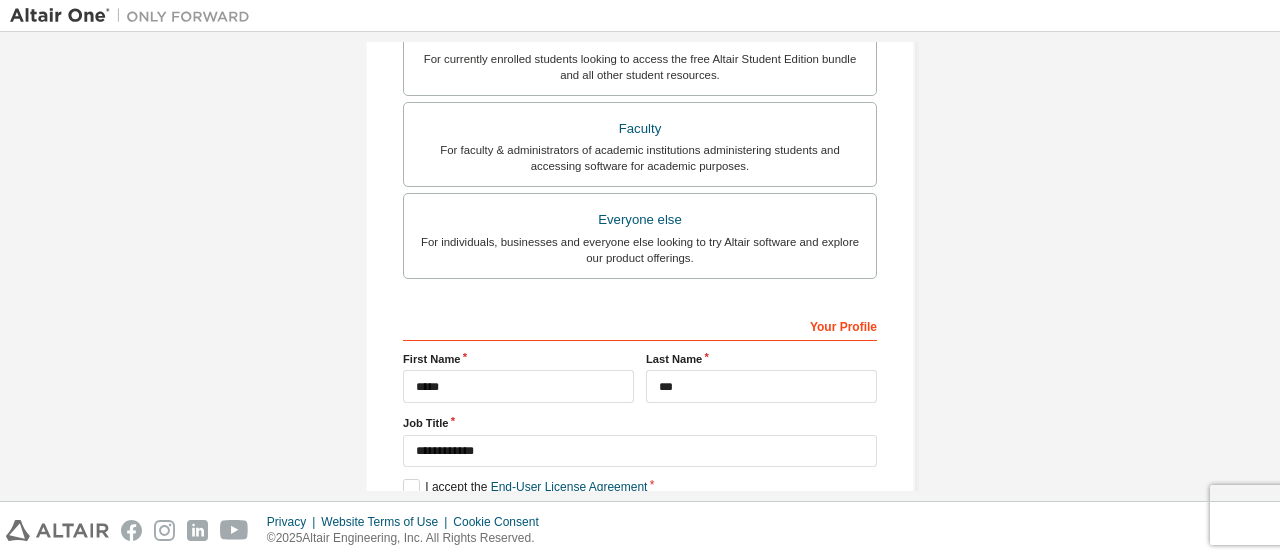 scroll, scrollTop: 604, scrollLeft: 0, axis: vertical 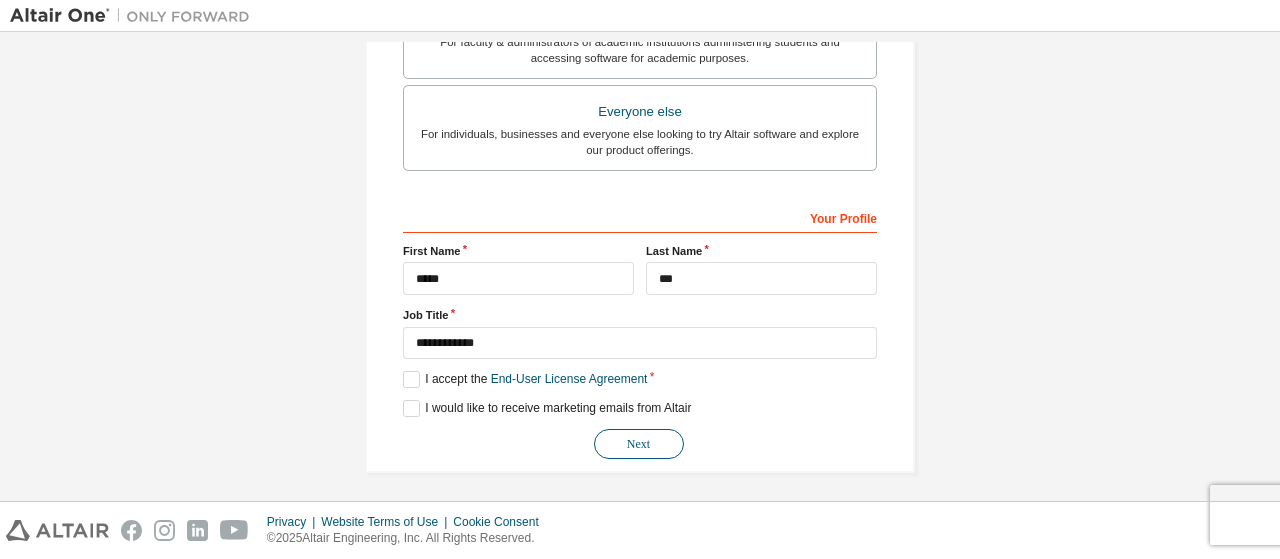 click on "Next" at bounding box center [639, 444] 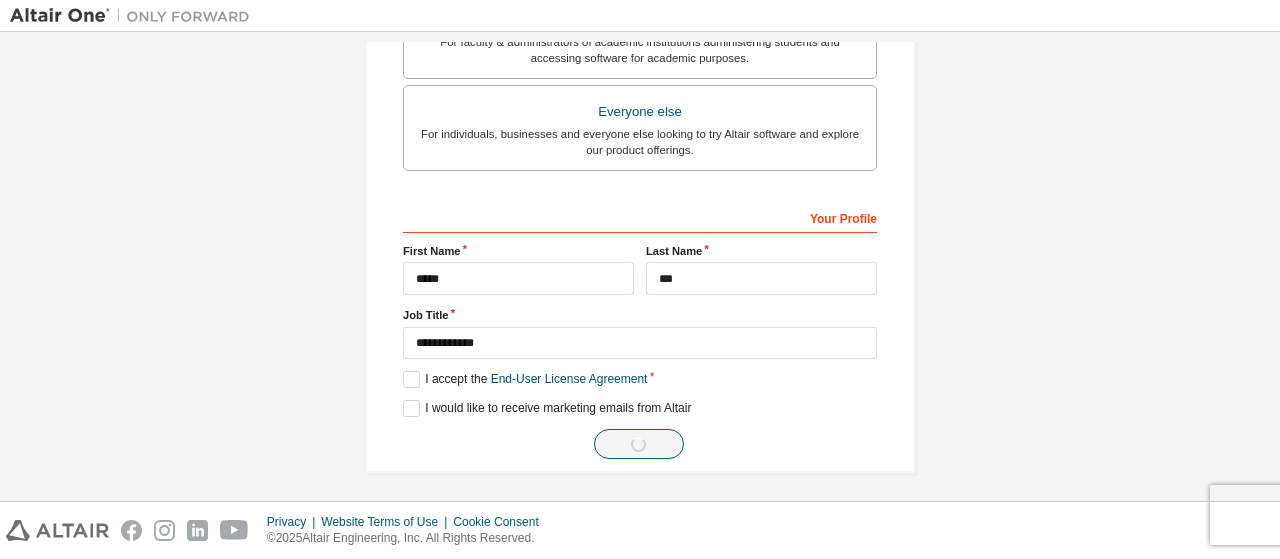 scroll, scrollTop: 26, scrollLeft: 0, axis: vertical 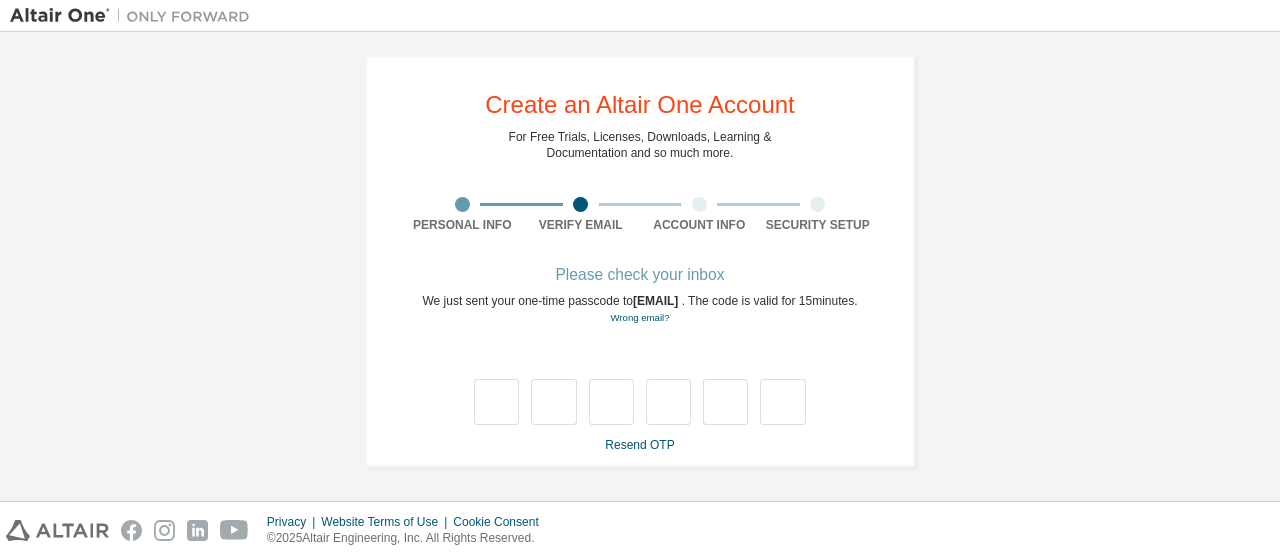 type on "*" 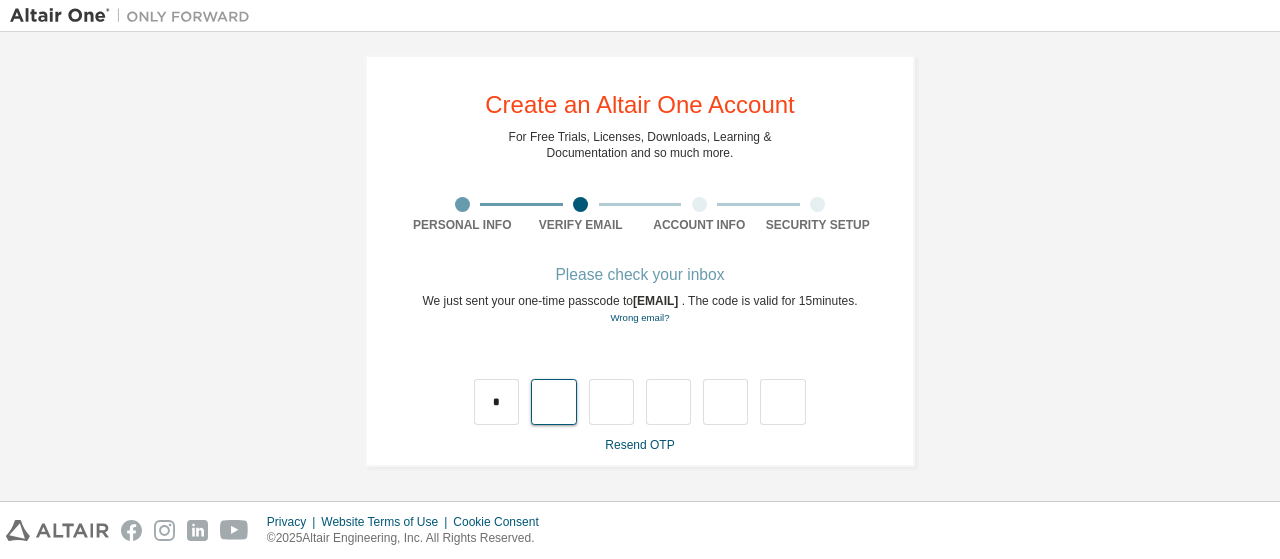 type on "*" 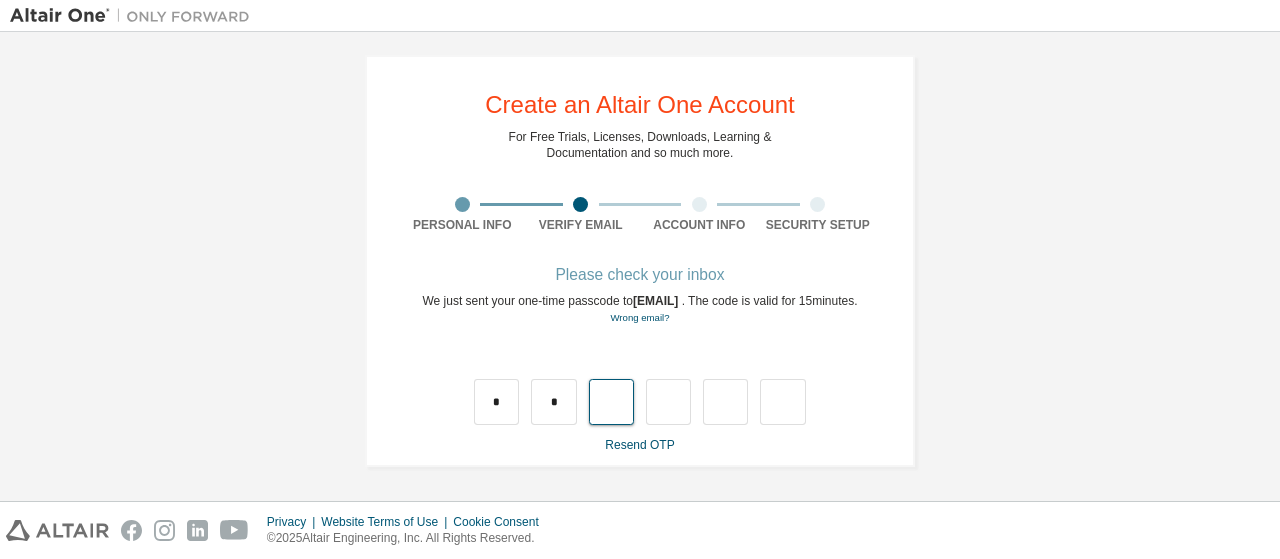 type on "*" 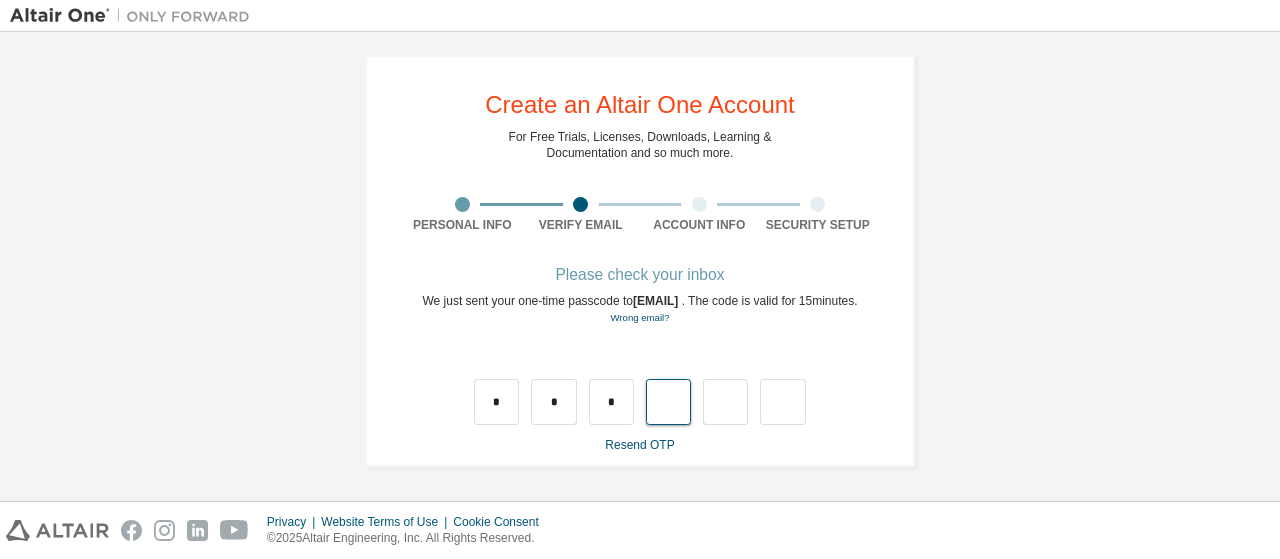 type on "*" 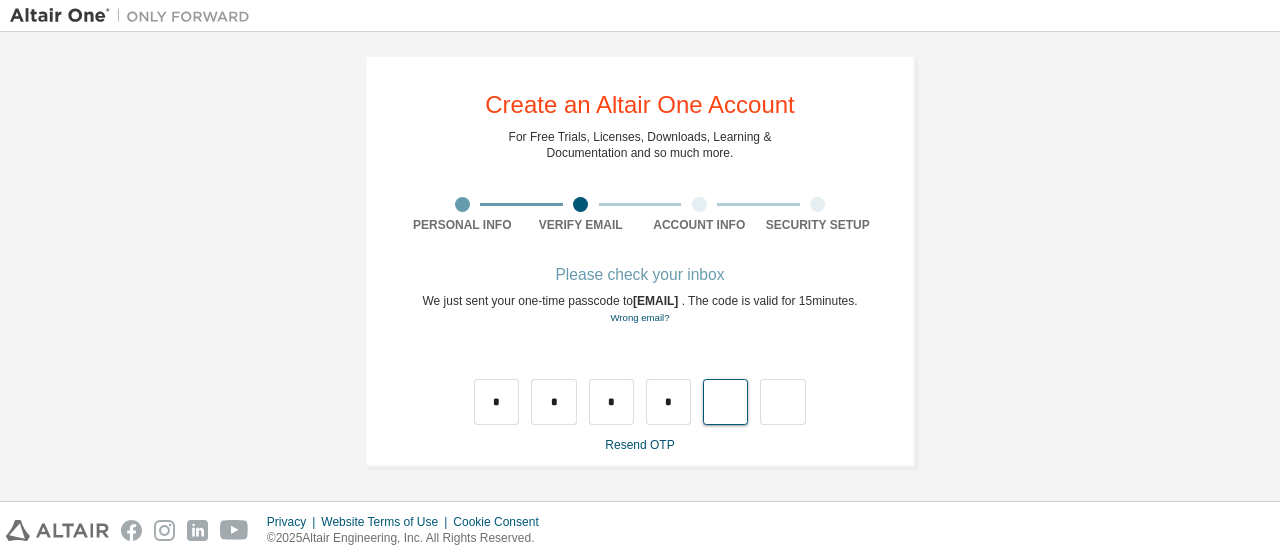 type on "*" 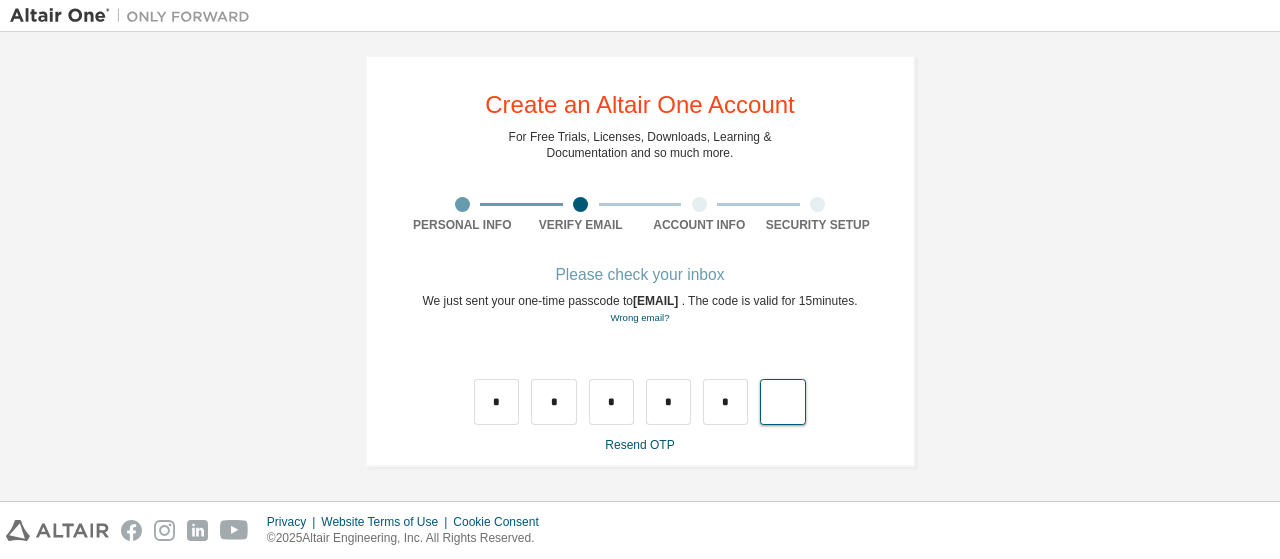 type on "*" 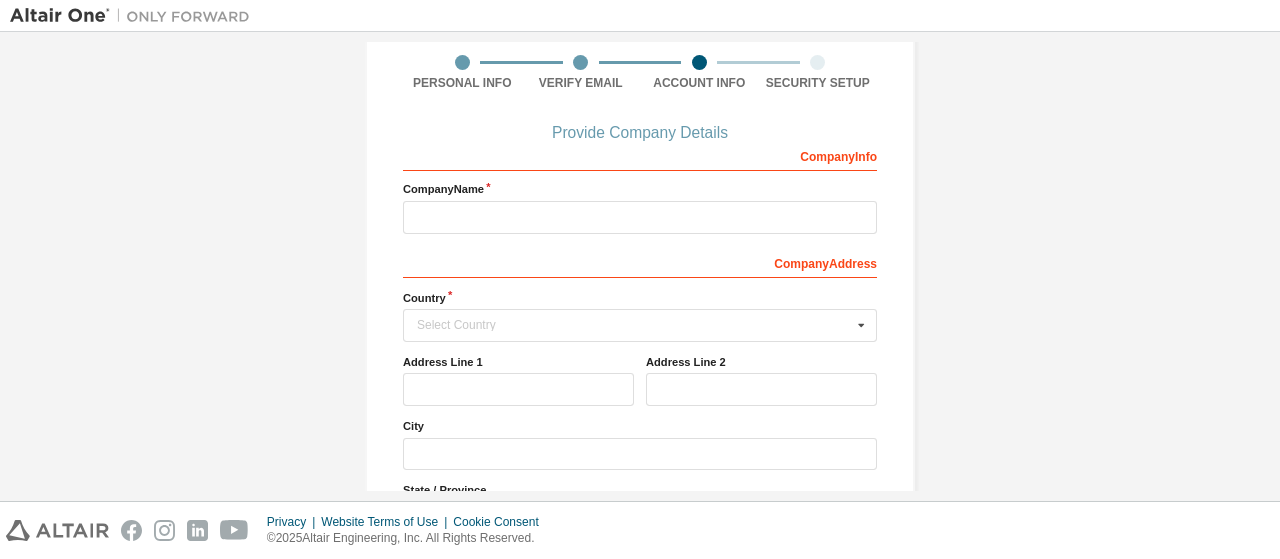 scroll, scrollTop: 154, scrollLeft: 0, axis: vertical 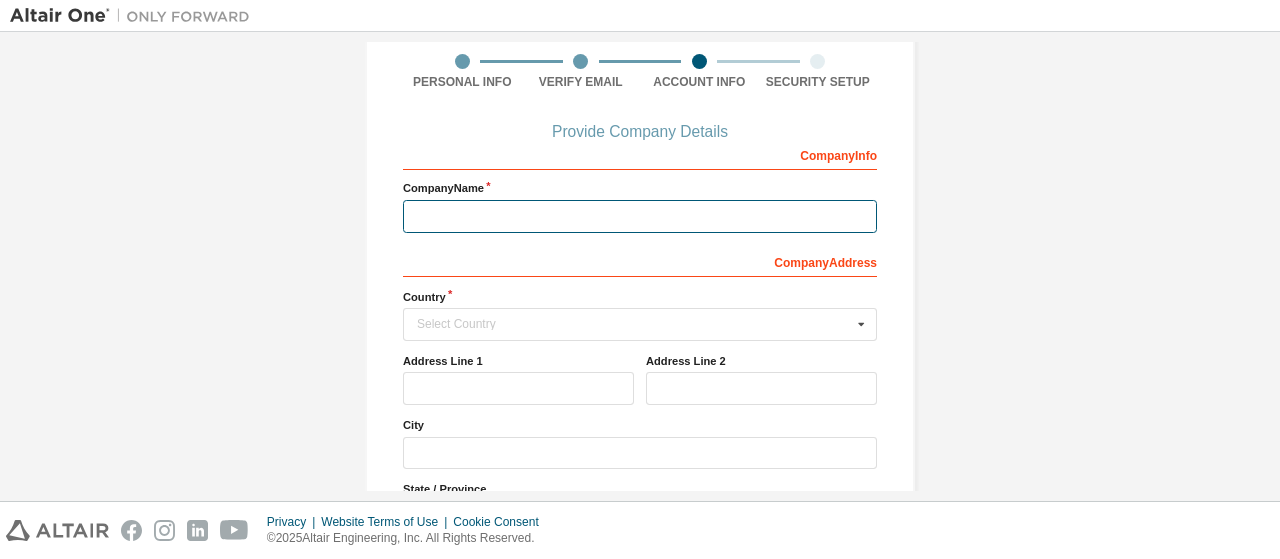 click at bounding box center (640, 216) 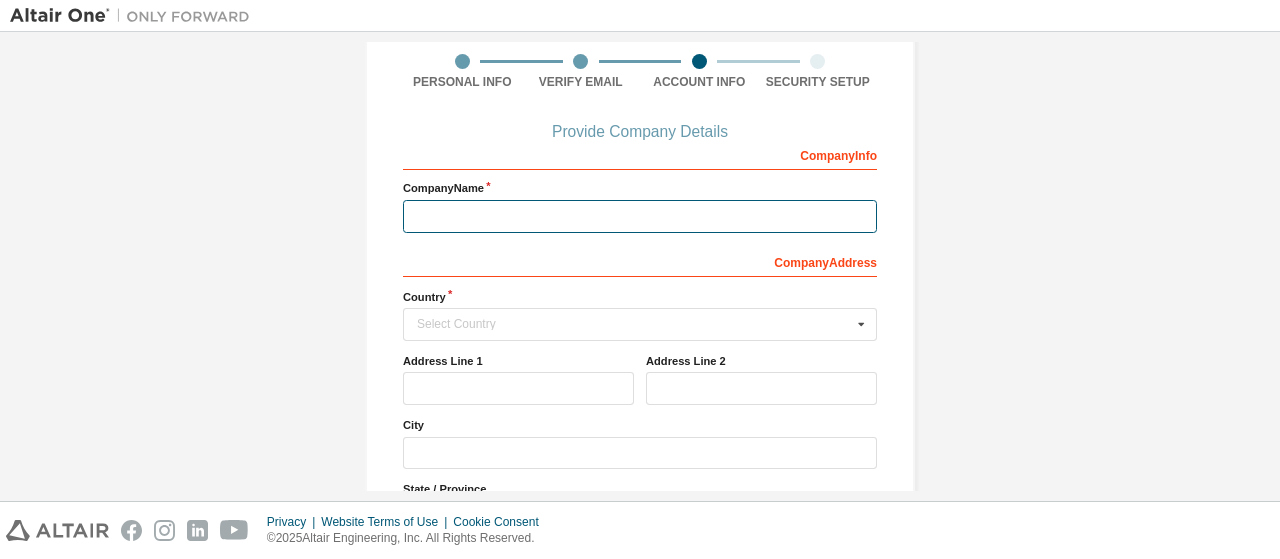 type on "****" 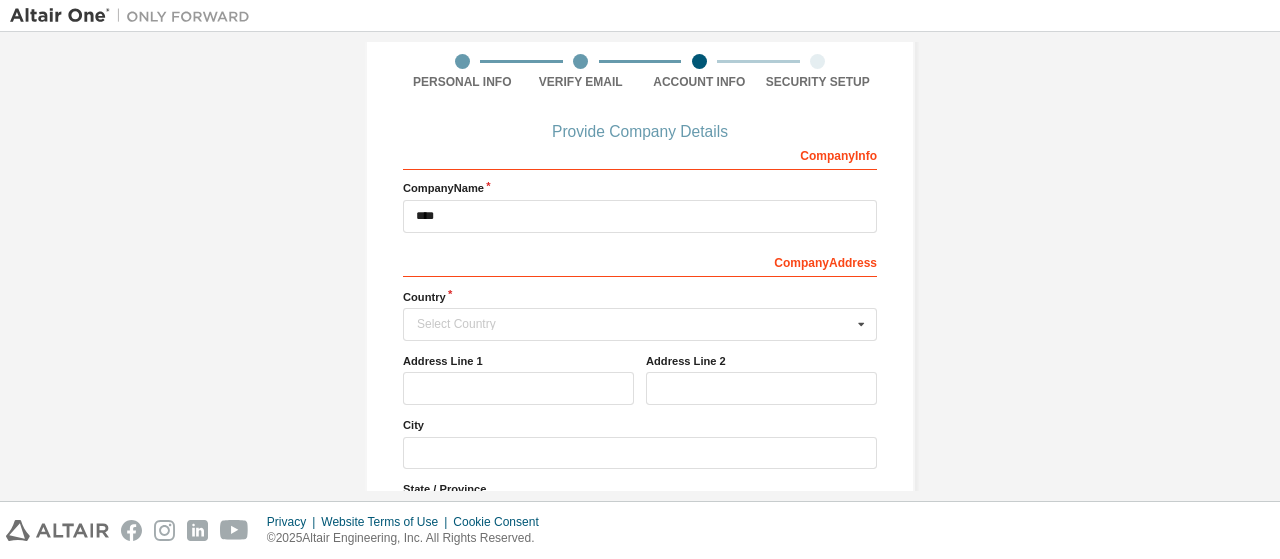 type 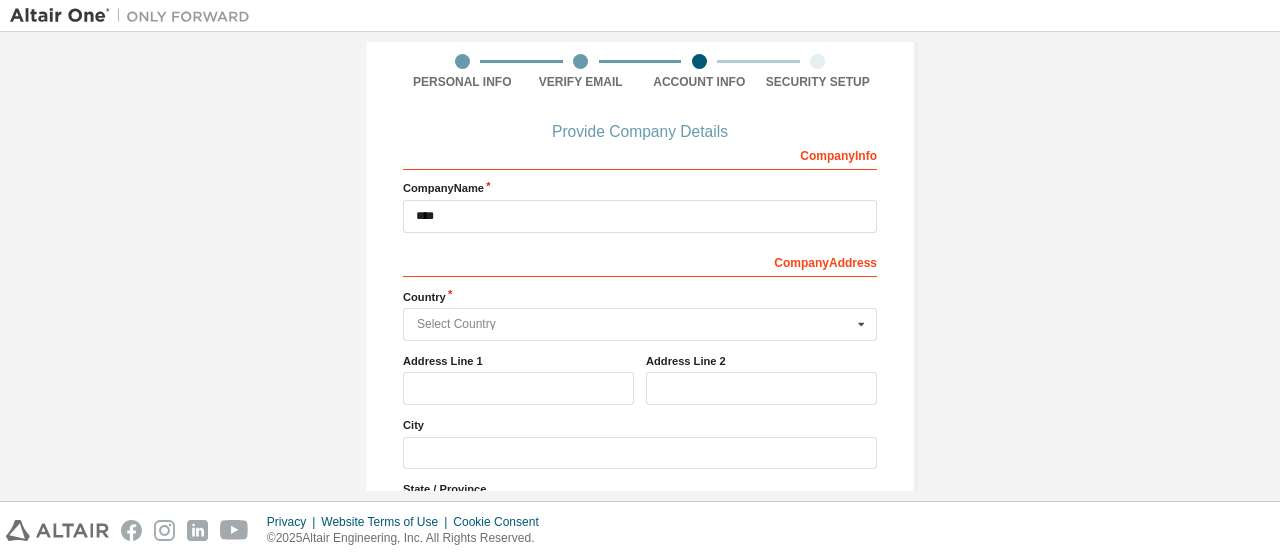 type on "*****" 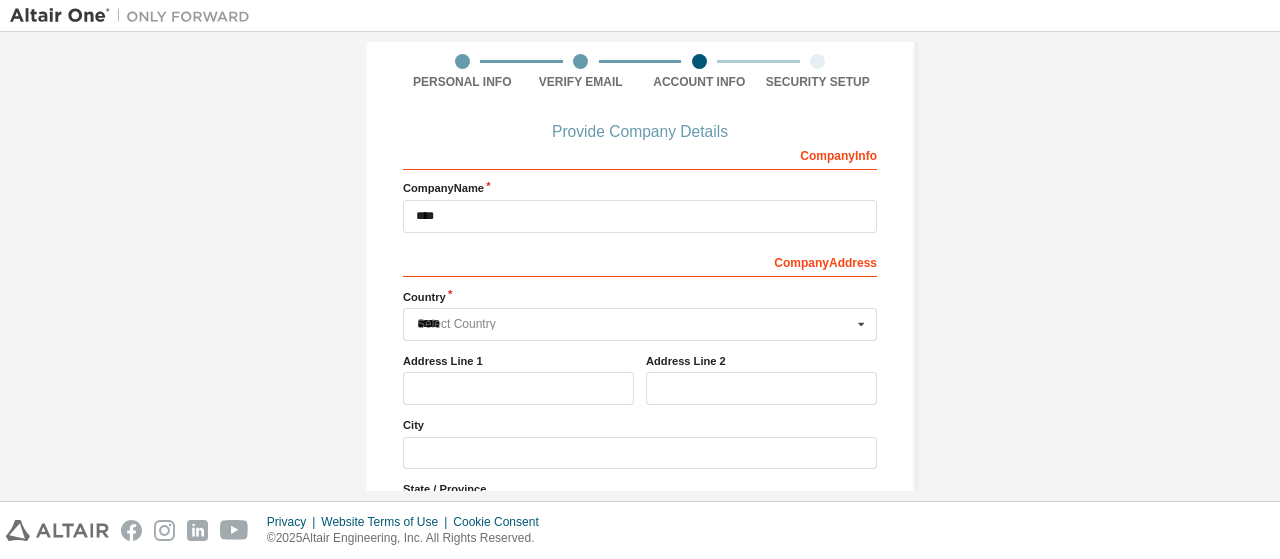 type on "**********" 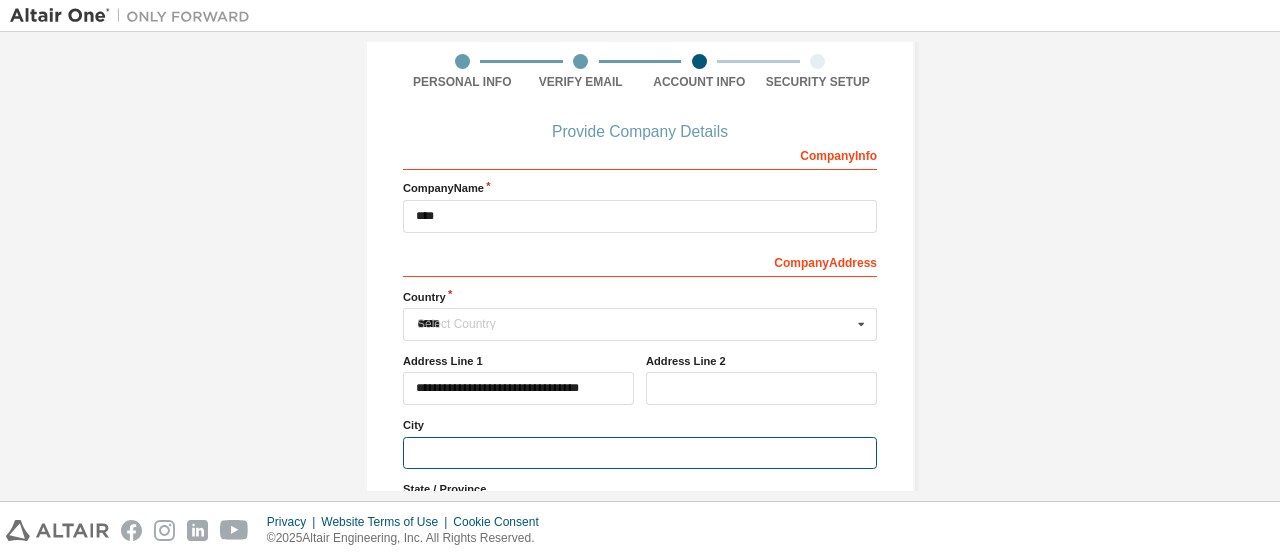 type on "*******" 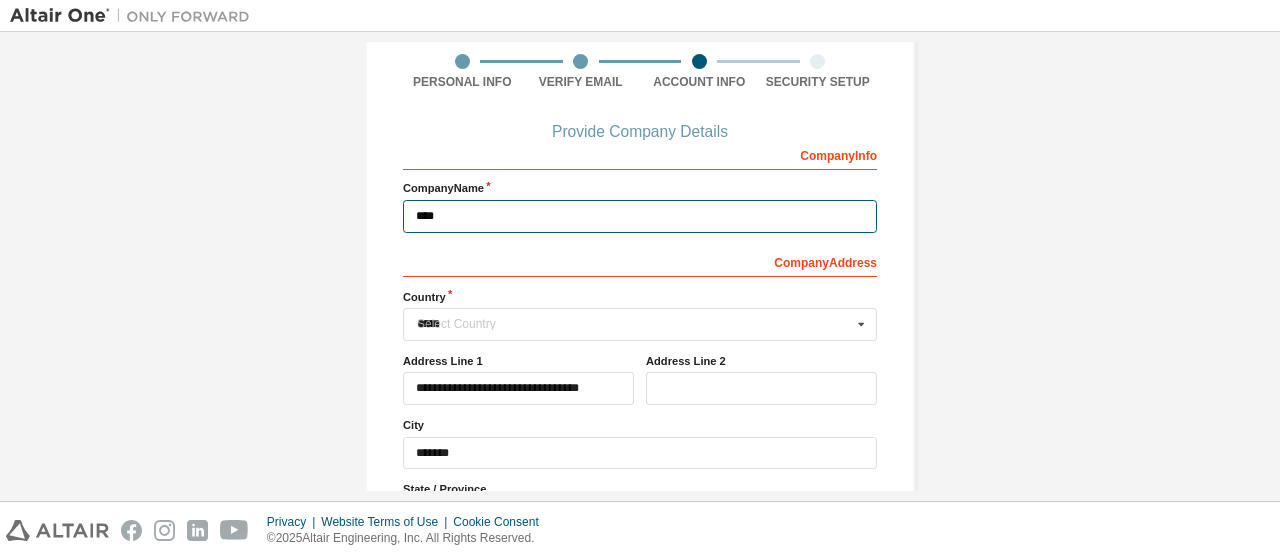 type 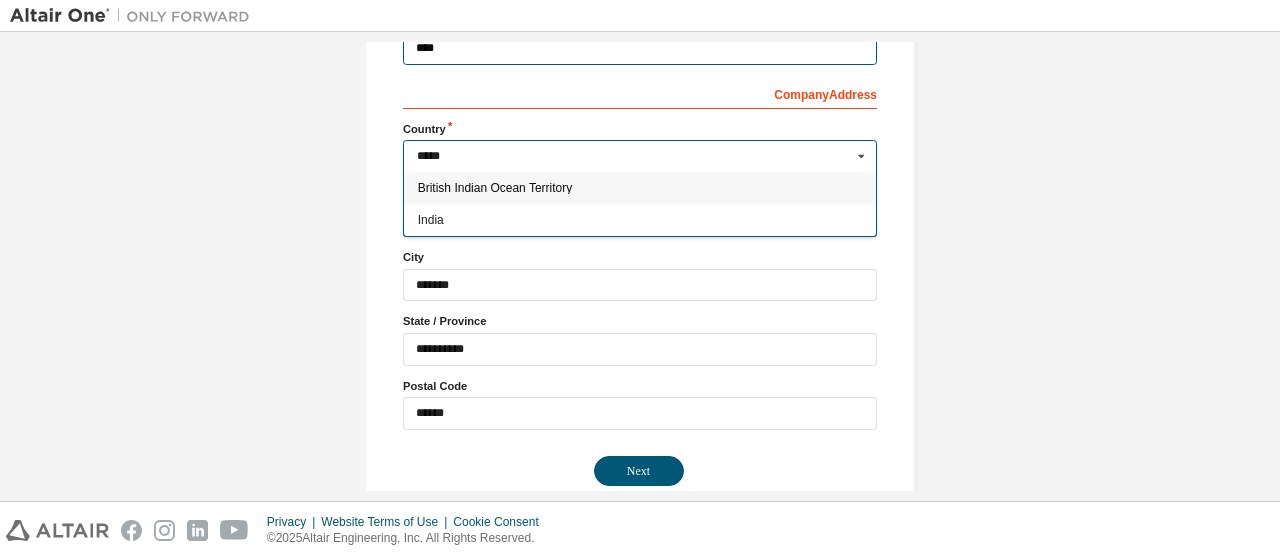 scroll, scrollTop: 349, scrollLeft: 0, axis: vertical 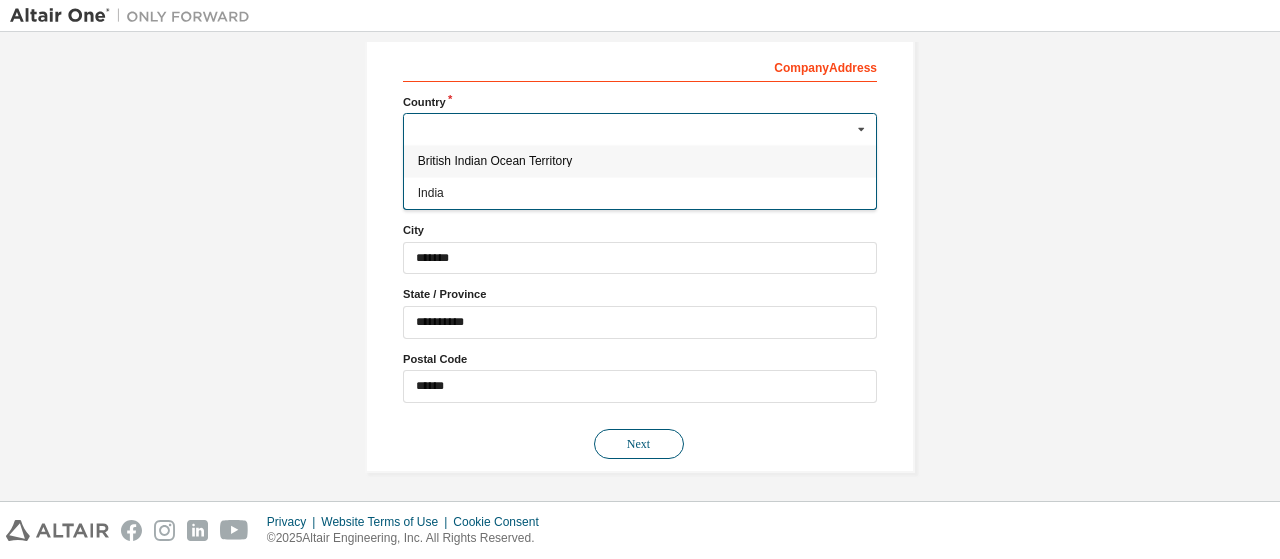 click on "Next" at bounding box center [639, 444] 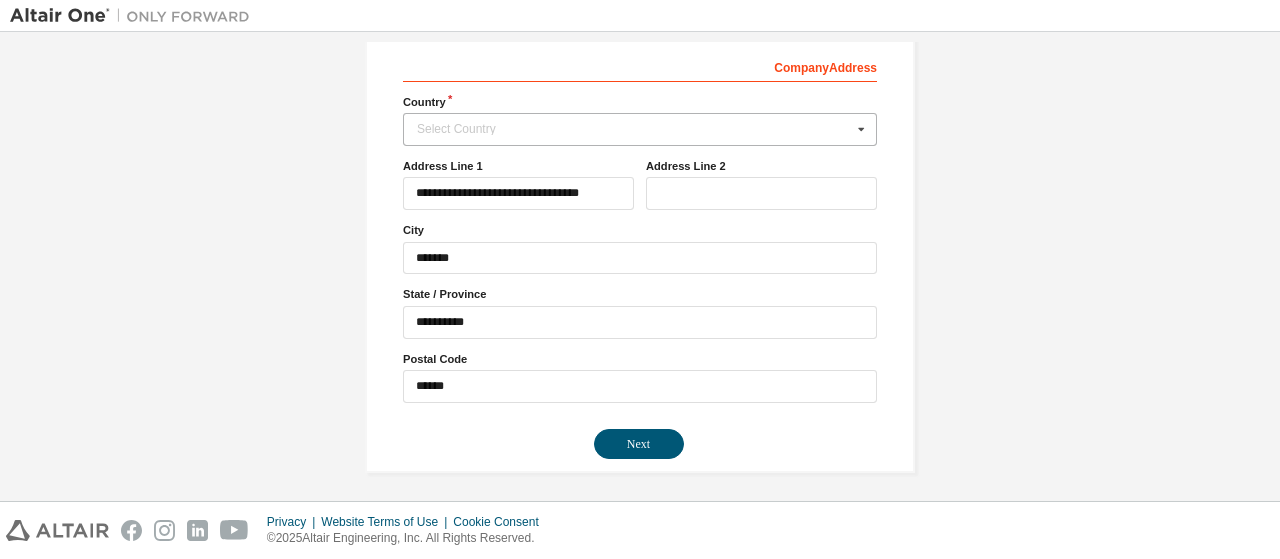 click on "Select Country" at bounding box center [634, 129] 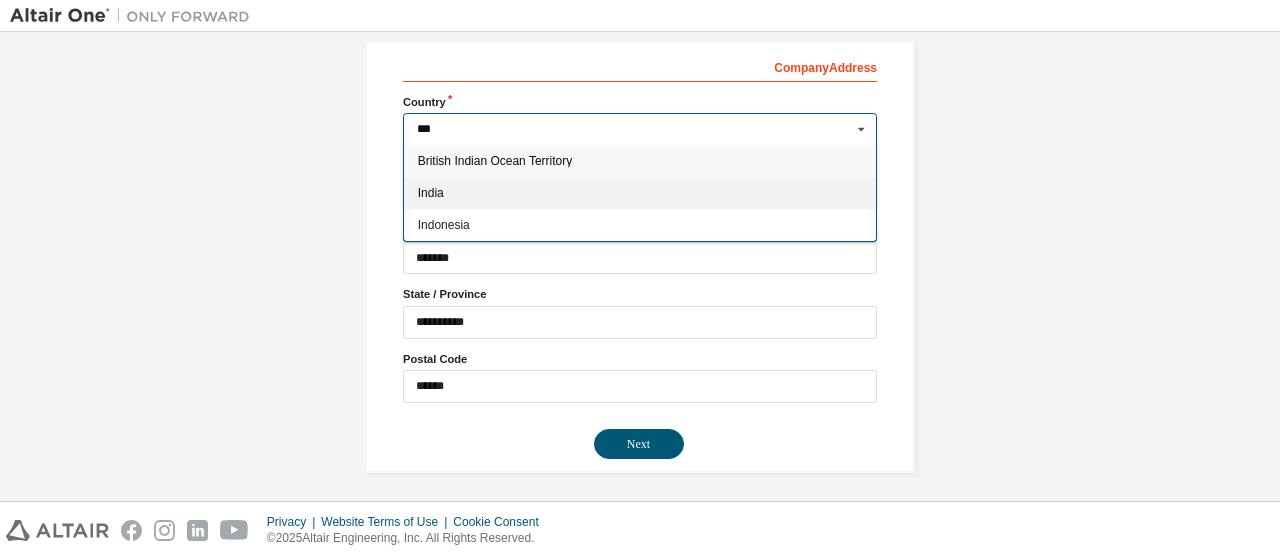 type on "***" 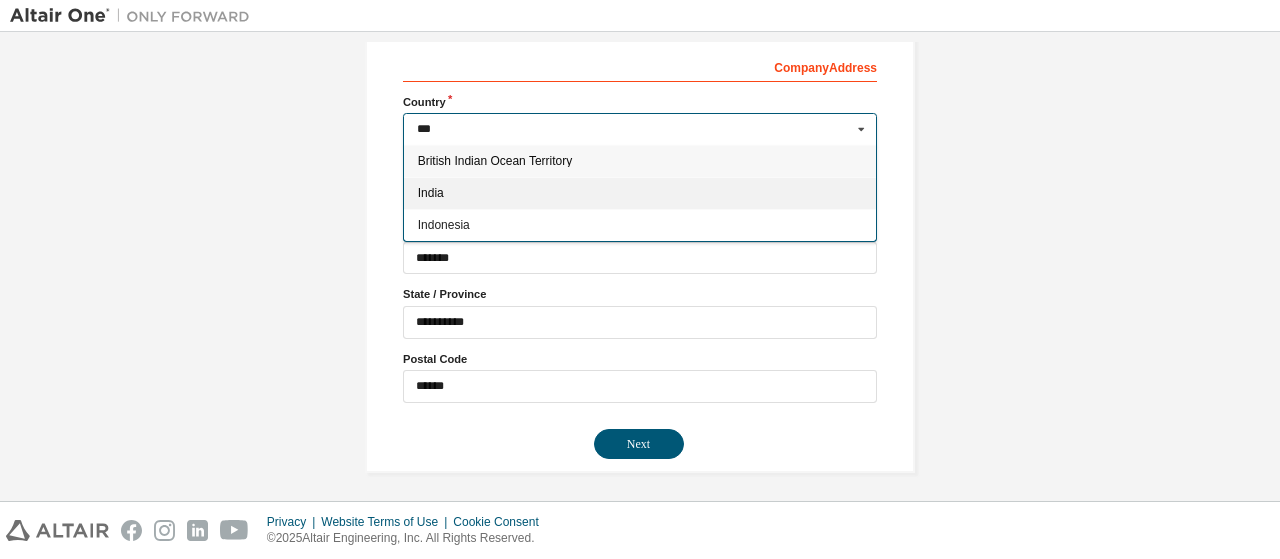 click on "India" at bounding box center (640, 193) 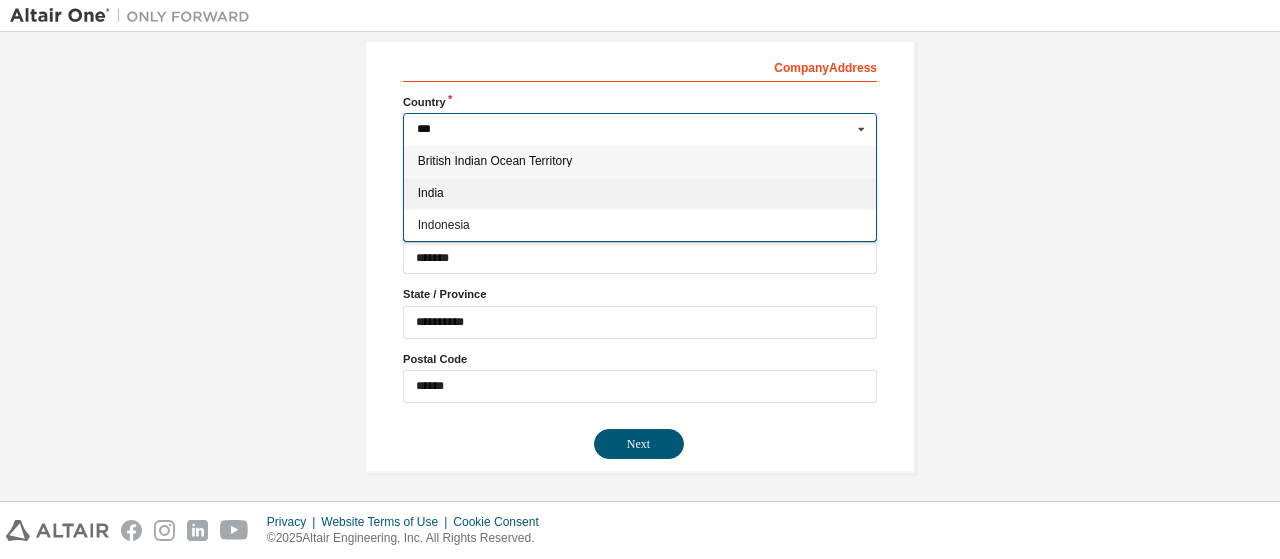 type on "***" 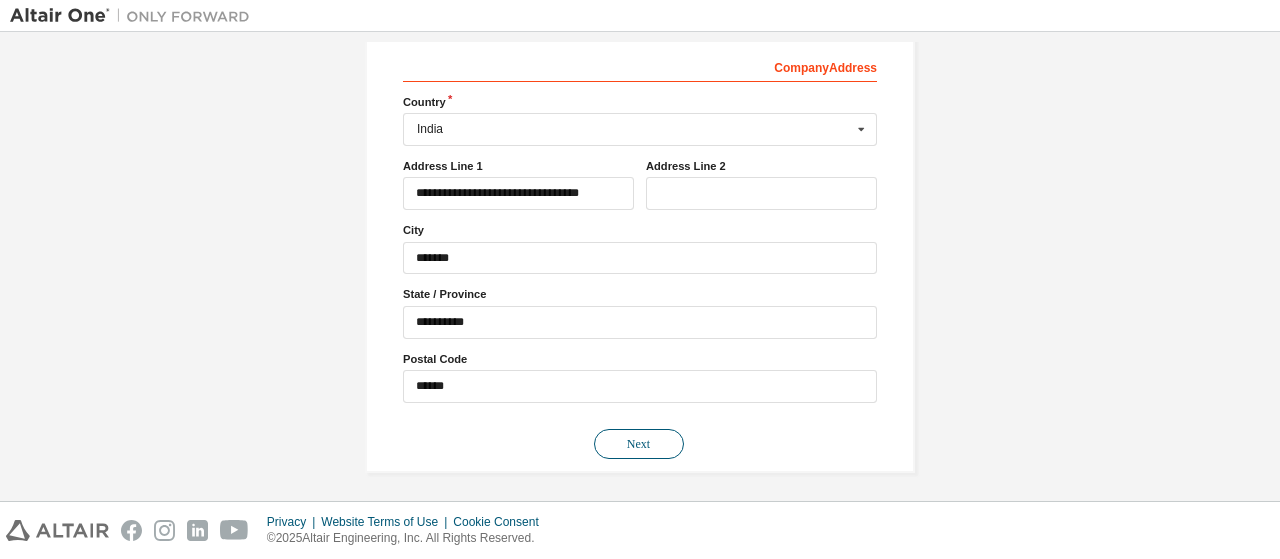 click on "Next" at bounding box center [639, 444] 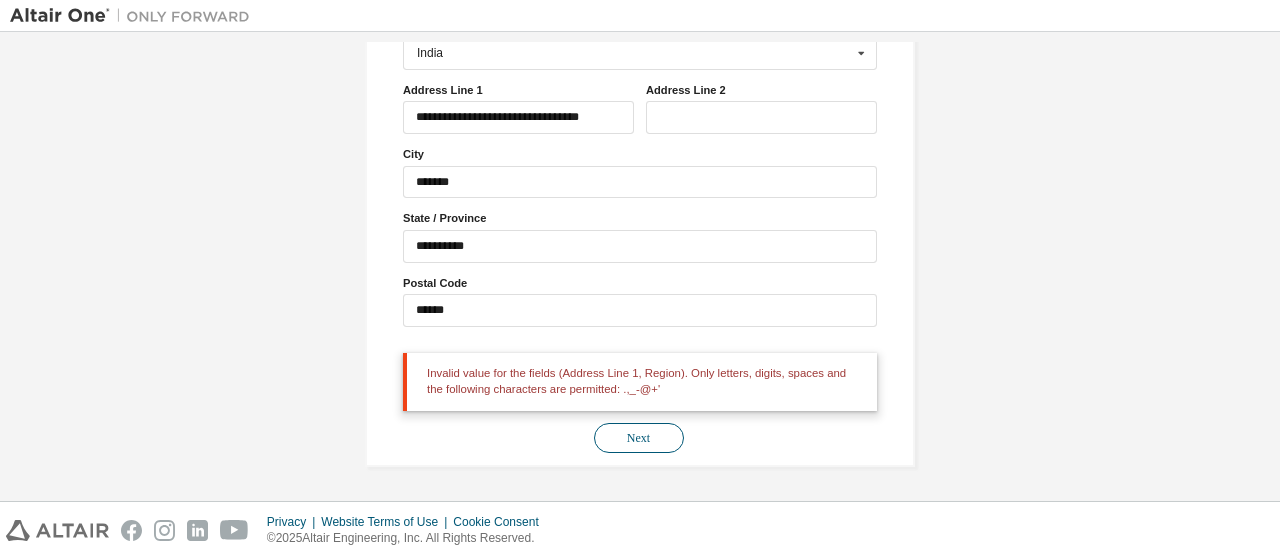 scroll, scrollTop: 349, scrollLeft: 0, axis: vertical 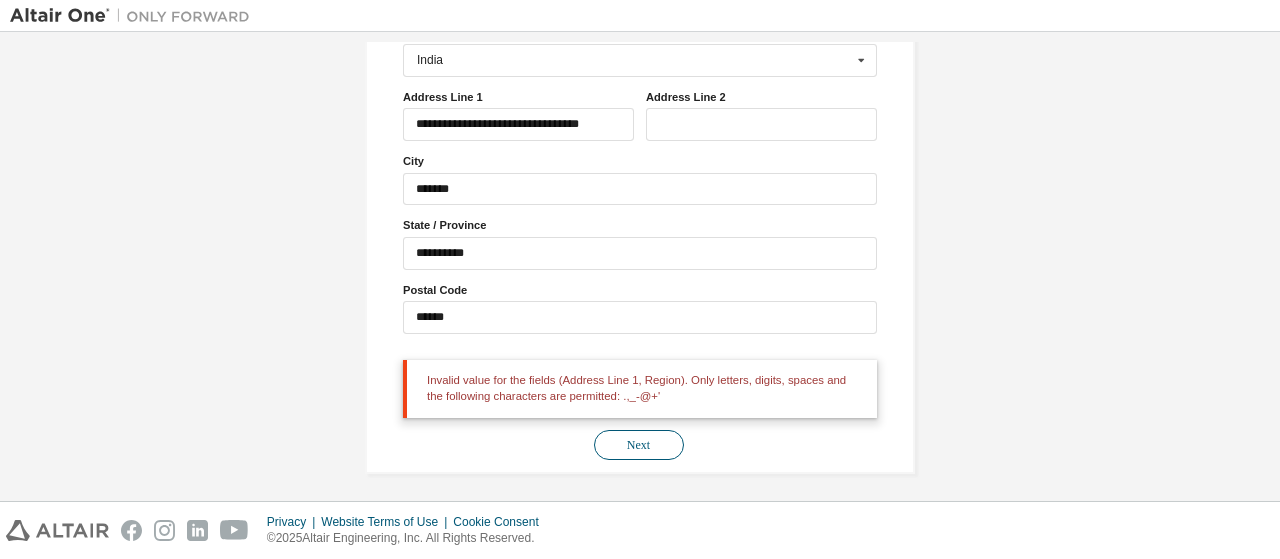 click on "Next" at bounding box center [639, 445] 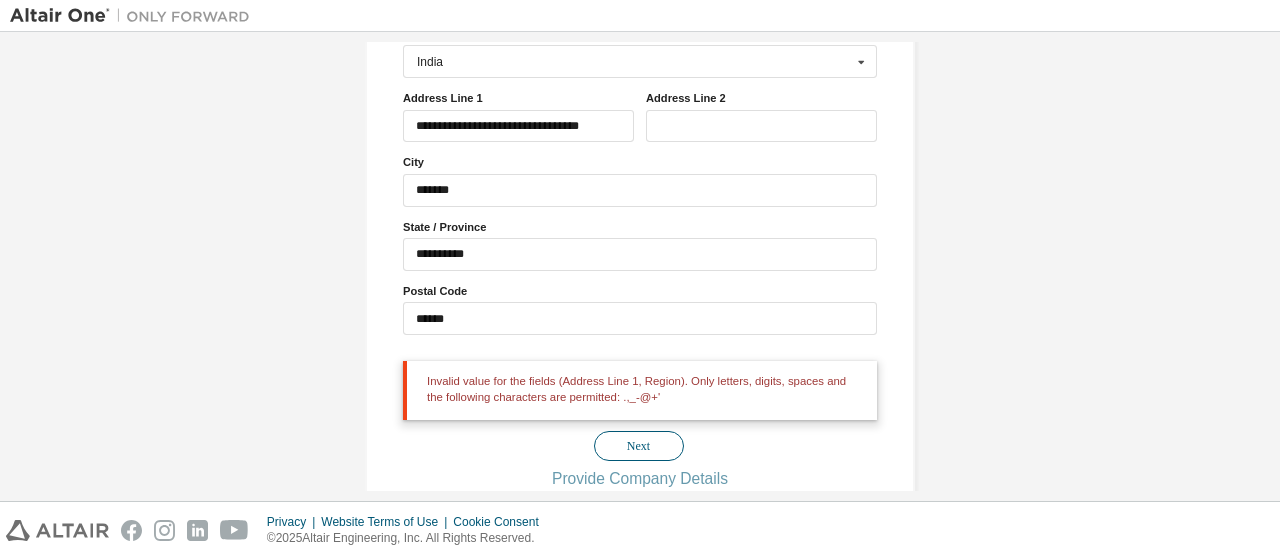 scroll, scrollTop: 418, scrollLeft: 0, axis: vertical 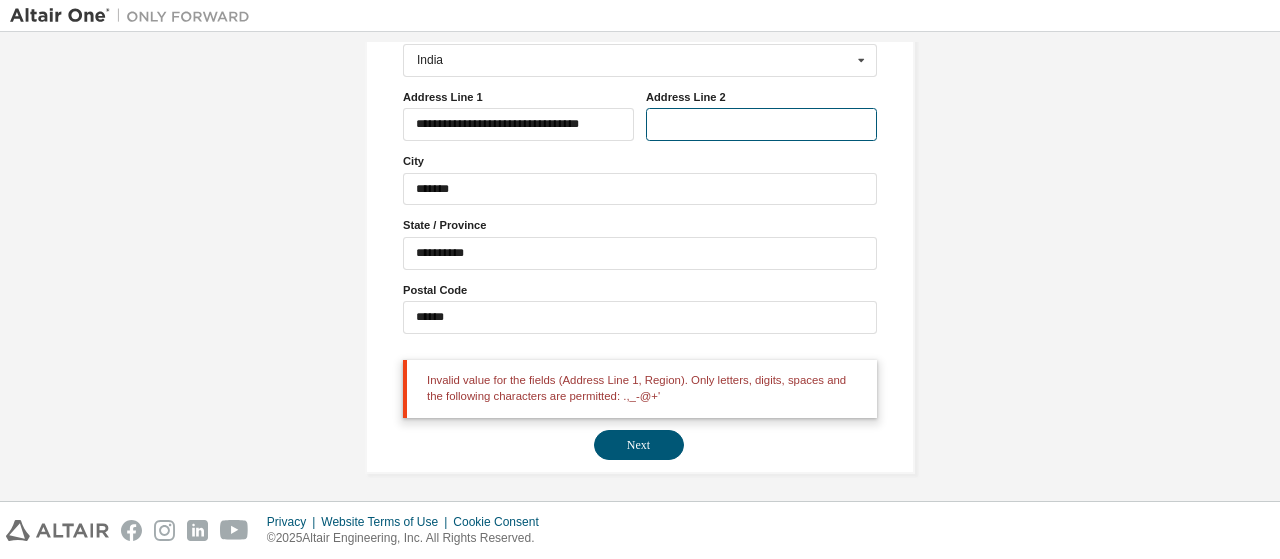 click at bounding box center [761, 124] 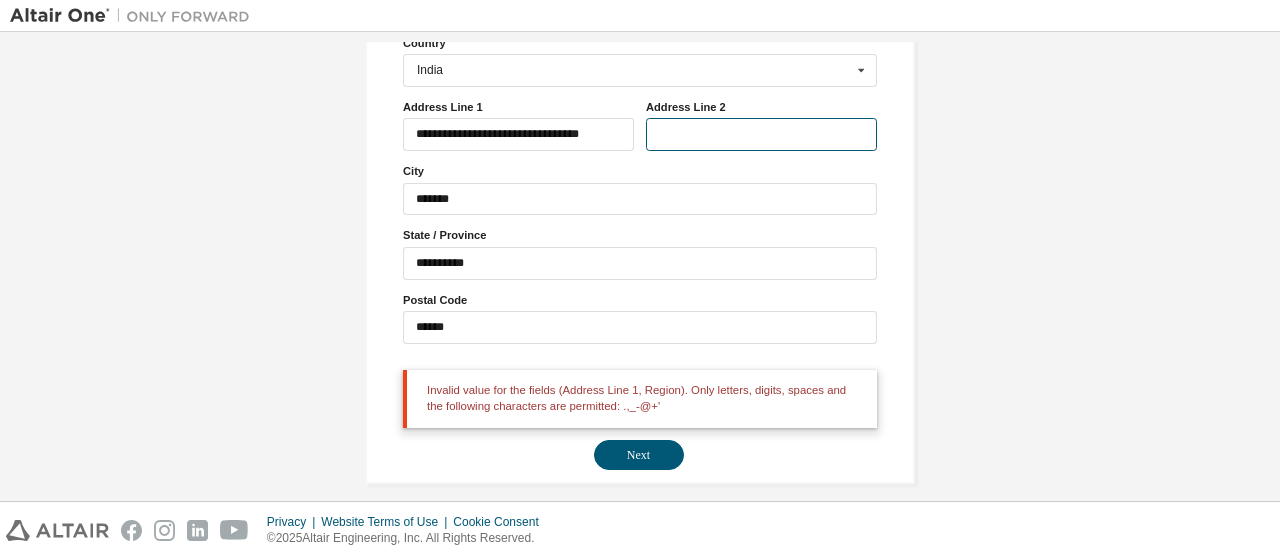 scroll, scrollTop: 410, scrollLeft: 0, axis: vertical 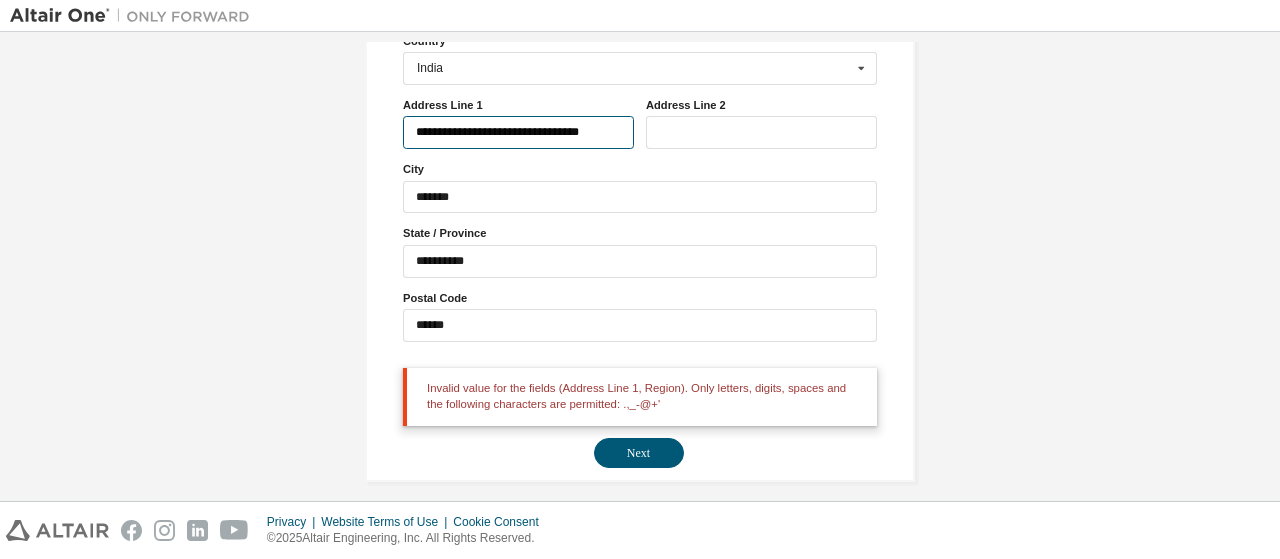 click on "**********" at bounding box center [518, 132] 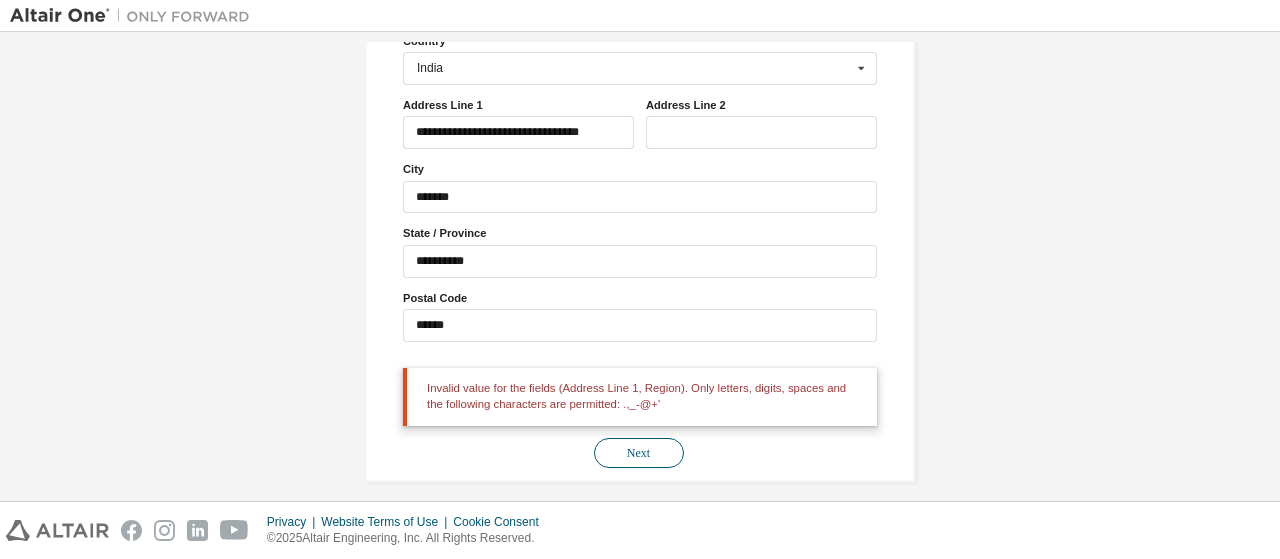 click on "Next" at bounding box center (639, 453) 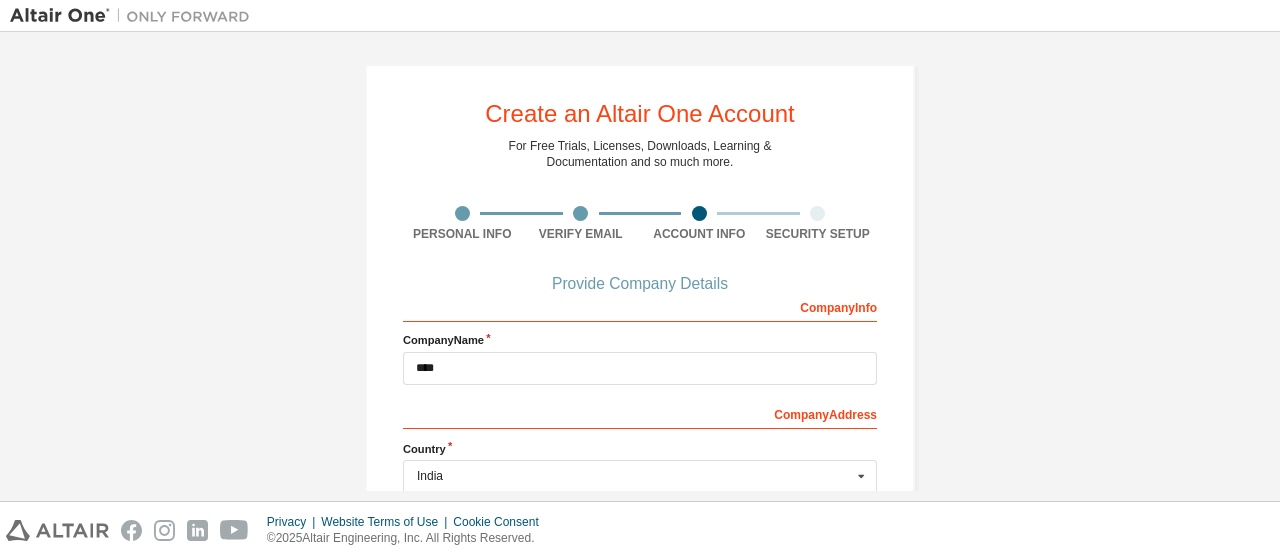 scroll, scrollTop: 42, scrollLeft: 0, axis: vertical 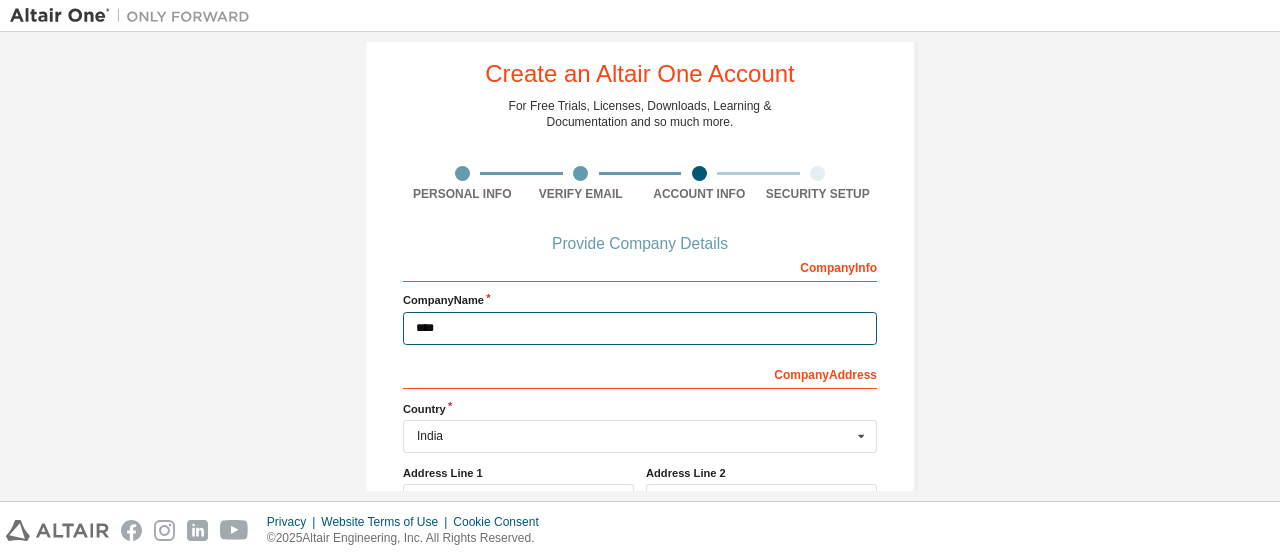 click on "****" at bounding box center [640, 328] 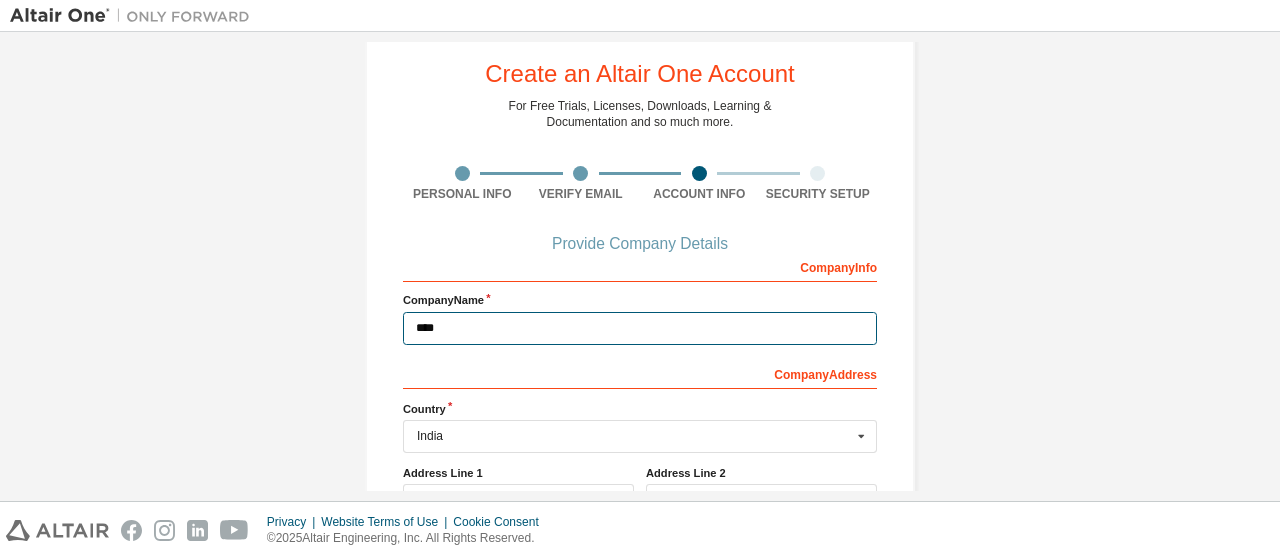 type 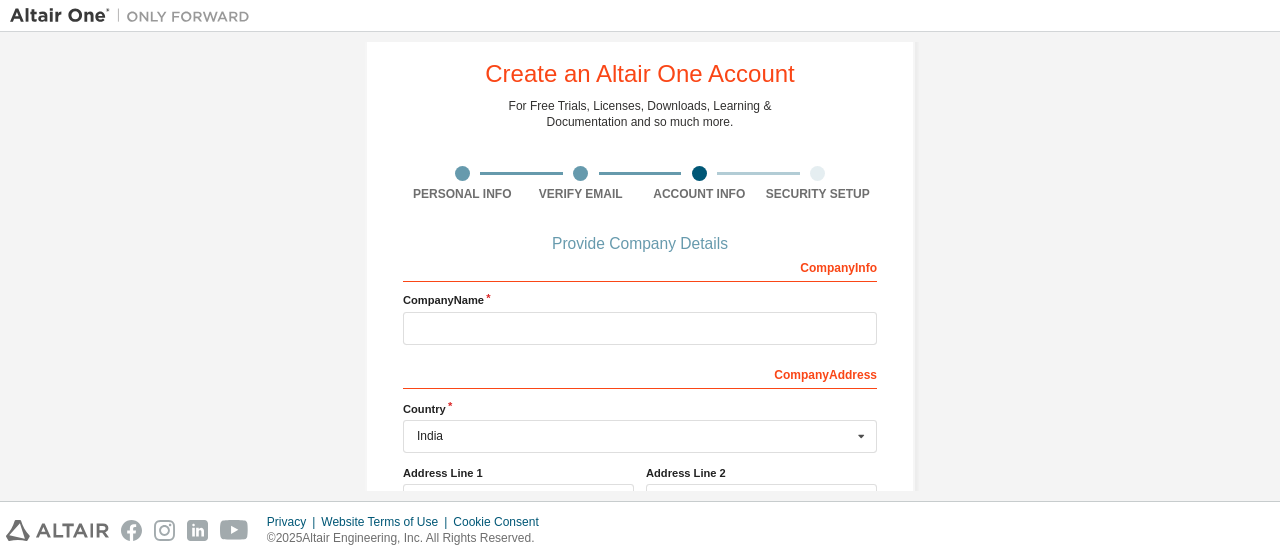 type 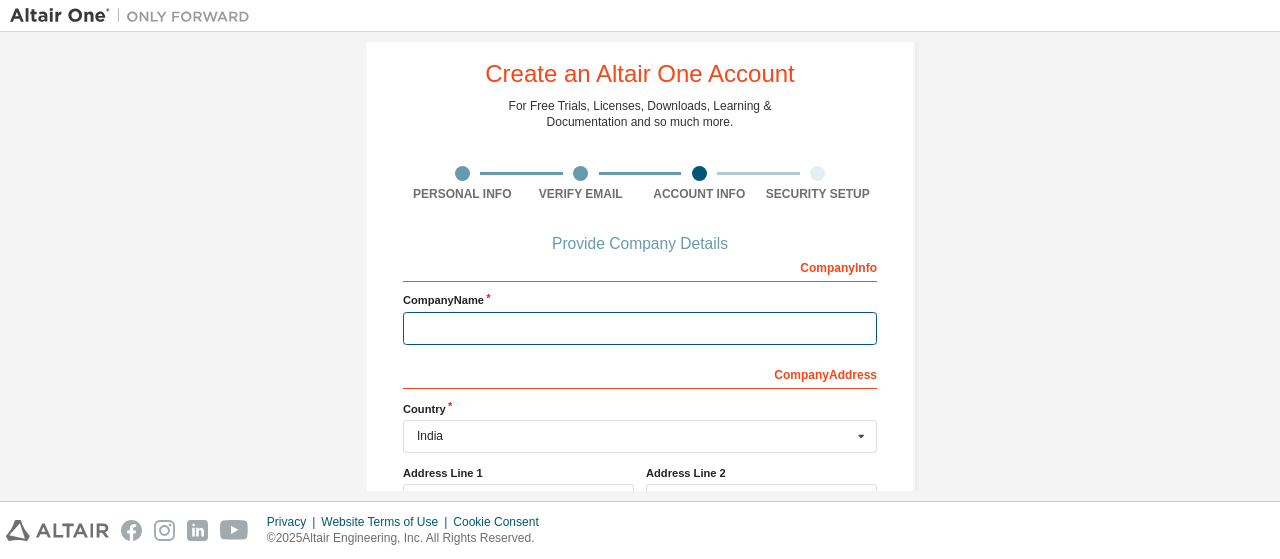 click at bounding box center (640, 328) 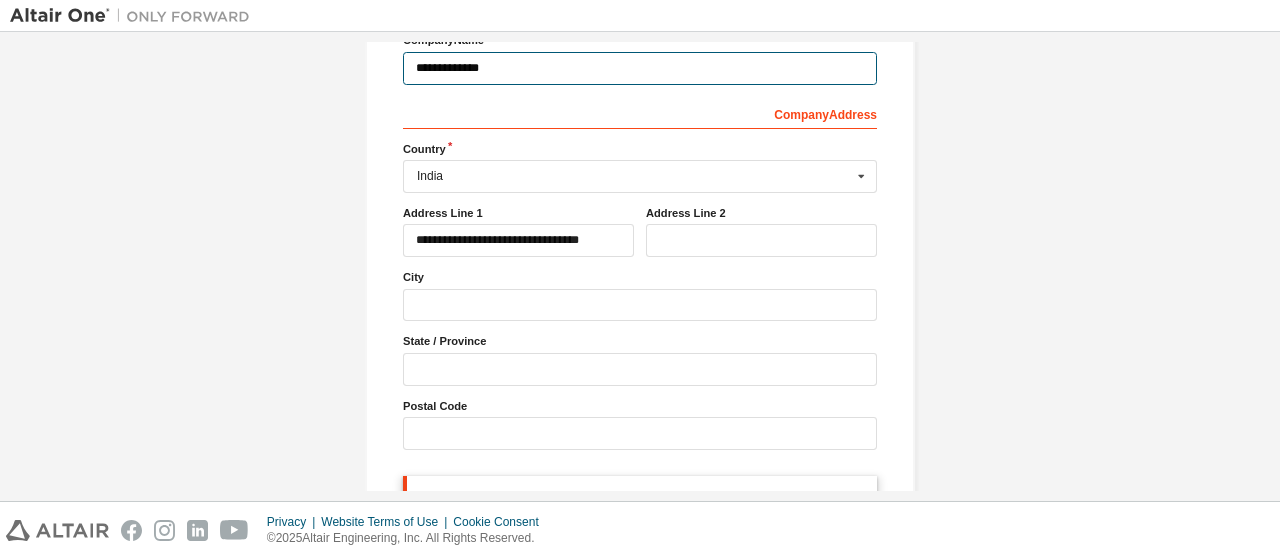 scroll, scrollTop: 354, scrollLeft: 0, axis: vertical 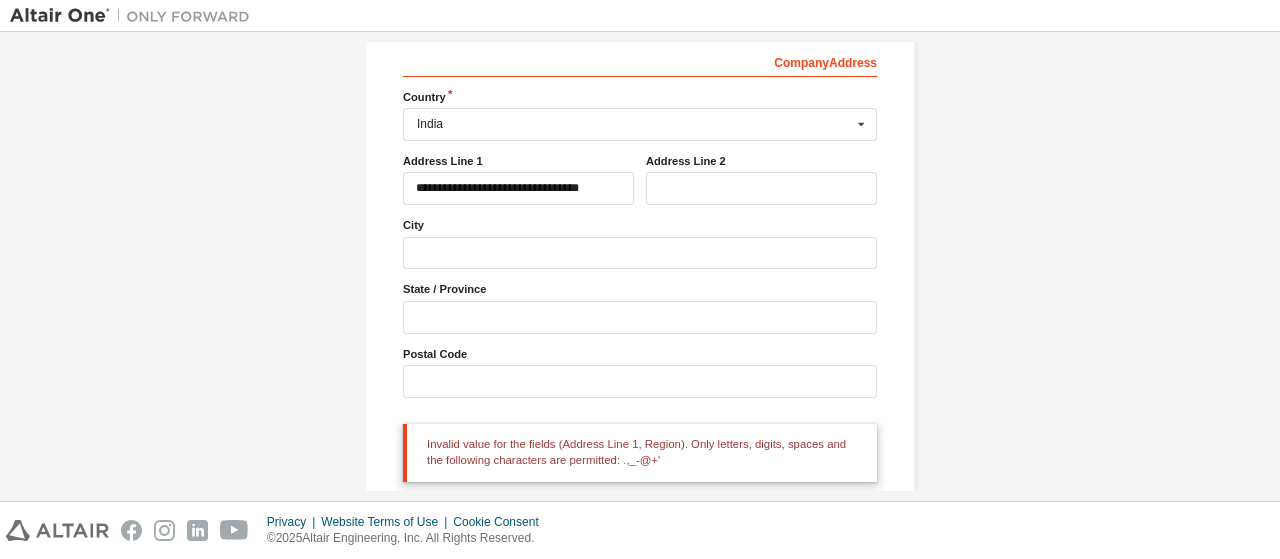 type on "**********" 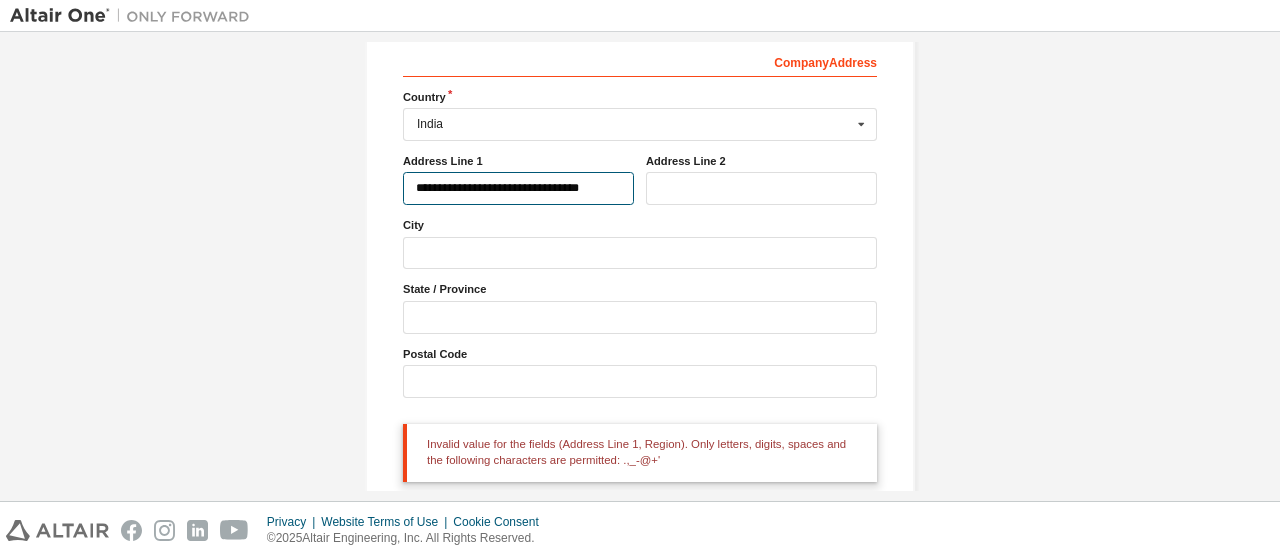 click on "**********" at bounding box center [518, 188] 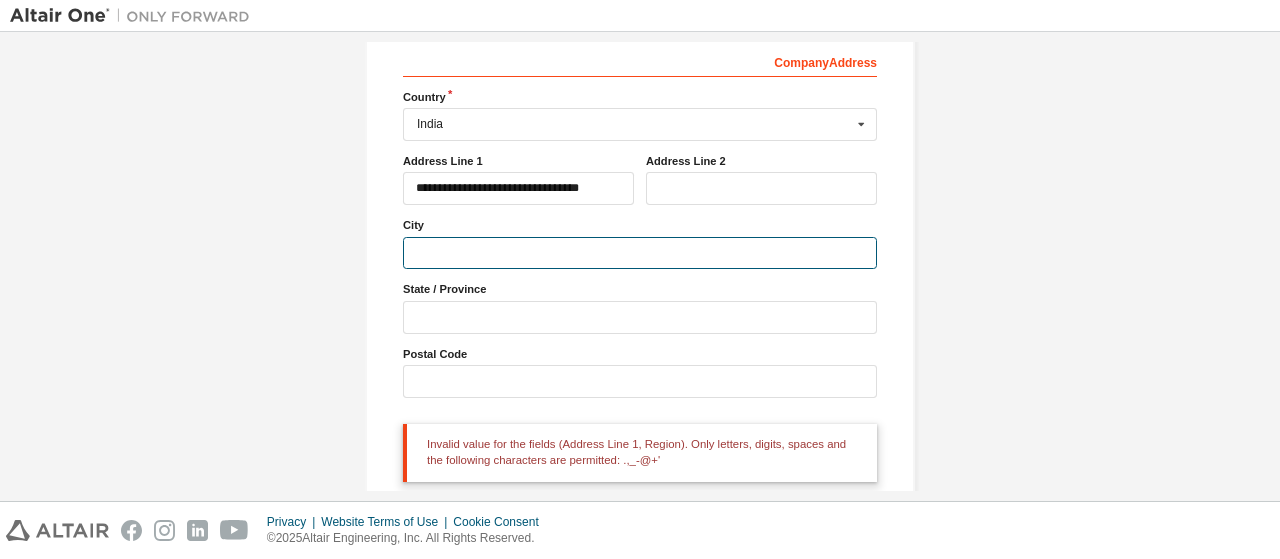 click at bounding box center (640, 253) 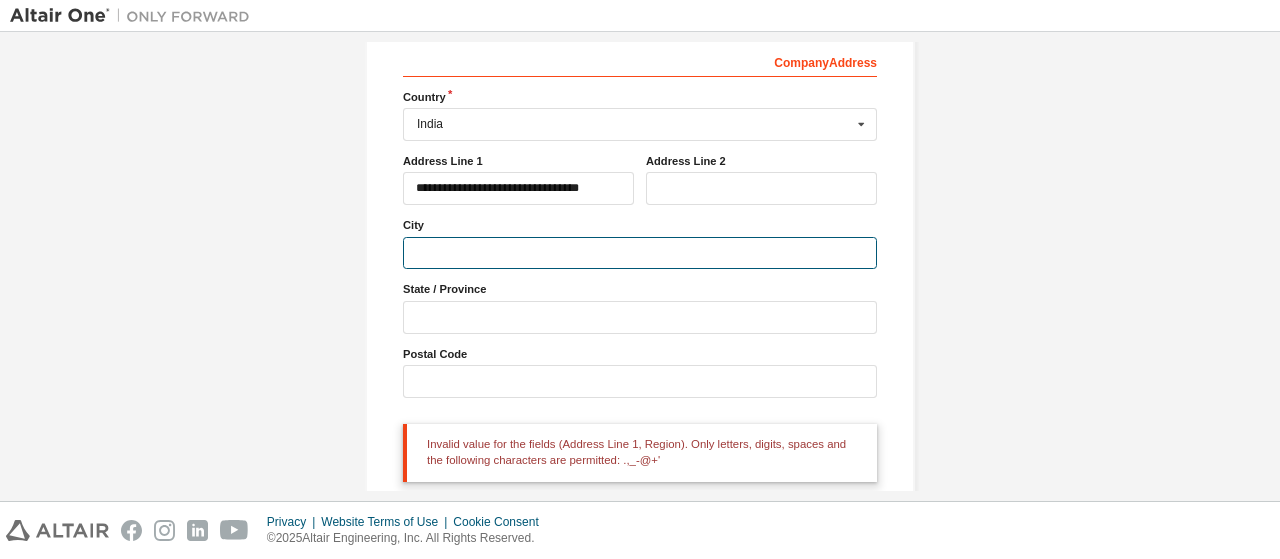 type on "*******" 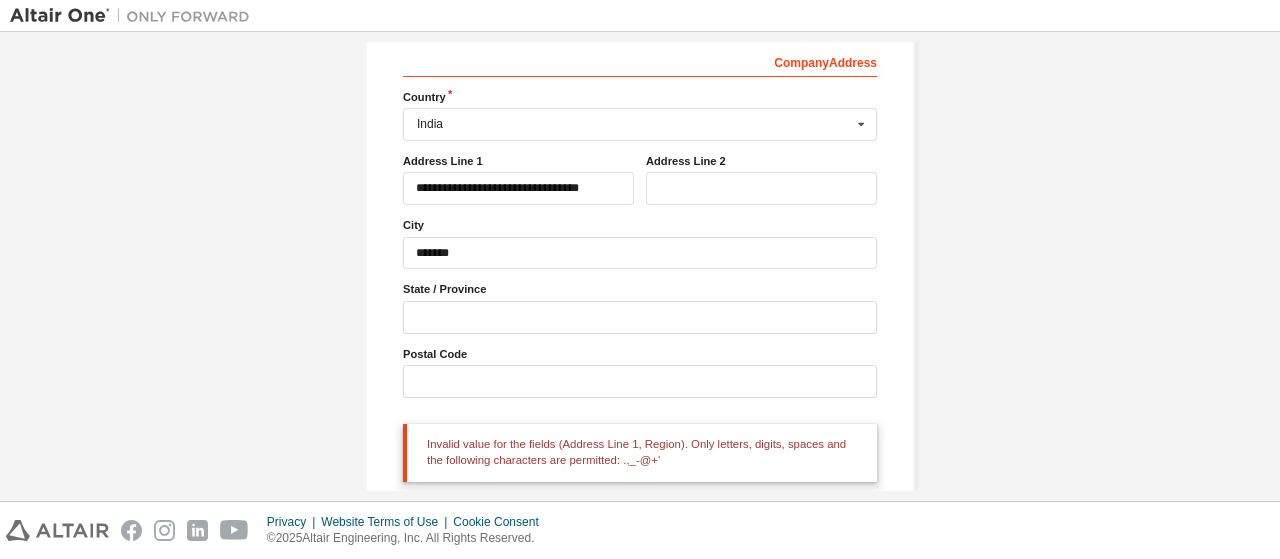 type on "***" 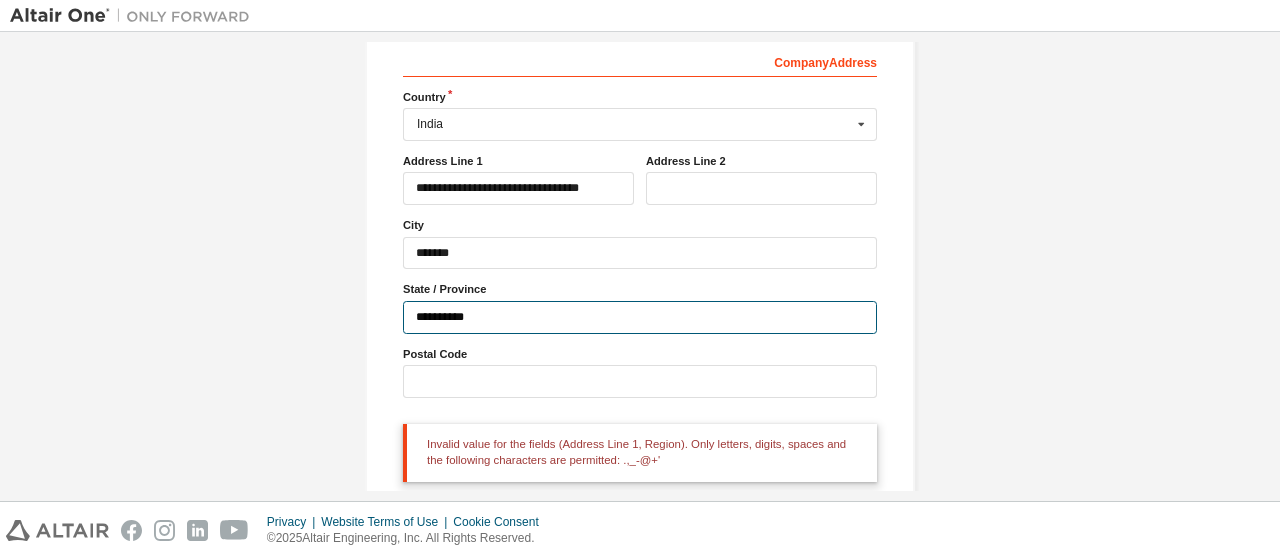 type on "******" 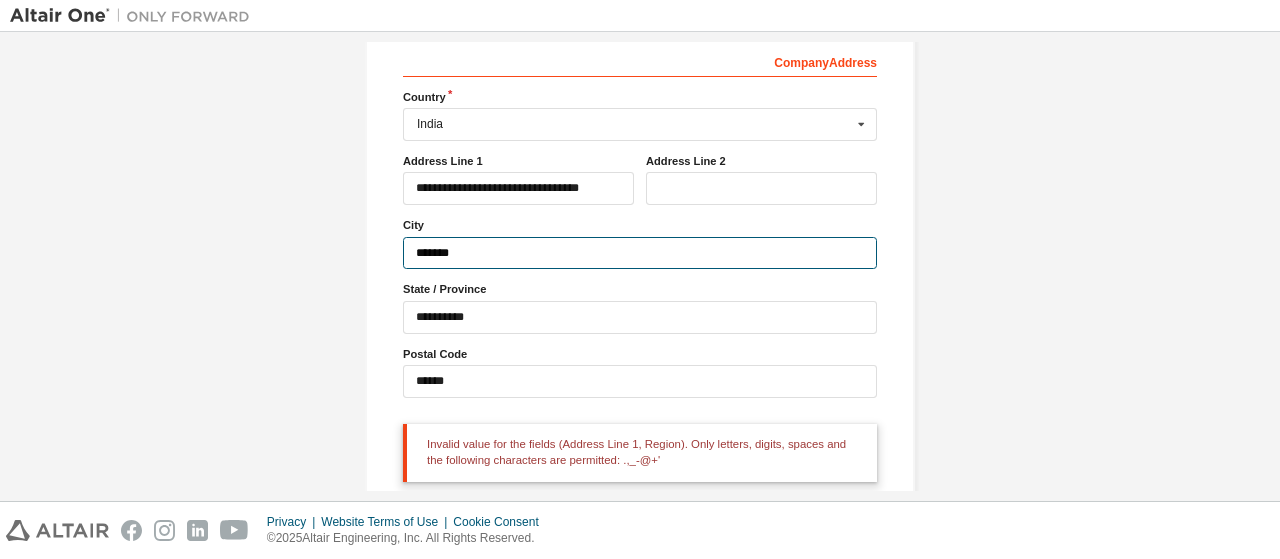 type on "***" 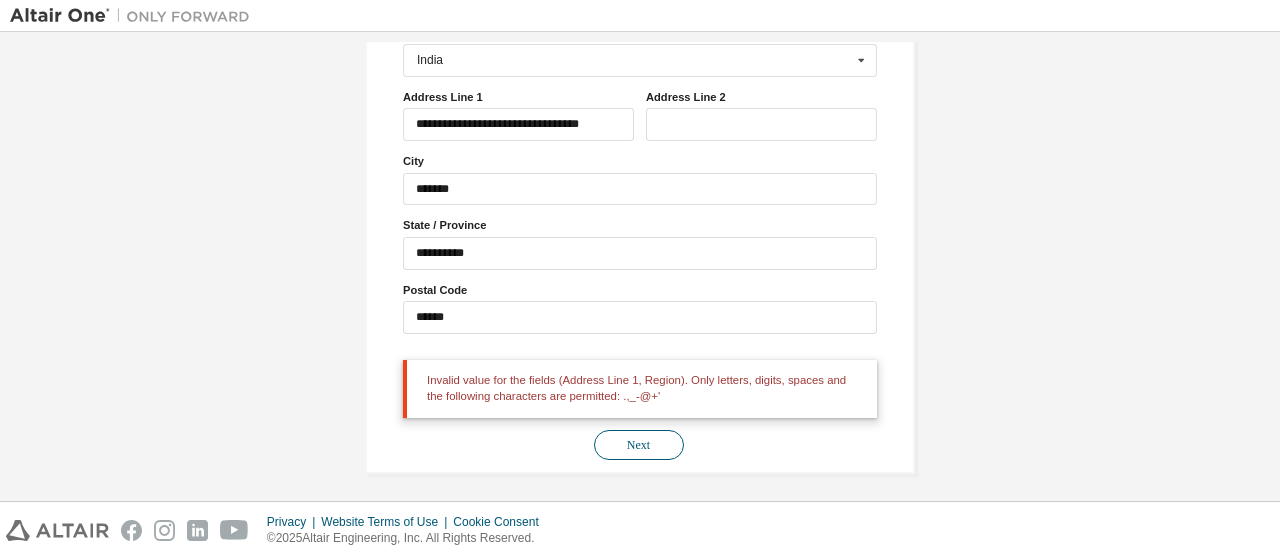 click on "Next" at bounding box center (639, 445) 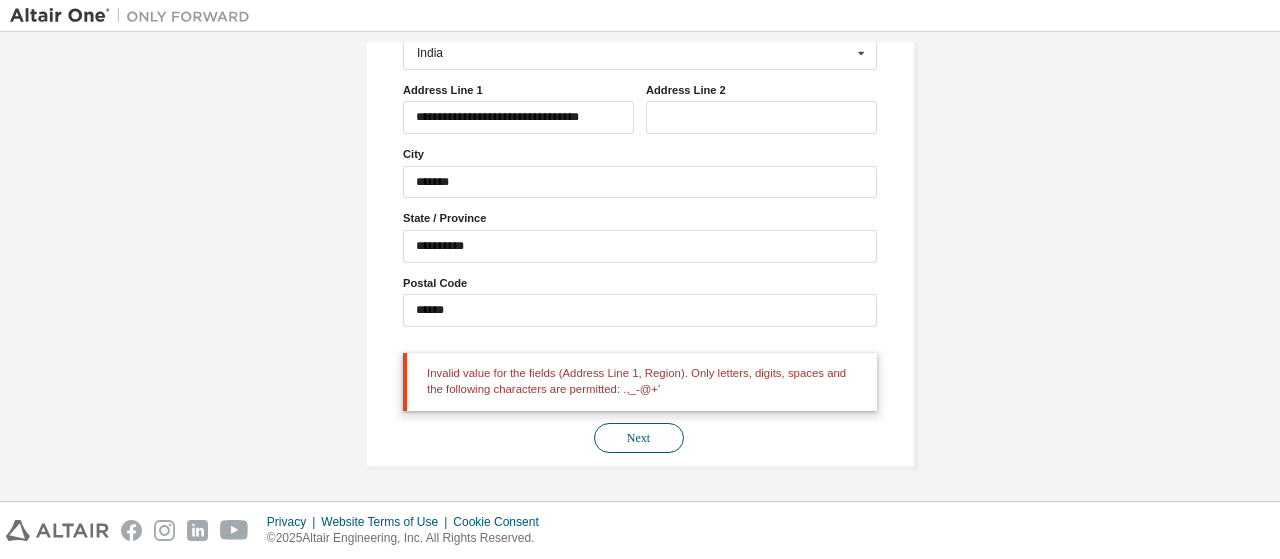 scroll, scrollTop: 418, scrollLeft: 0, axis: vertical 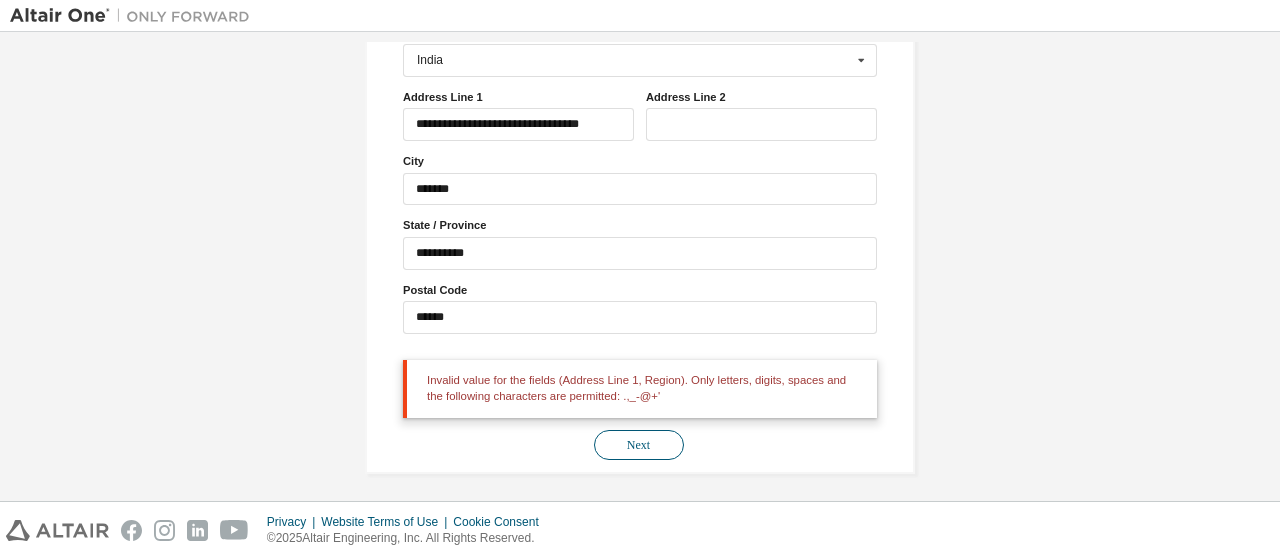 click on "Next" at bounding box center (639, 445) 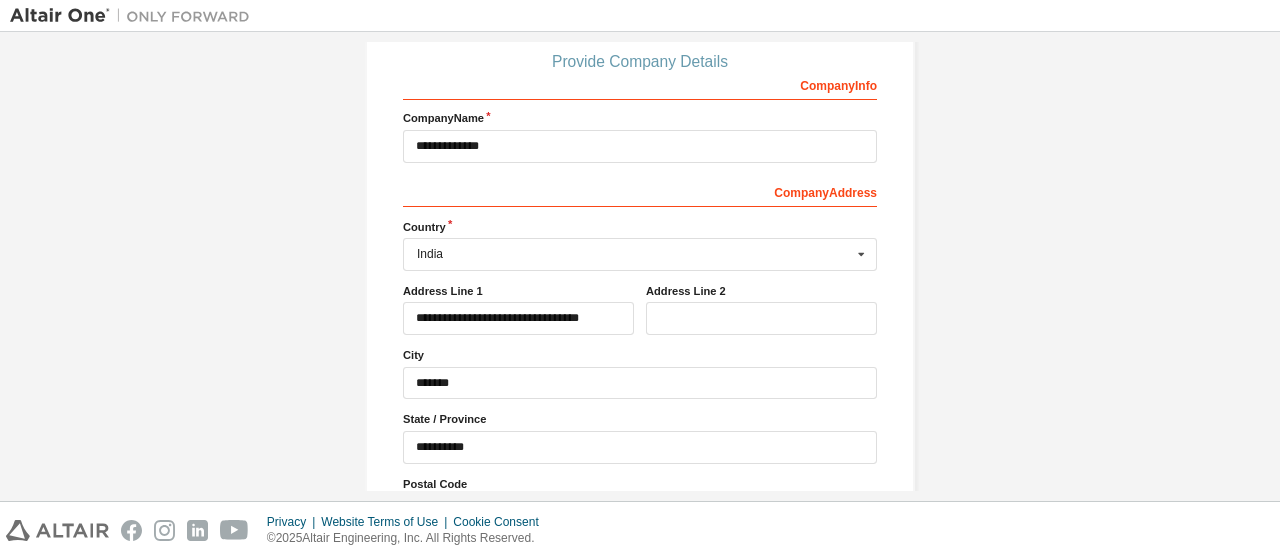 scroll, scrollTop: 166, scrollLeft: 0, axis: vertical 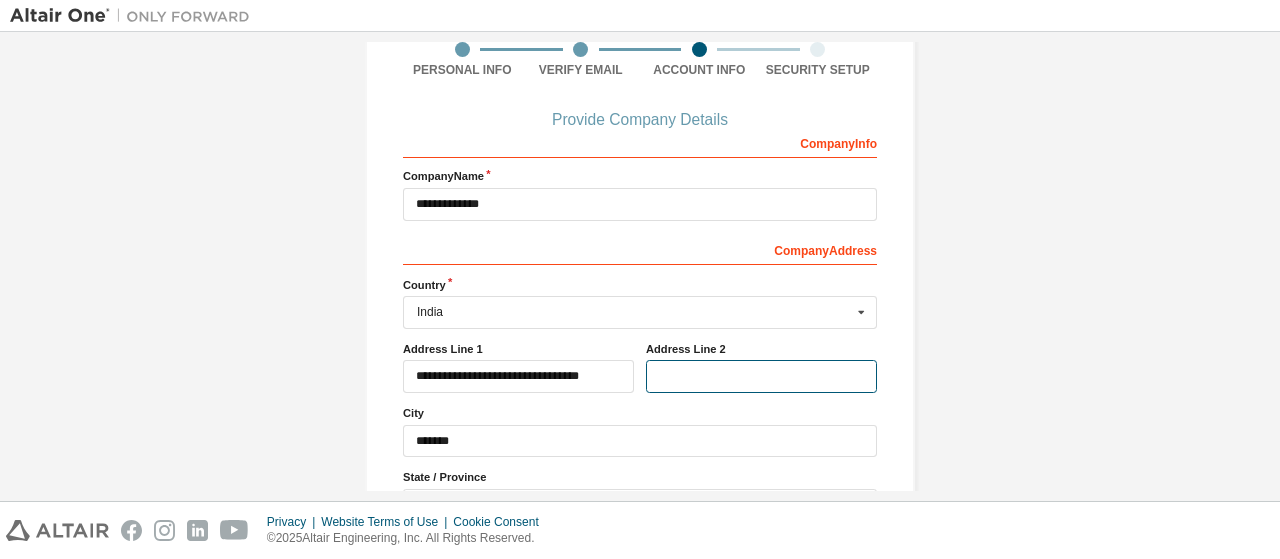 click at bounding box center (761, 376) 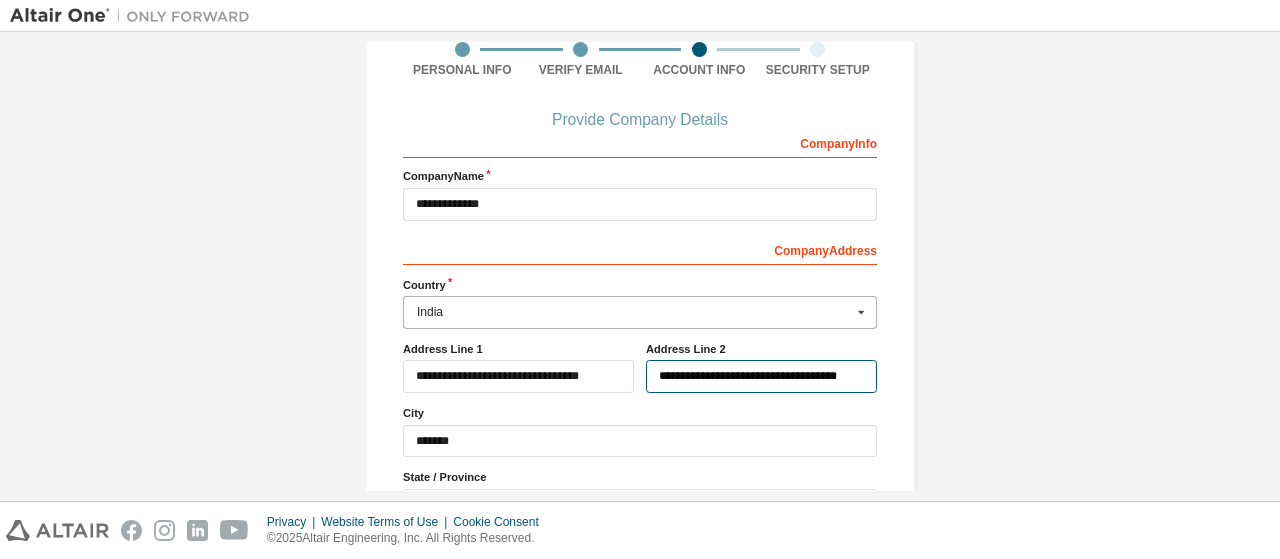 scroll, scrollTop: 418, scrollLeft: 0, axis: vertical 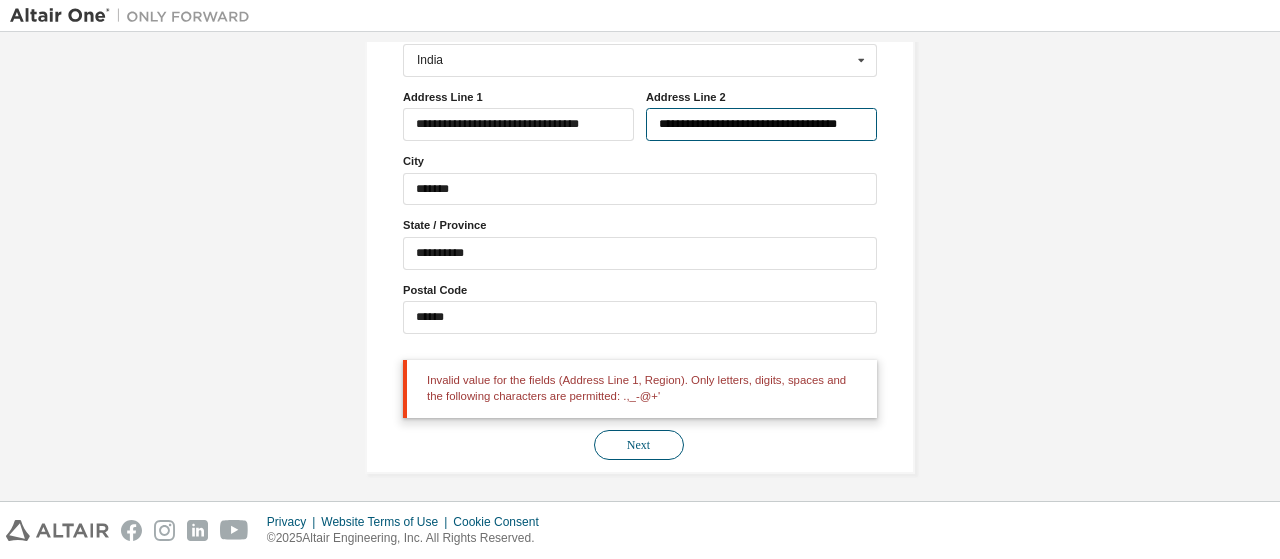type on "**********" 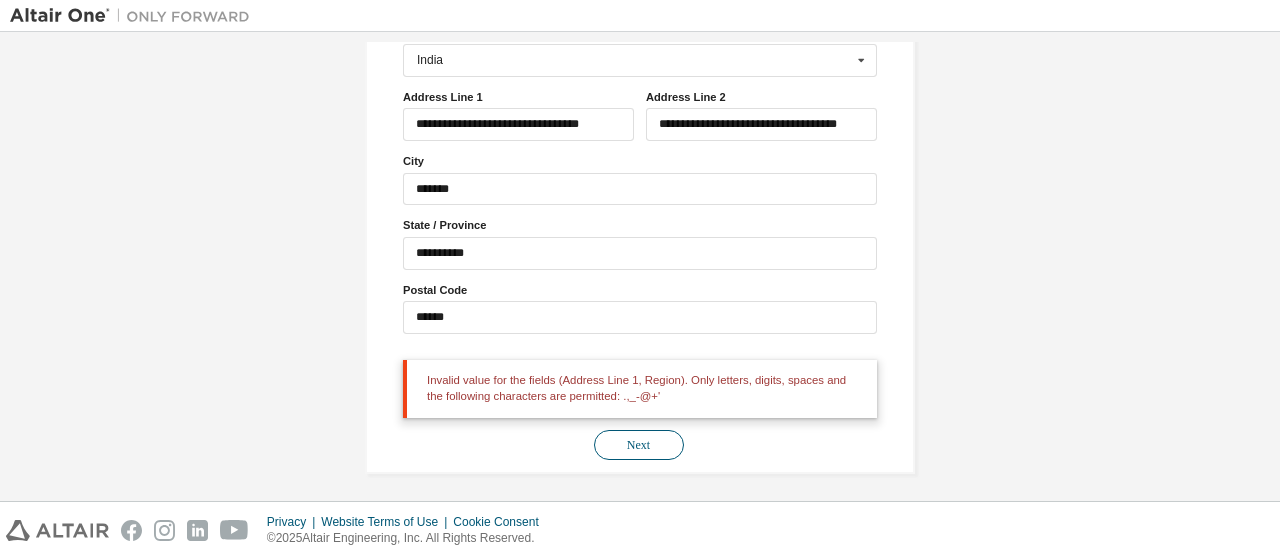 click on "Next" at bounding box center (639, 445) 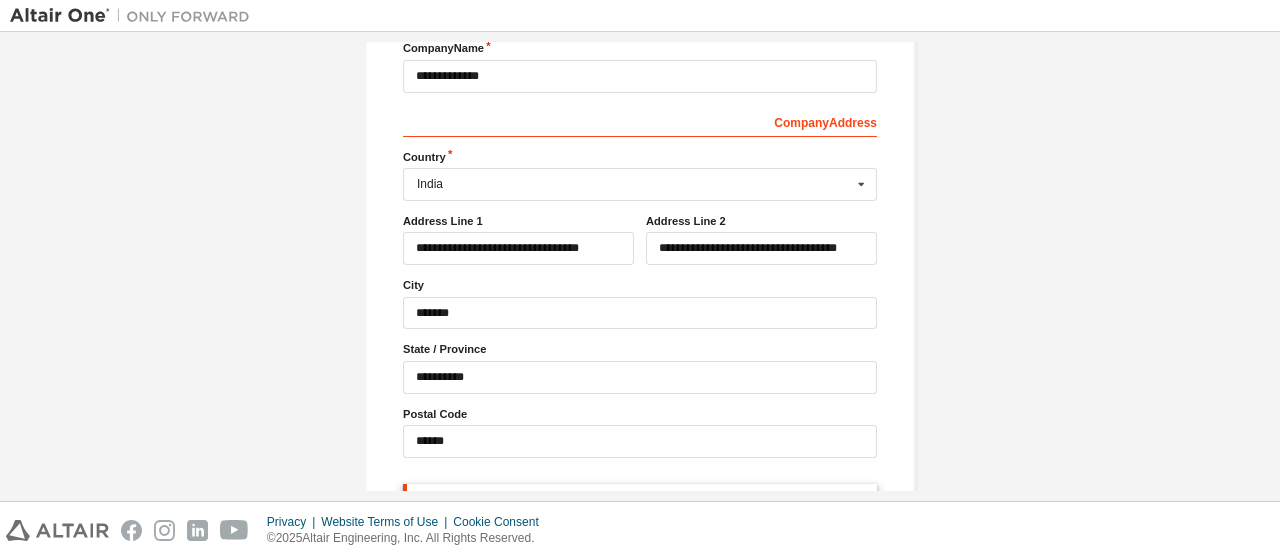 scroll, scrollTop: 292, scrollLeft: 0, axis: vertical 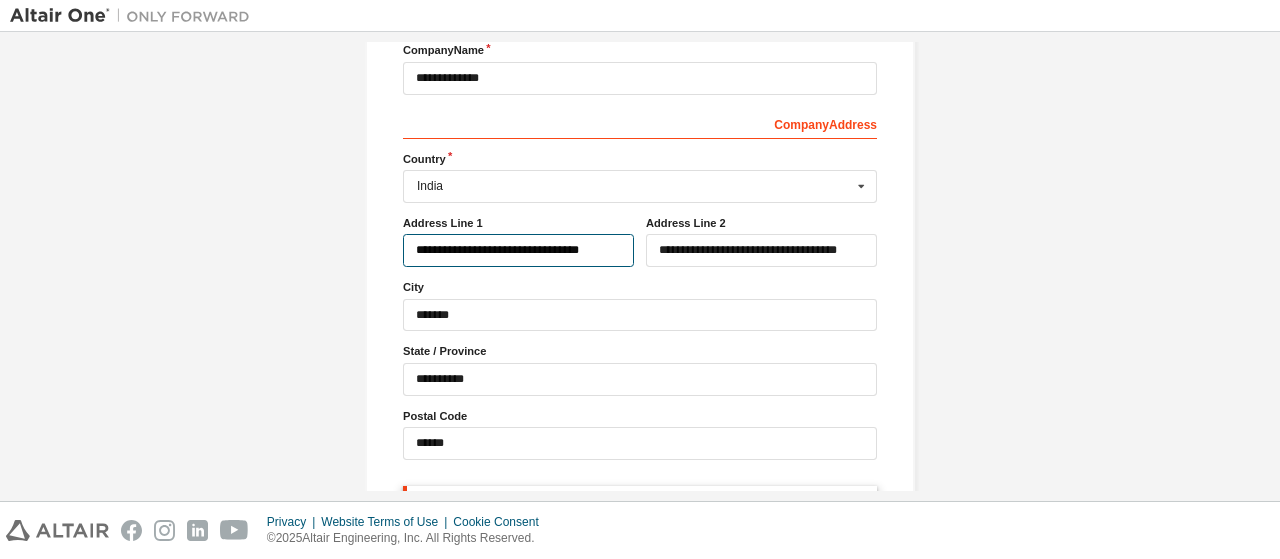 click on "**********" at bounding box center (518, 250) 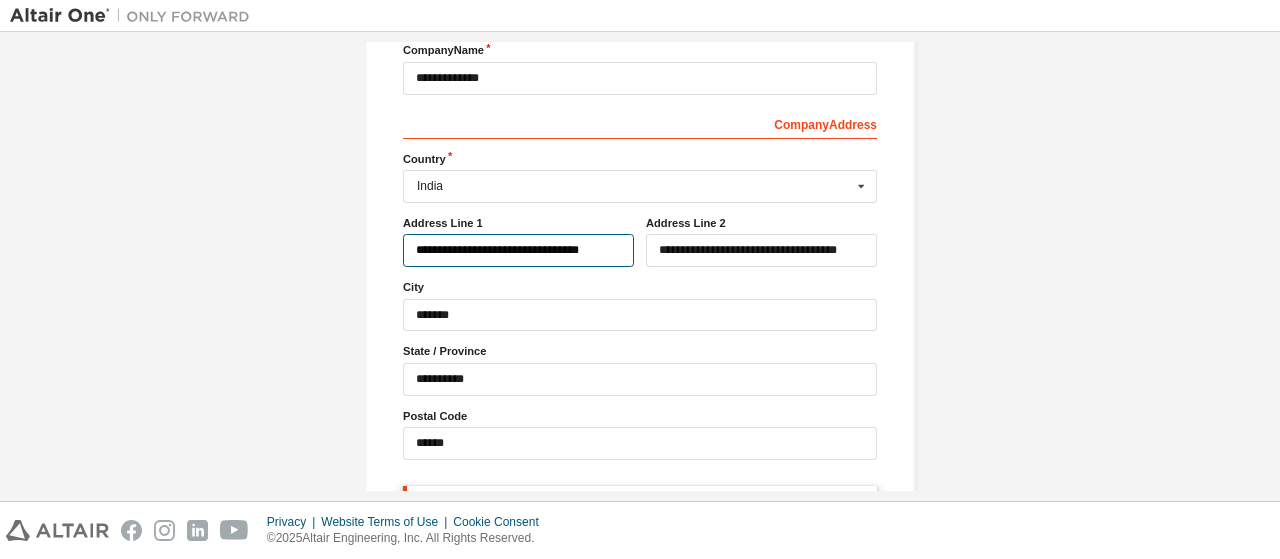 click on "**********" at bounding box center [518, 250] 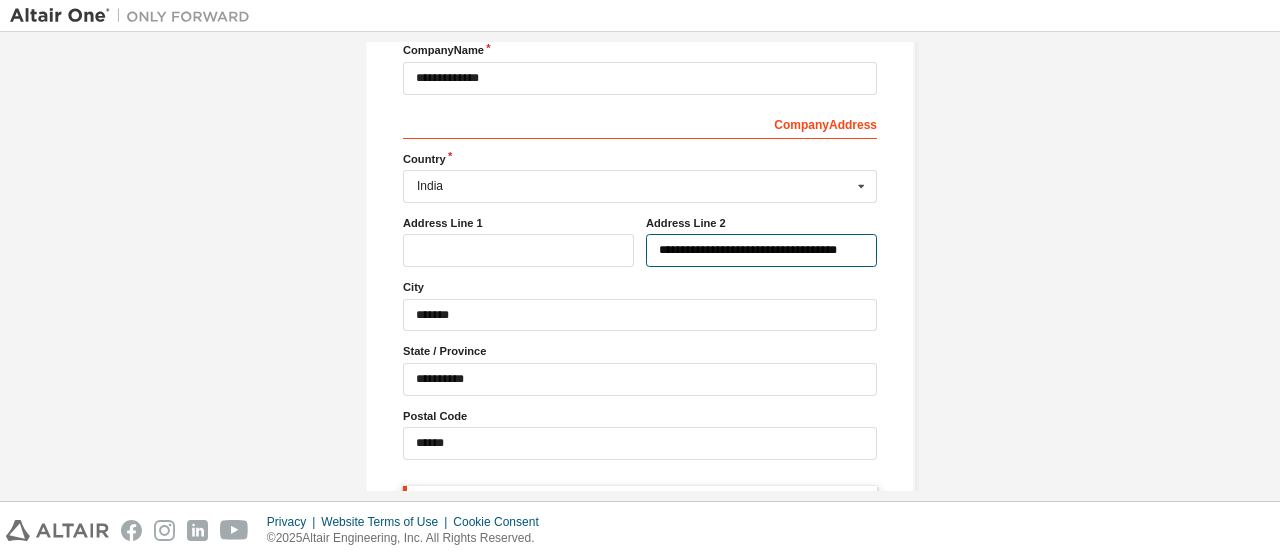 click on "**********" at bounding box center [761, 250] 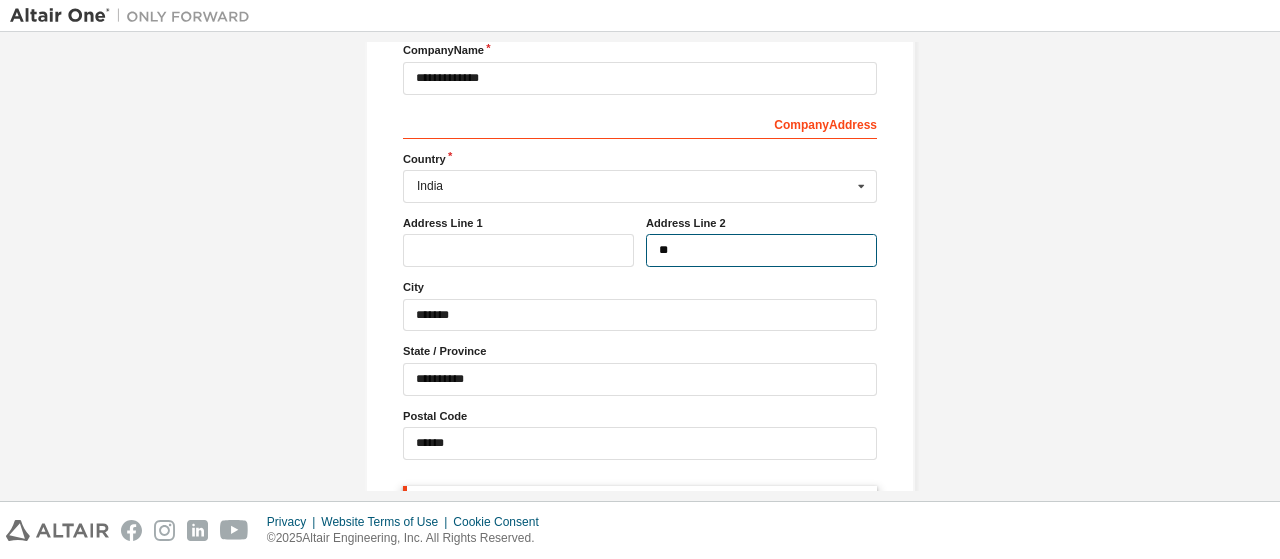 type on "*" 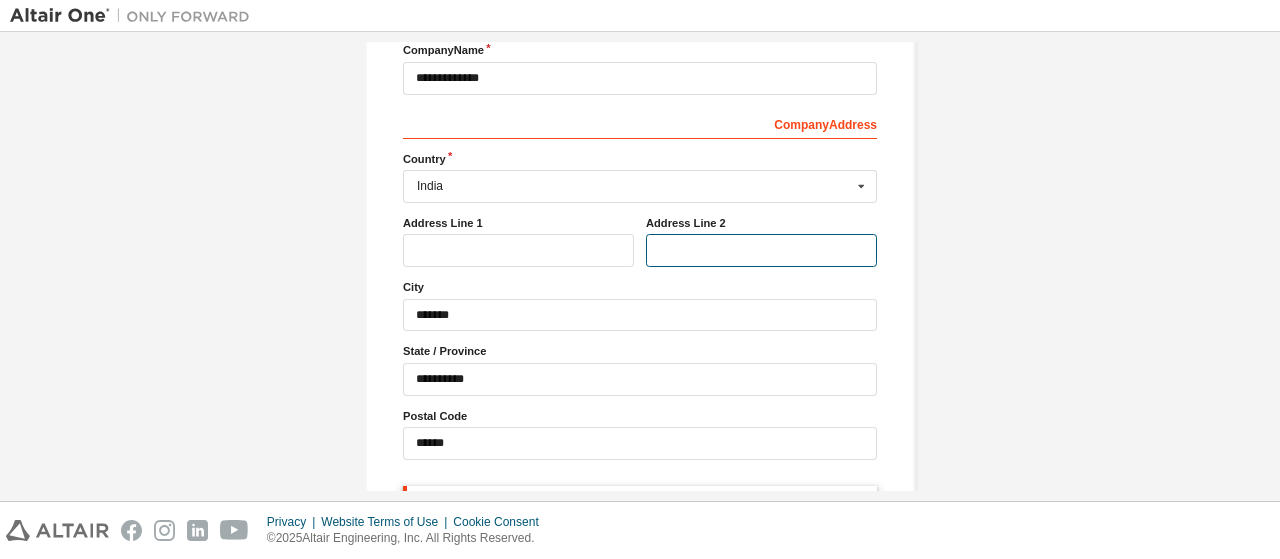 scroll, scrollTop: 418, scrollLeft: 0, axis: vertical 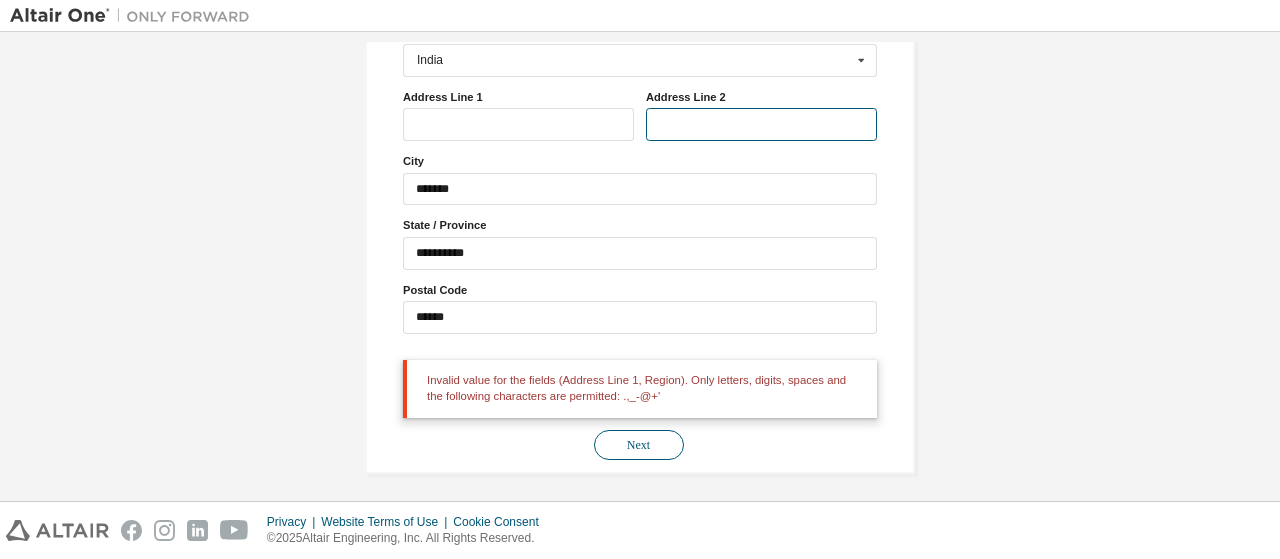type 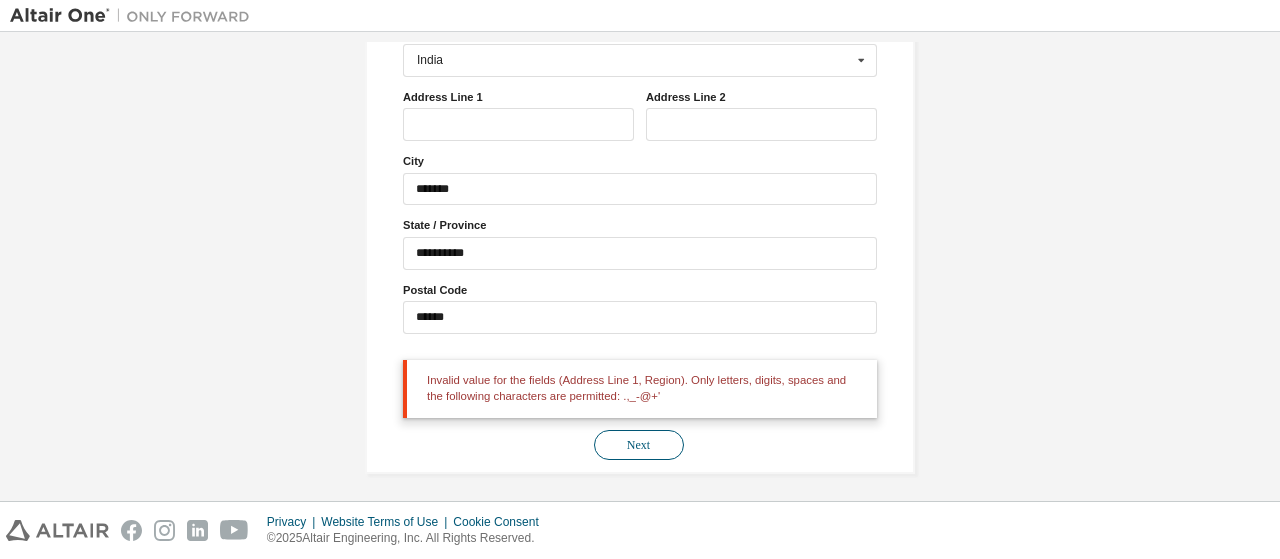 click on "Next" at bounding box center (639, 445) 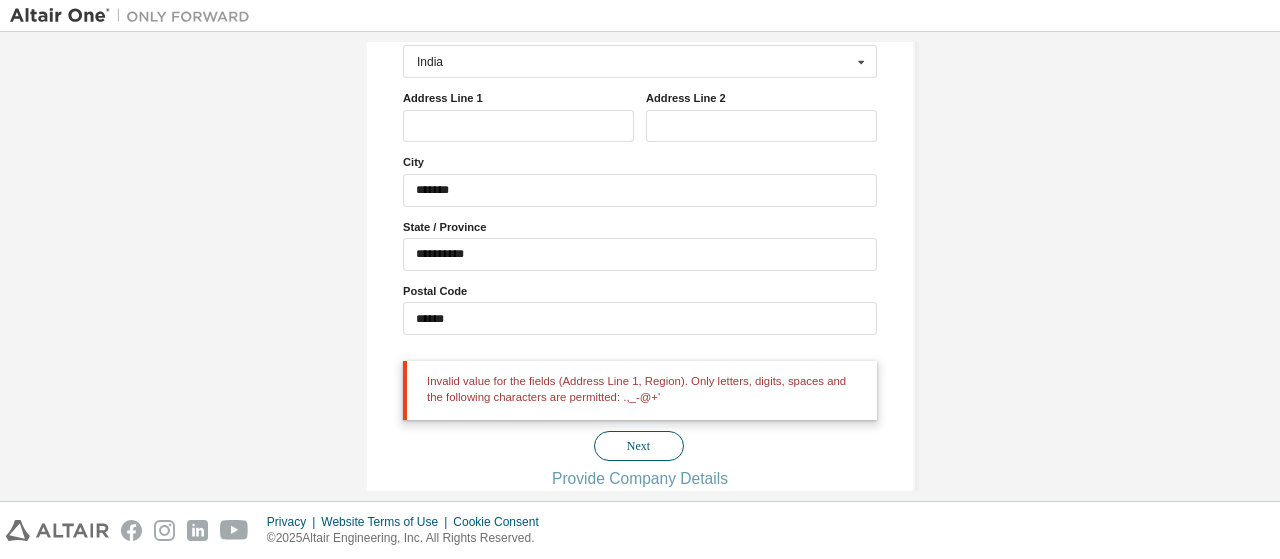 scroll, scrollTop: 418, scrollLeft: 0, axis: vertical 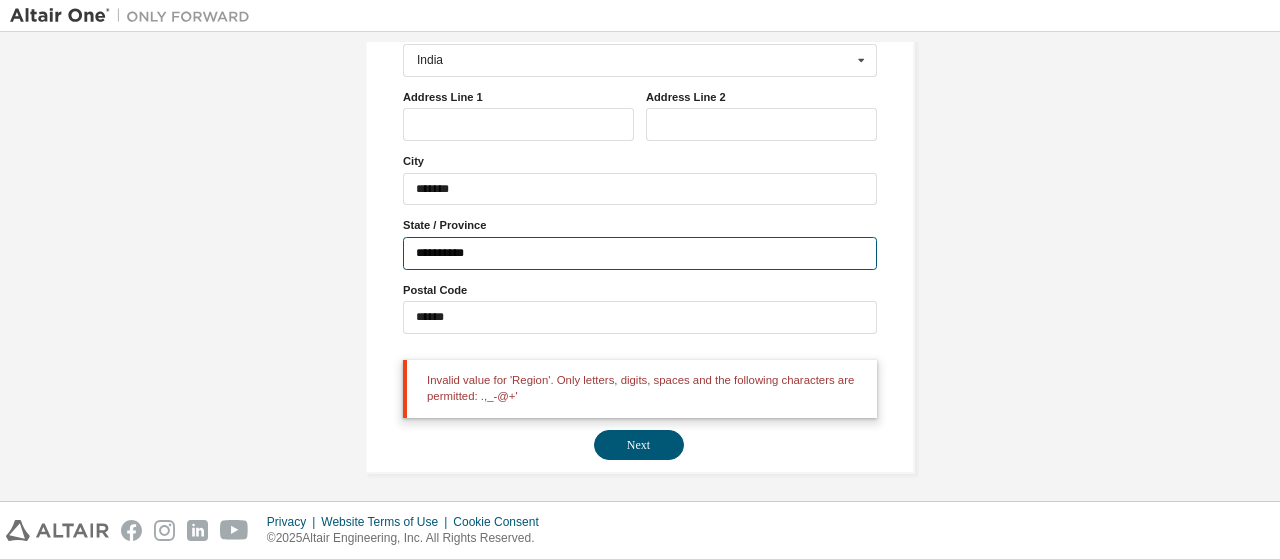click on "**********" at bounding box center [640, 253] 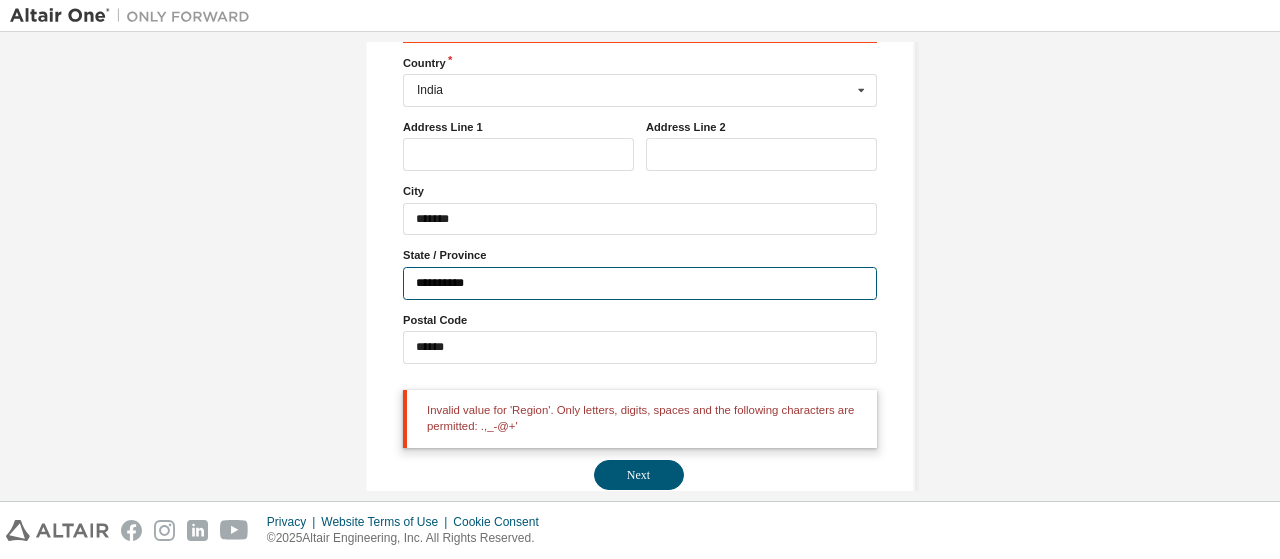 scroll, scrollTop: 324, scrollLeft: 0, axis: vertical 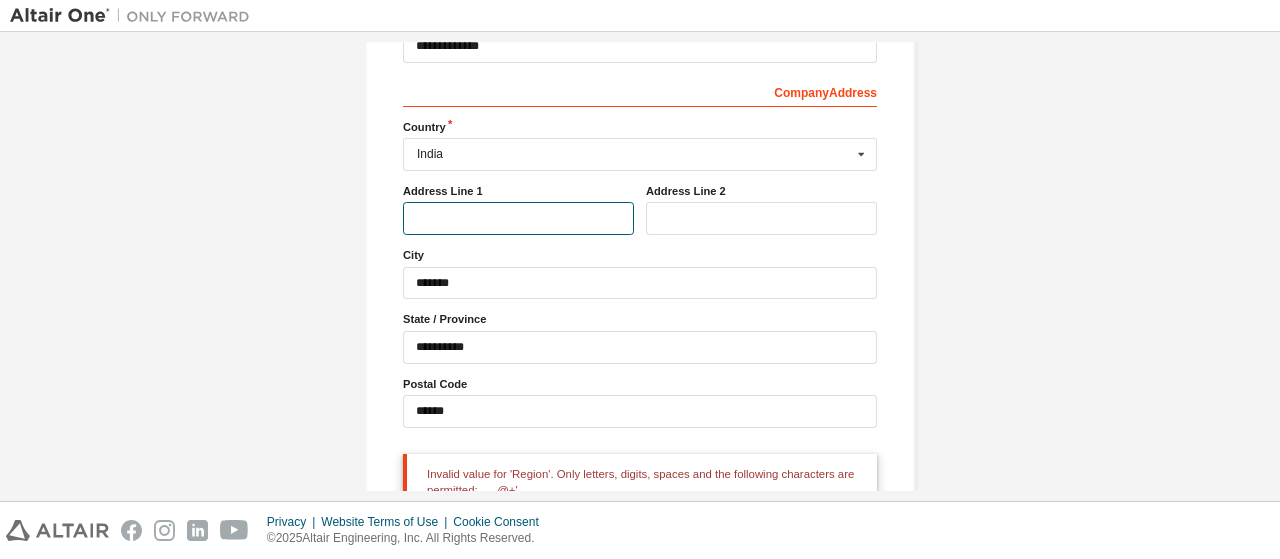 click at bounding box center (518, 218) 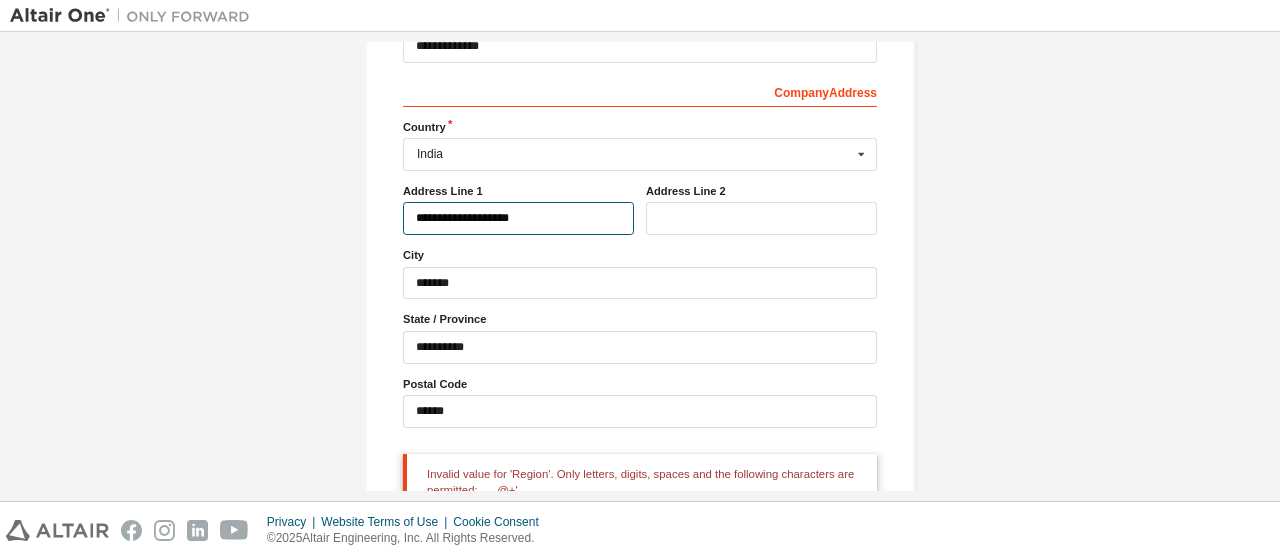 scroll, scrollTop: 418, scrollLeft: 0, axis: vertical 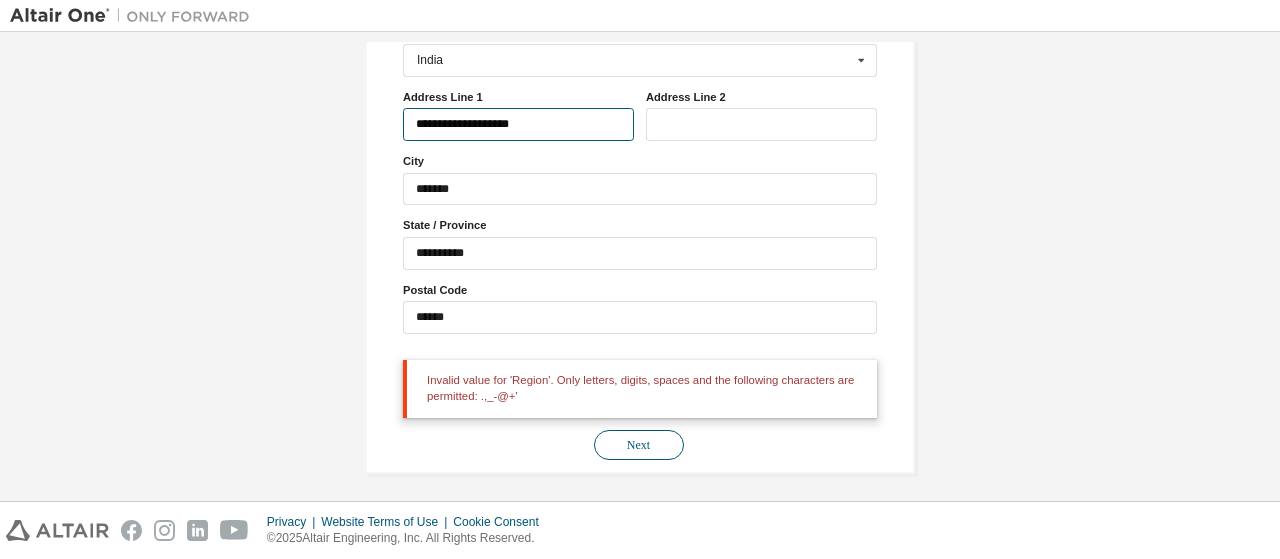 type on "**********" 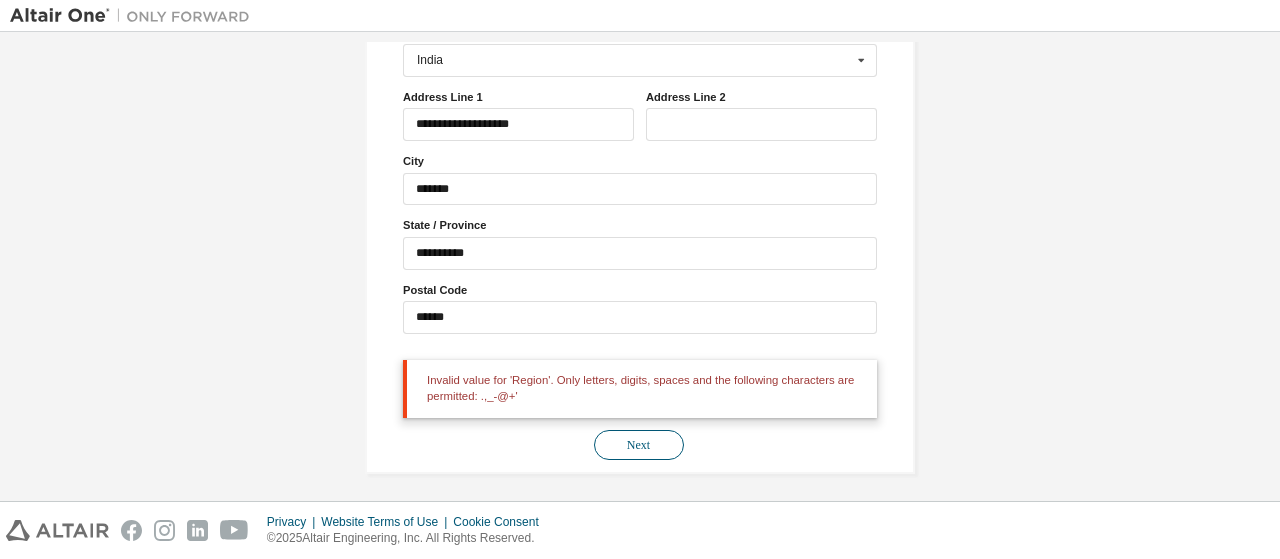 click on "Next" at bounding box center (639, 445) 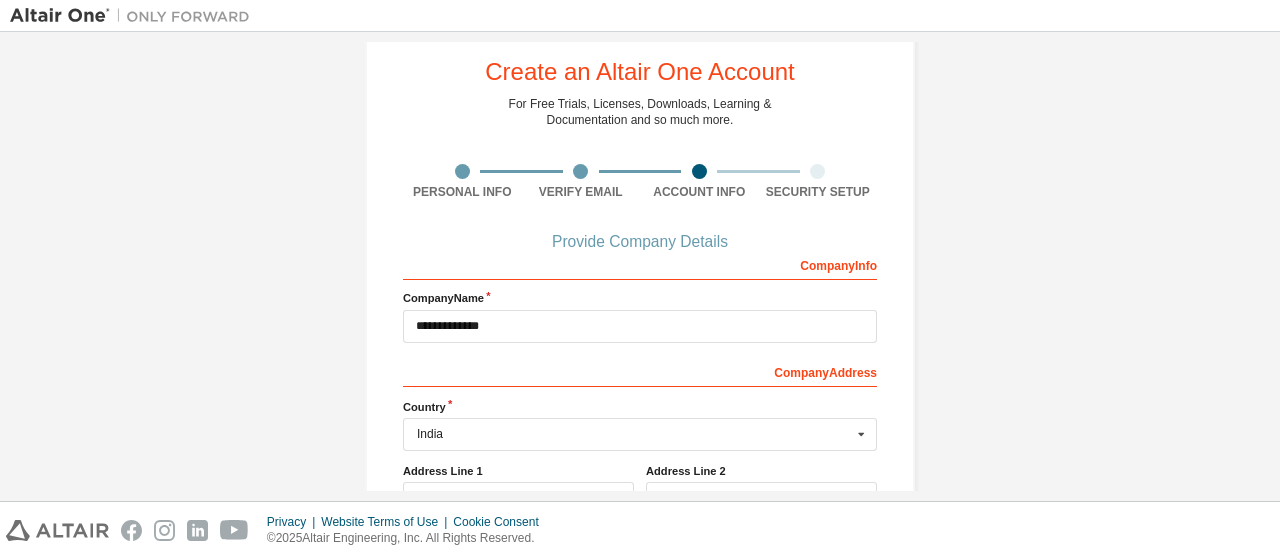 scroll, scrollTop: 0, scrollLeft: 0, axis: both 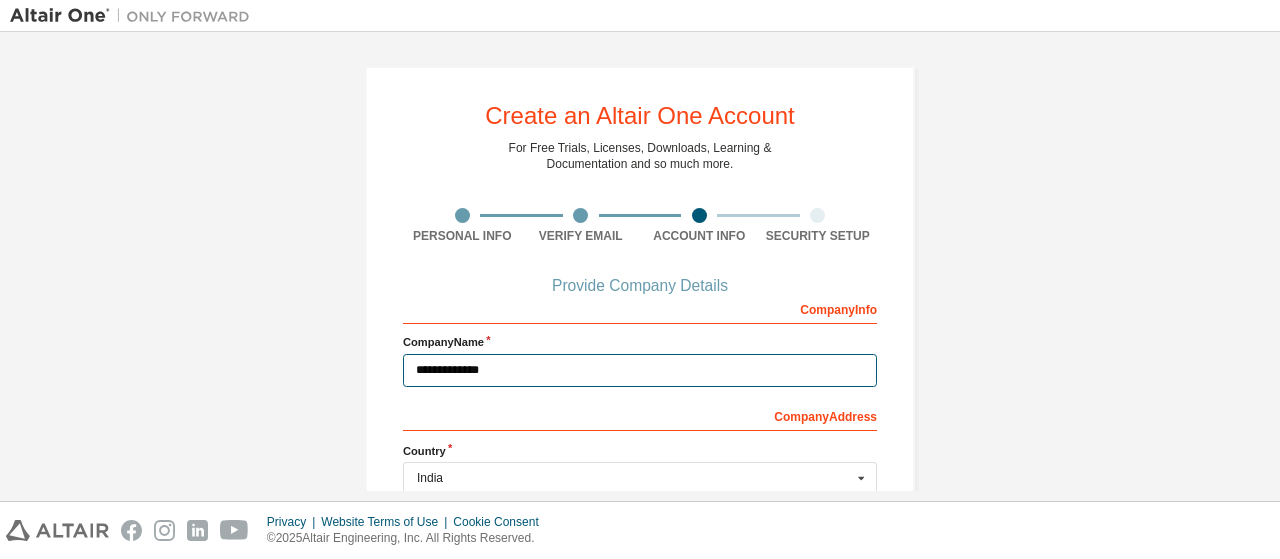 click on "**********" at bounding box center (640, 370) 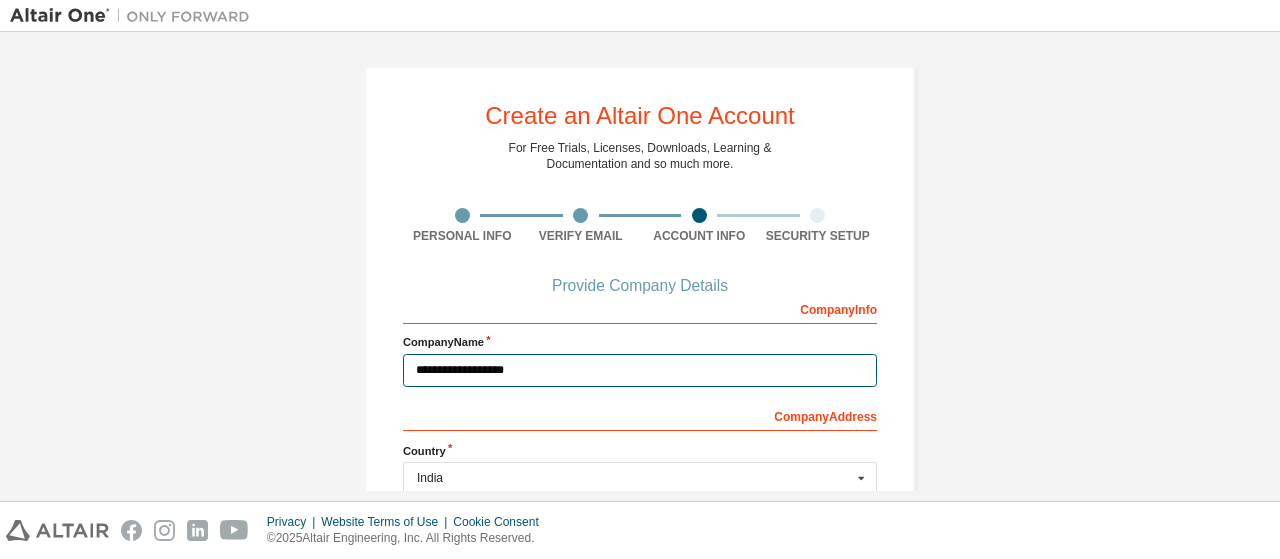 click on "**********" at bounding box center (640, 370) 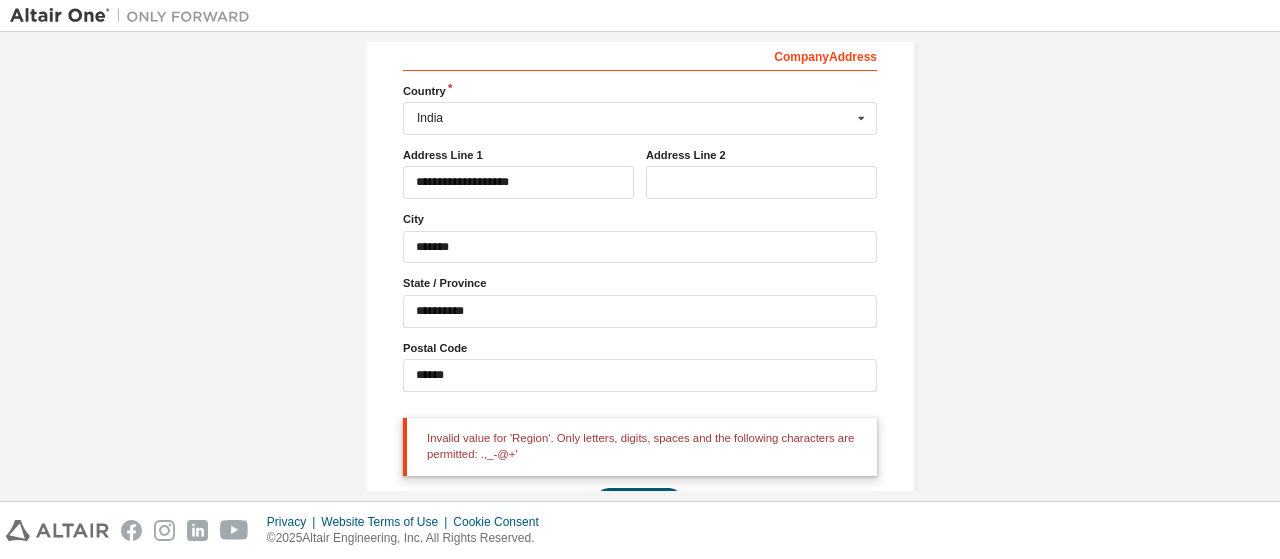 scroll, scrollTop: 418, scrollLeft: 0, axis: vertical 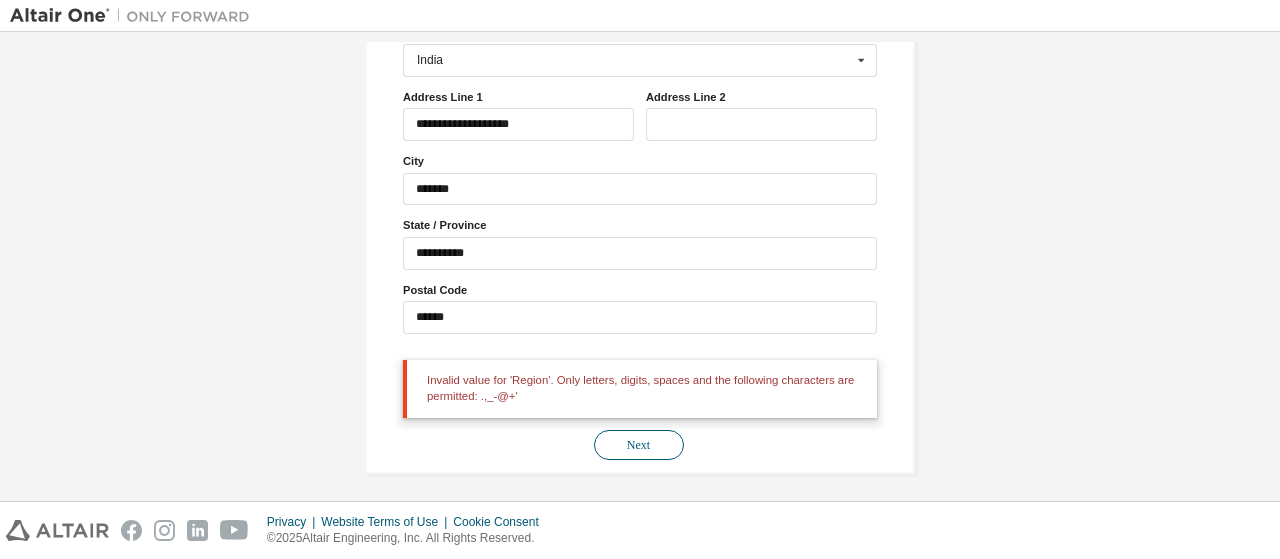 type on "**********" 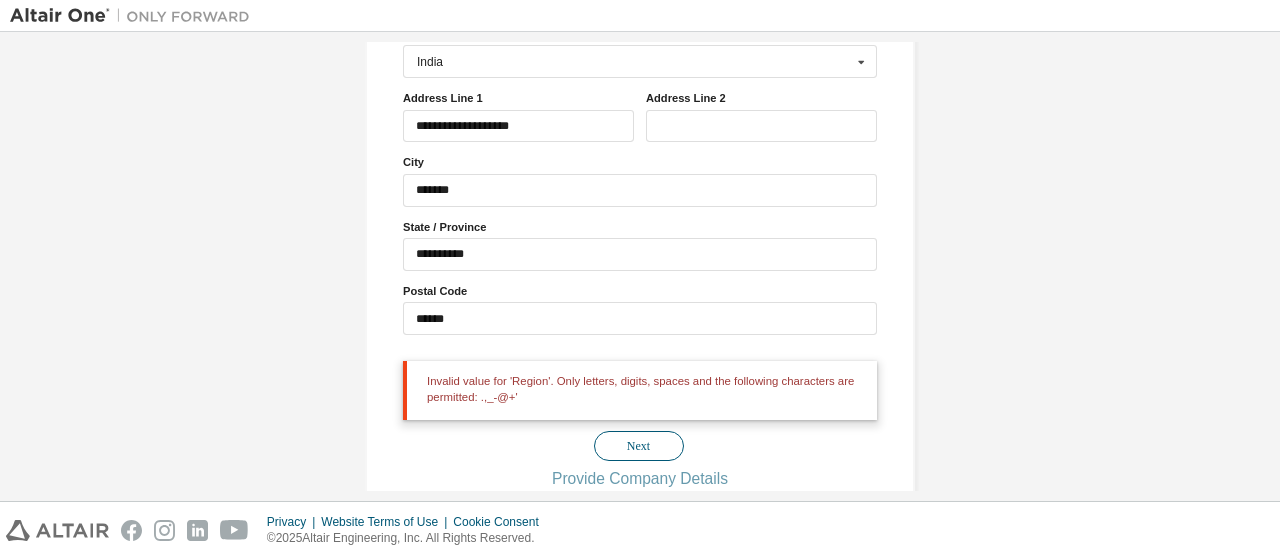 scroll, scrollTop: 418, scrollLeft: 0, axis: vertical 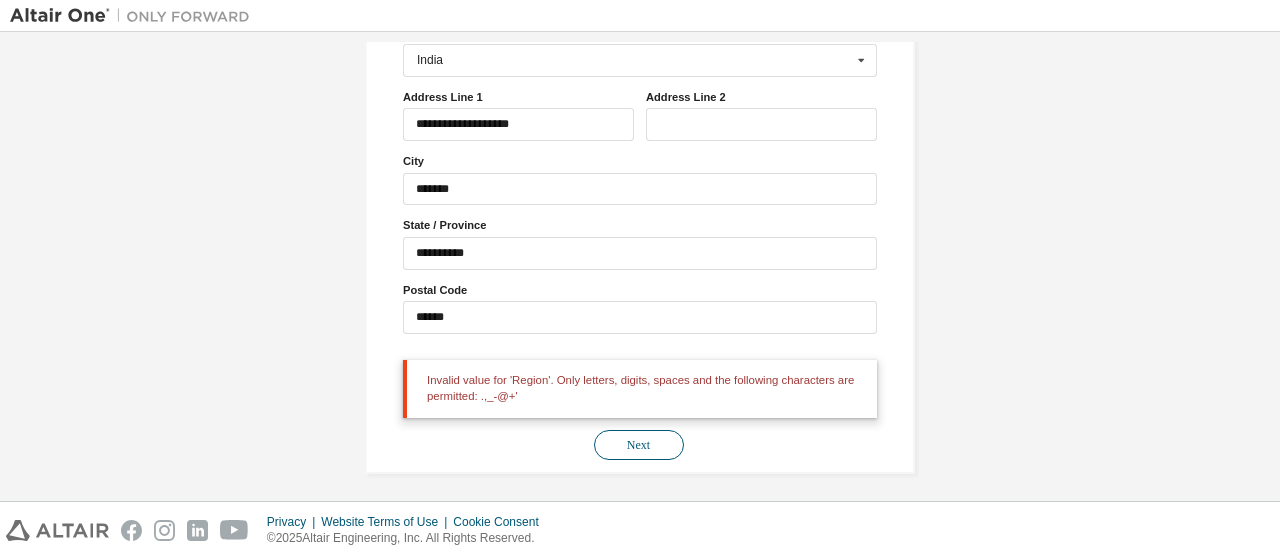 click on "Next" at bounding box center [639, 445] 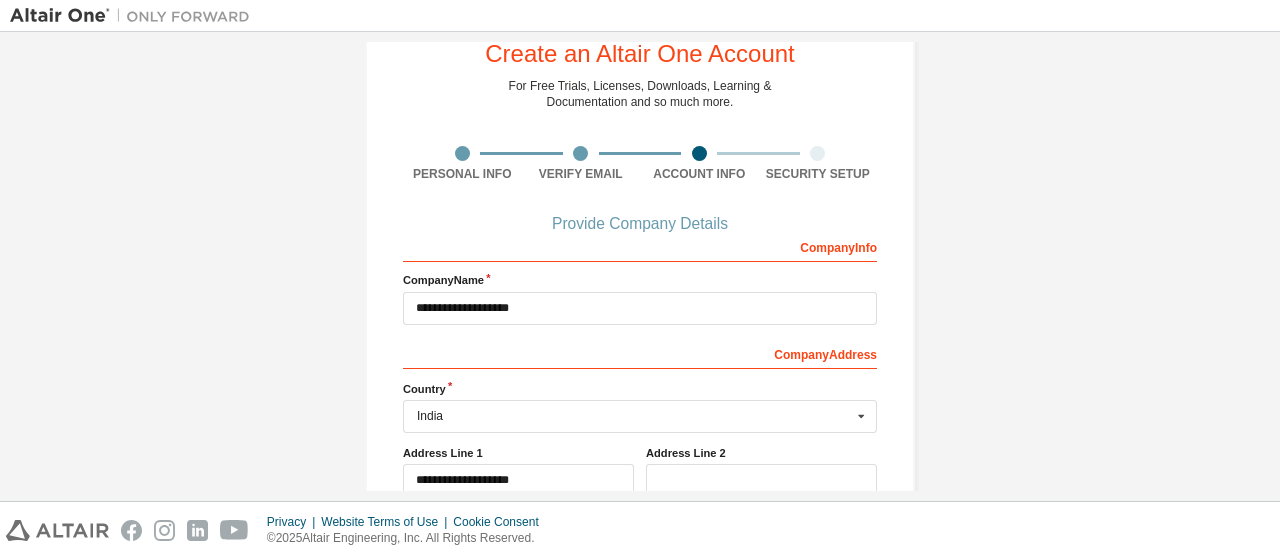 scroll, scrollTop: 58, scrollLeft: 0, axis: vertical 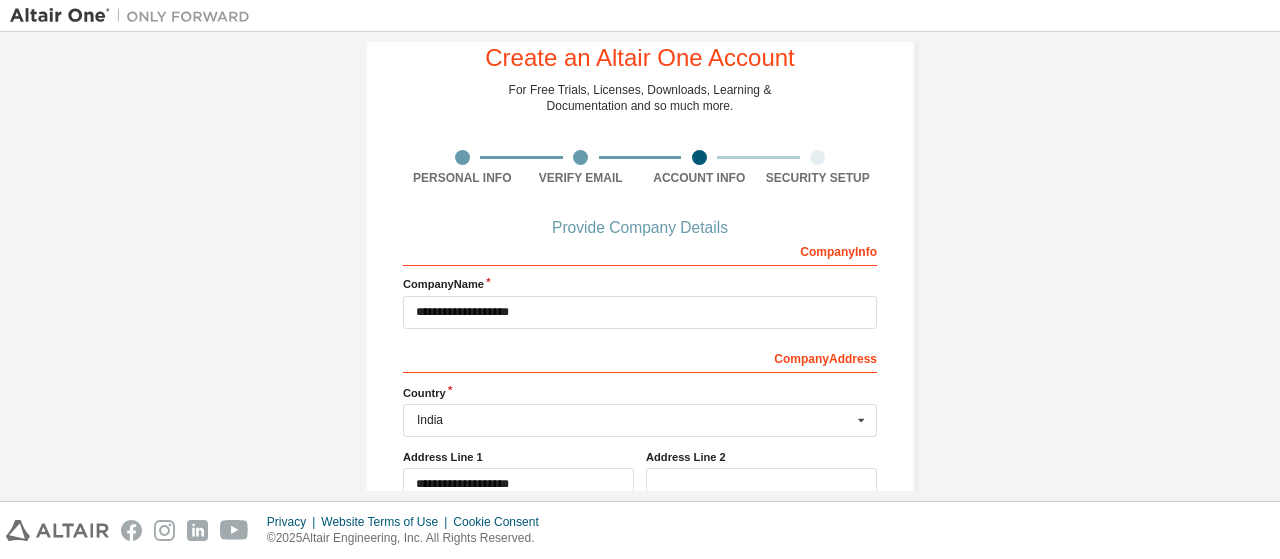 click on "Company  Info" at bounding box center [640, 250] 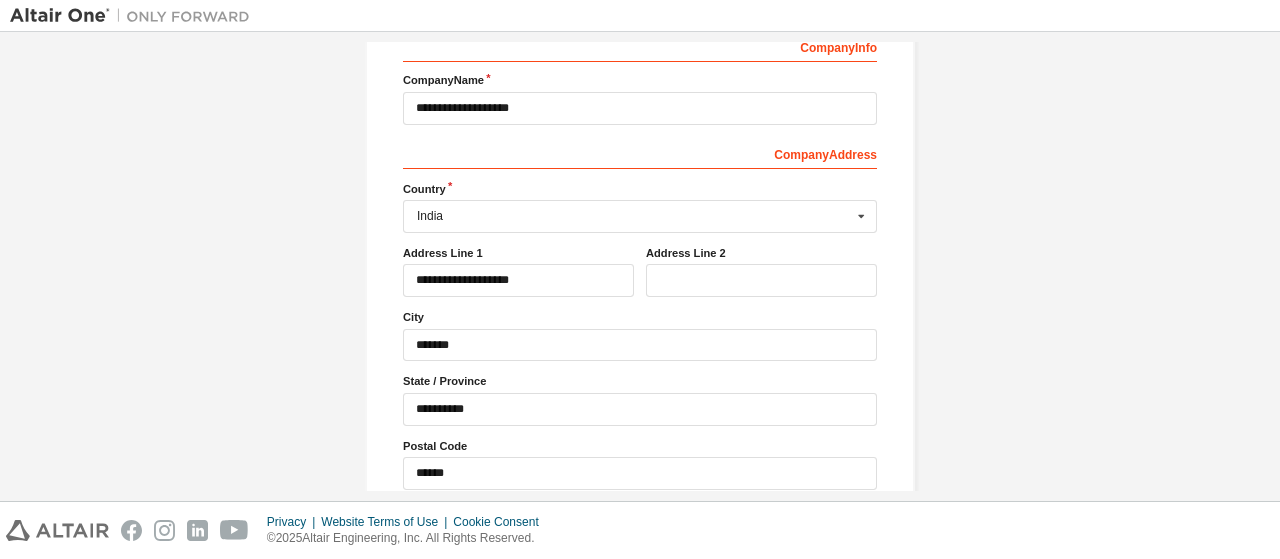 scroll, scrollTop: 418, scrollLeft: 0, axis: vertical 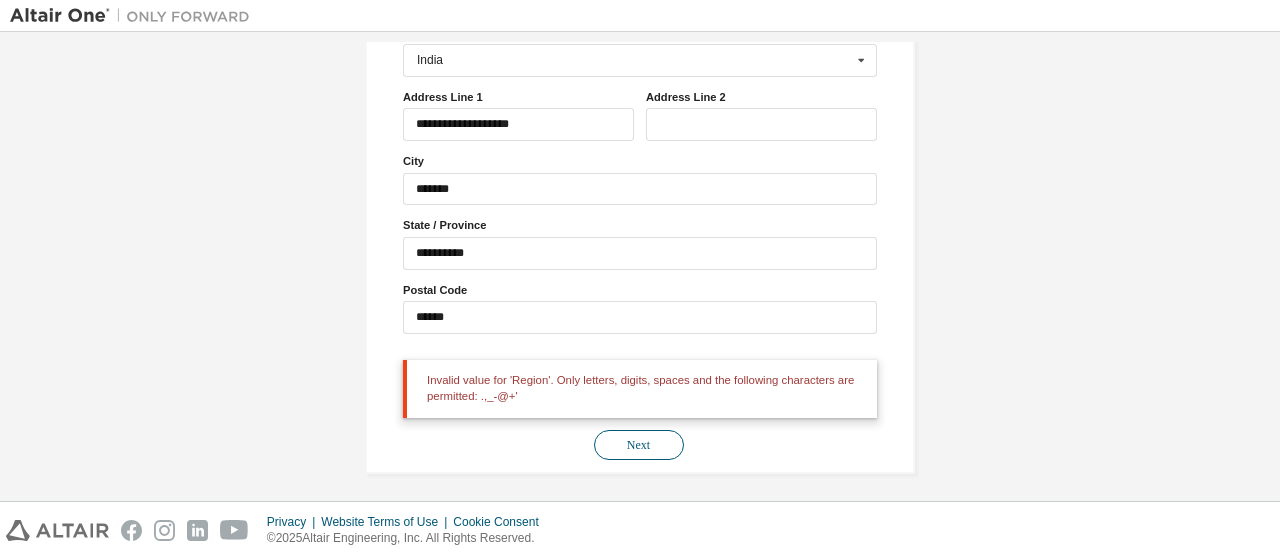 click on "Next" at bounding box center (639, 445) 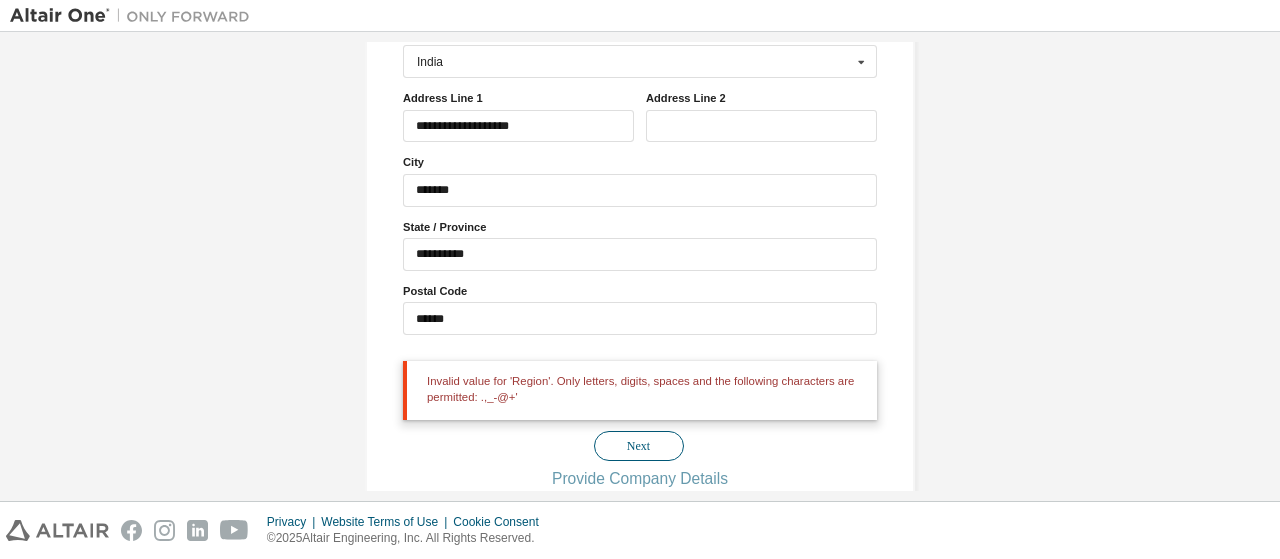 click on "Next" at bounding box center [639, 446] 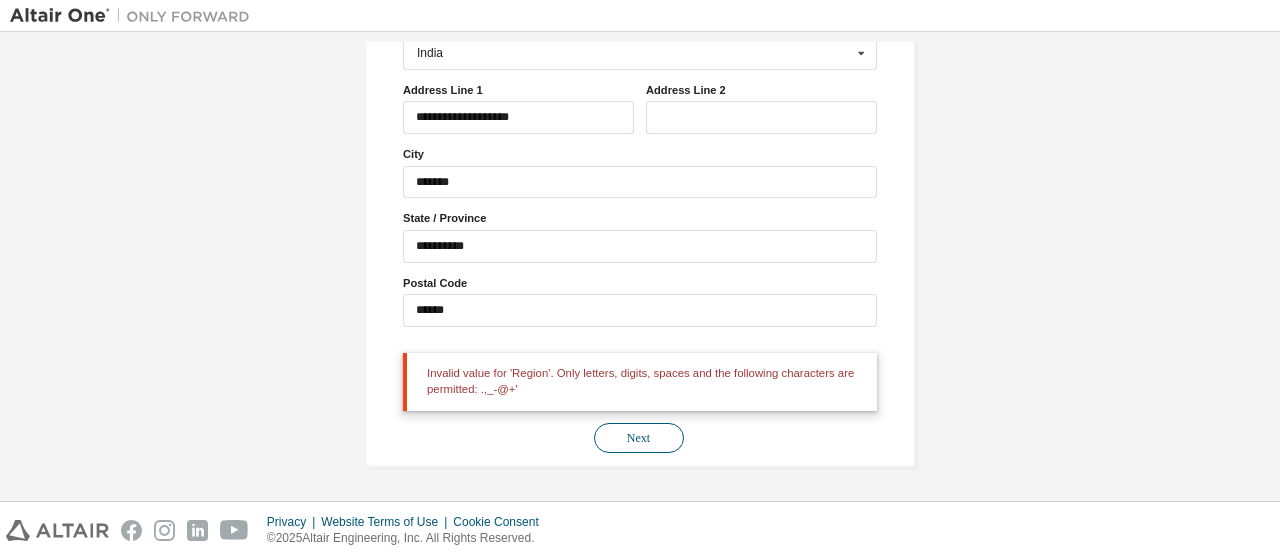 scroll, scrollTop: 418, scrollLeft: 0, axis: vertical 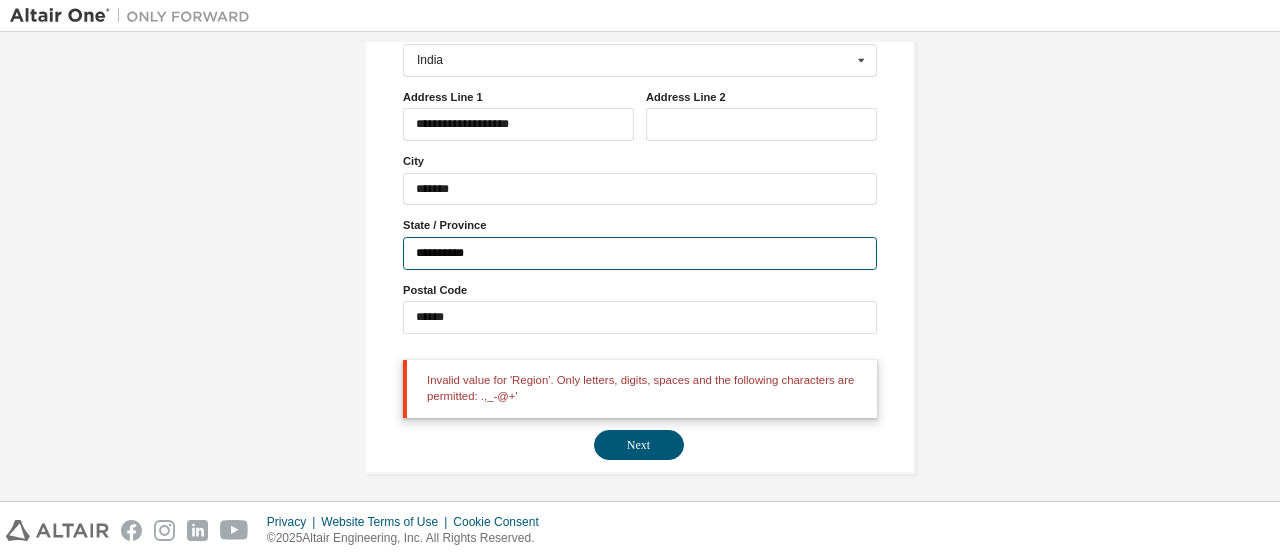 click on "**********" at bounding box center (640, 253) 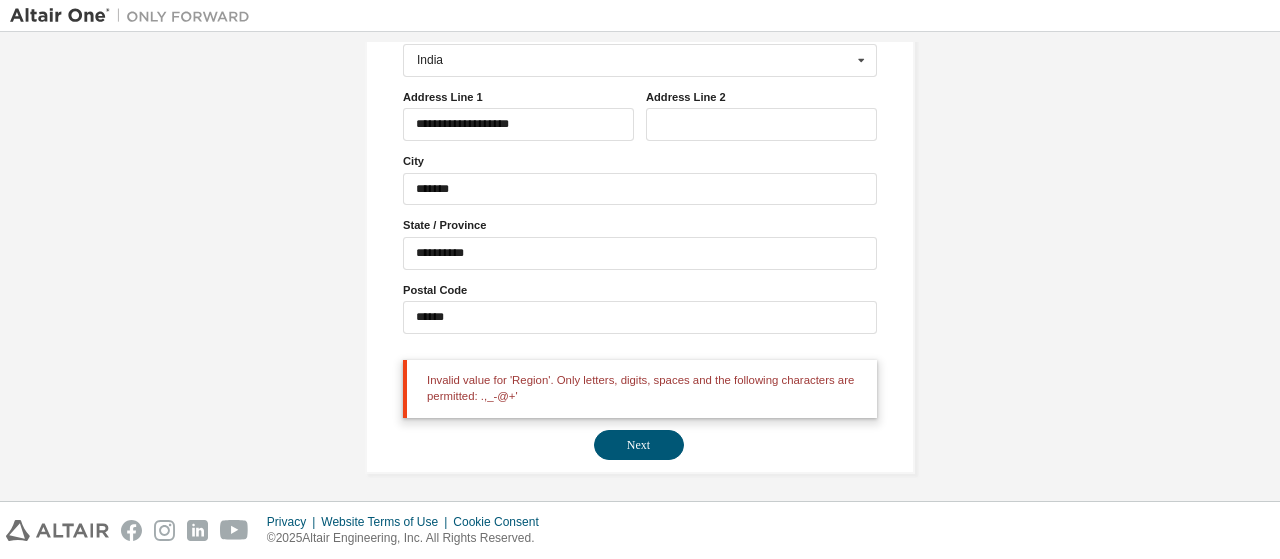 click on "**********" at bounding box center [640, 61] 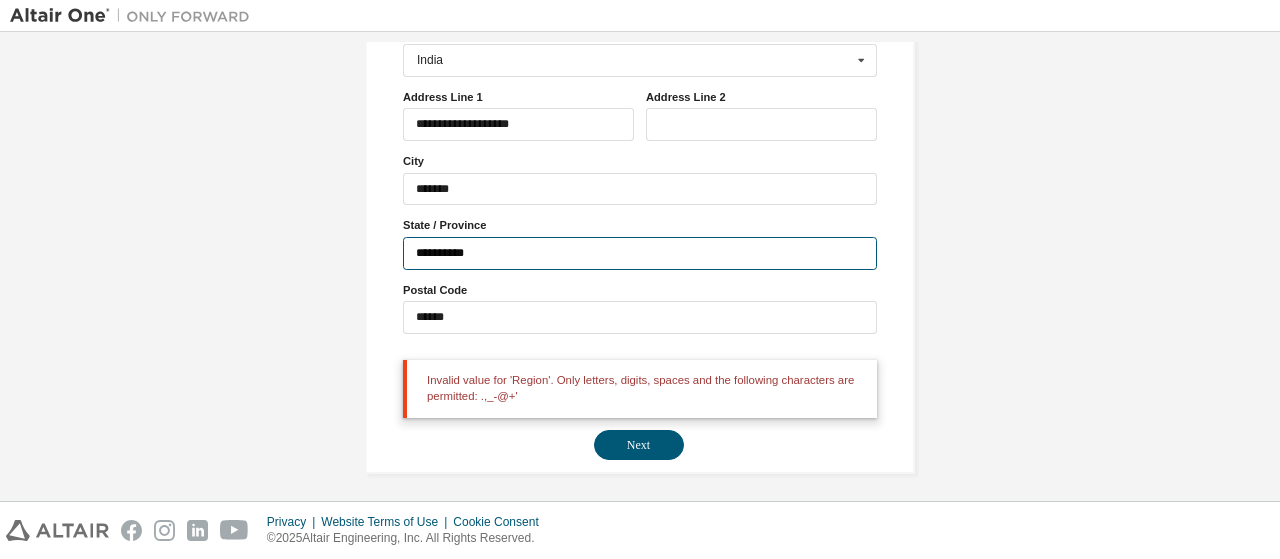 click on "**********" at bounding box center [640, 253] 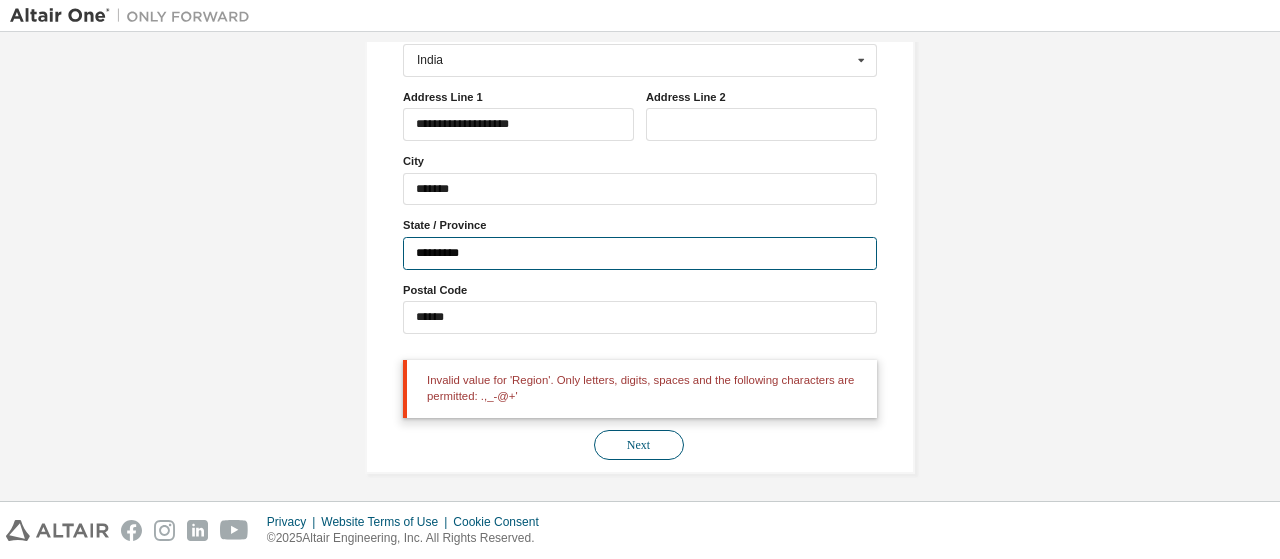 type on "*********" 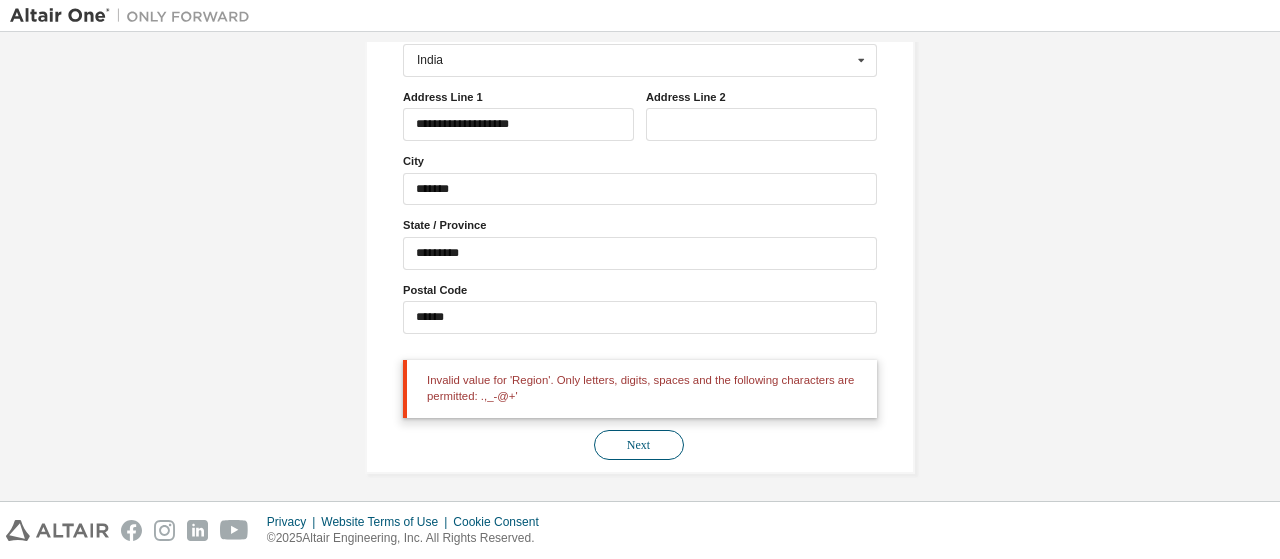 click on "Next" at bounding box center (639, 445) 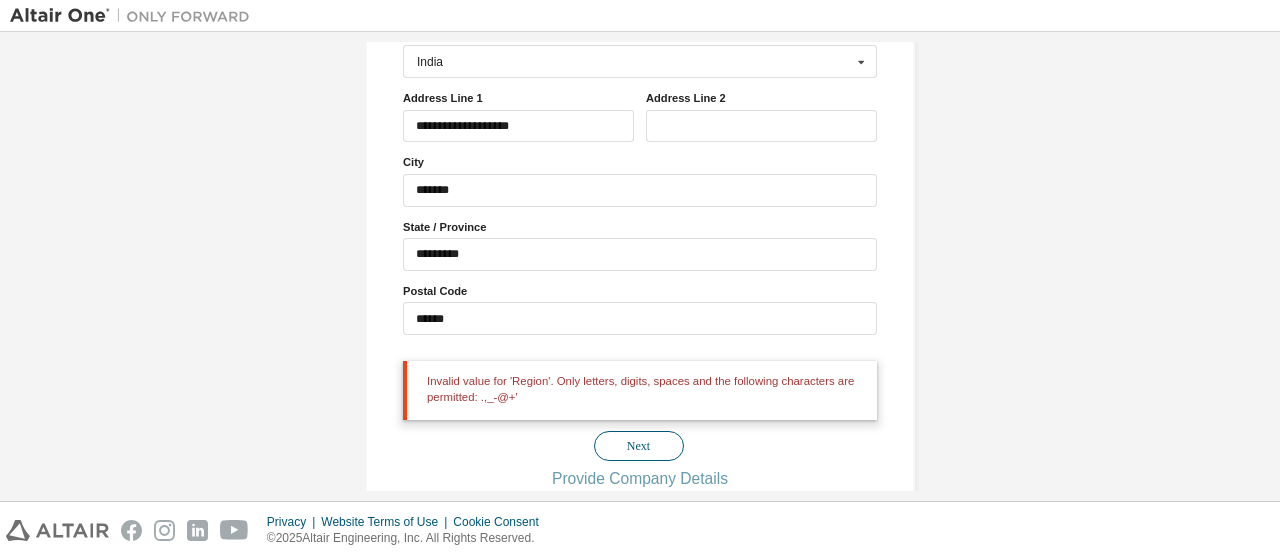 scroll, scrollTop: 0, scrollLeft: 0, axis: both 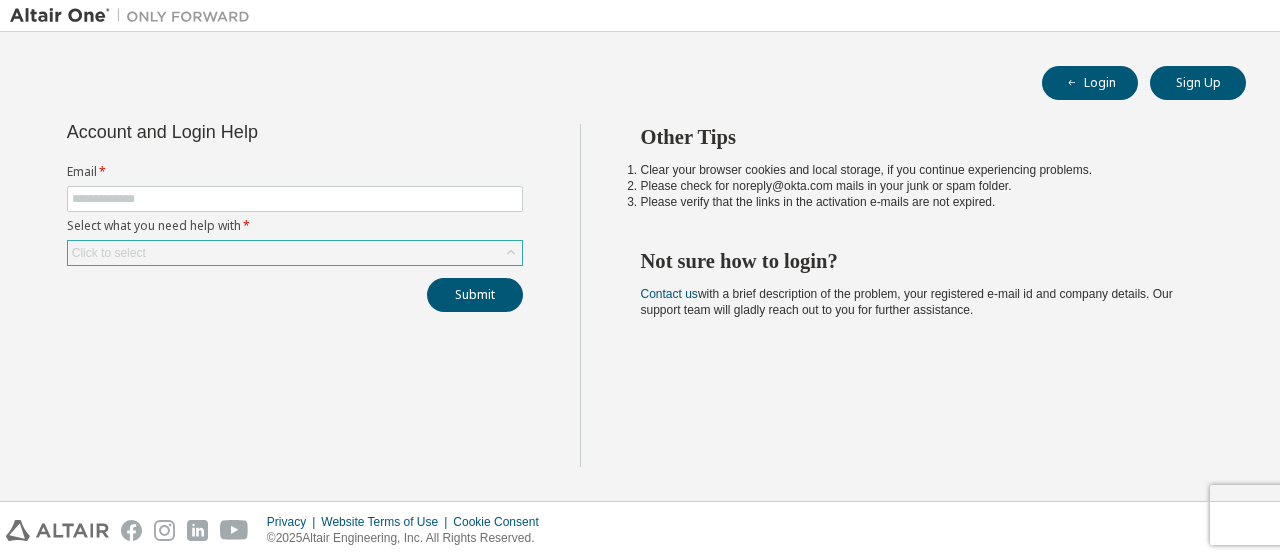 click on "Click to select" at bounding box center (295, 253) 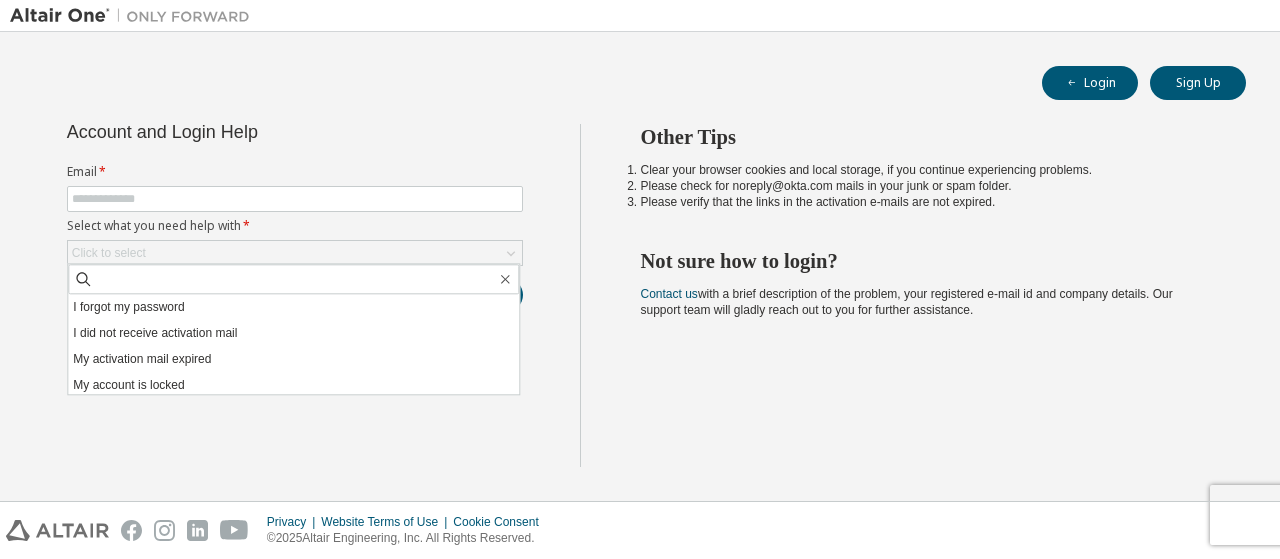 click on "Account and Login Help Email * Select what you need help with * Click to select I forgot my password I did not receive activation mail My activation mail expired My account is locked I want to reset multi-factor authentication I don't know but can't login Submit" at bounding box center (295, 295) 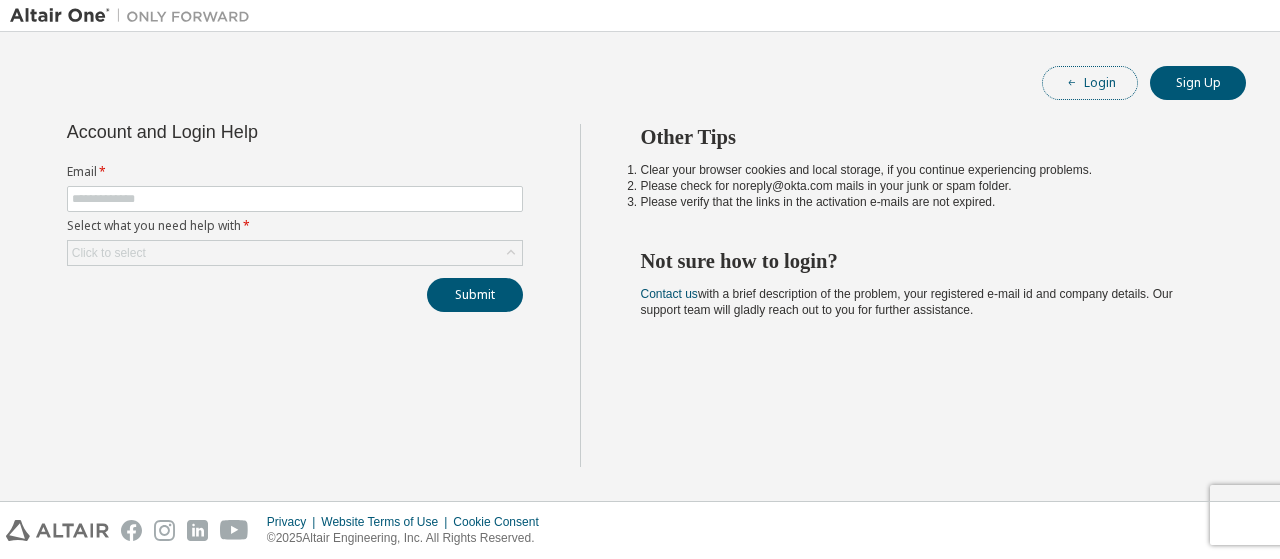 click on "Login" at bounding box center [1090, 83] 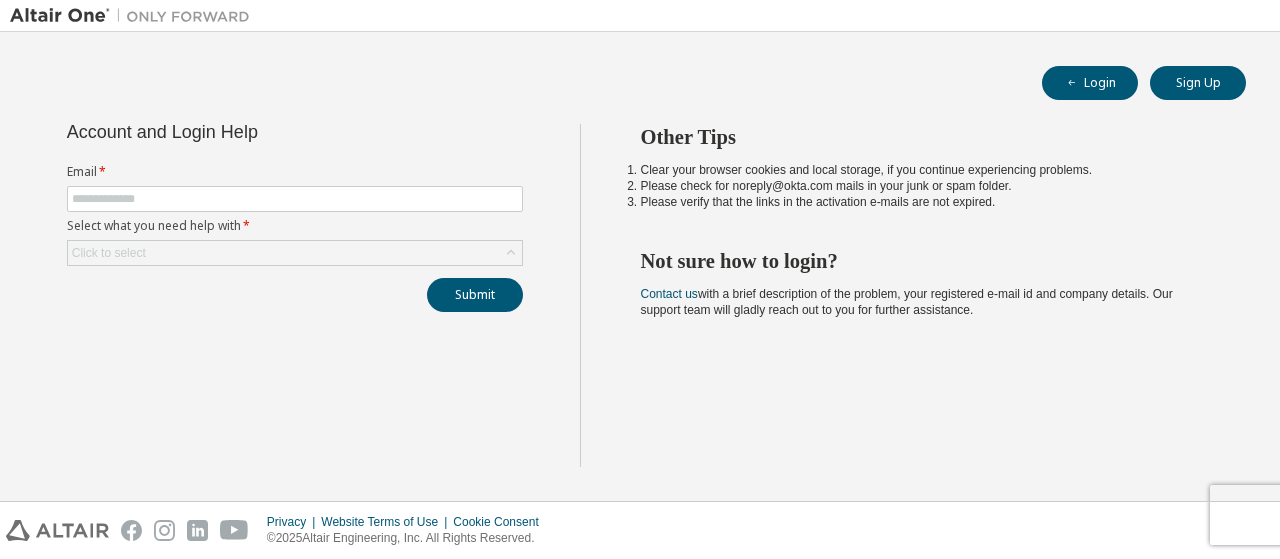 scroll, scrollTop: 0, scrollLeft: 0, axis: both 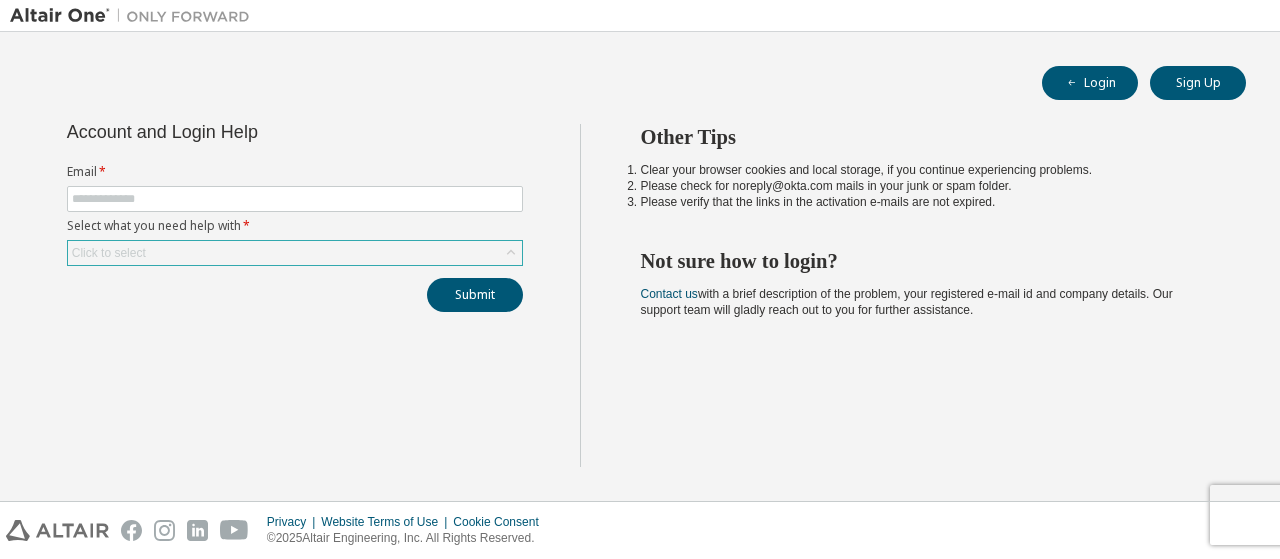 click on "Click to select" at bounding box center [295, 253] 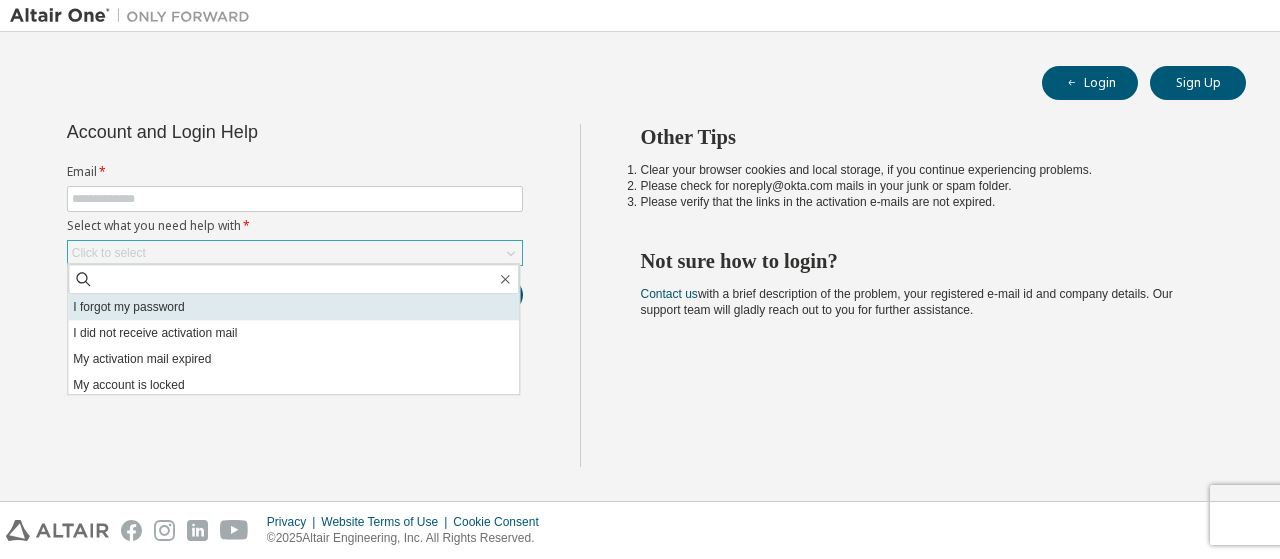 click on "I forgot my password" at bounding box center (293, 307) 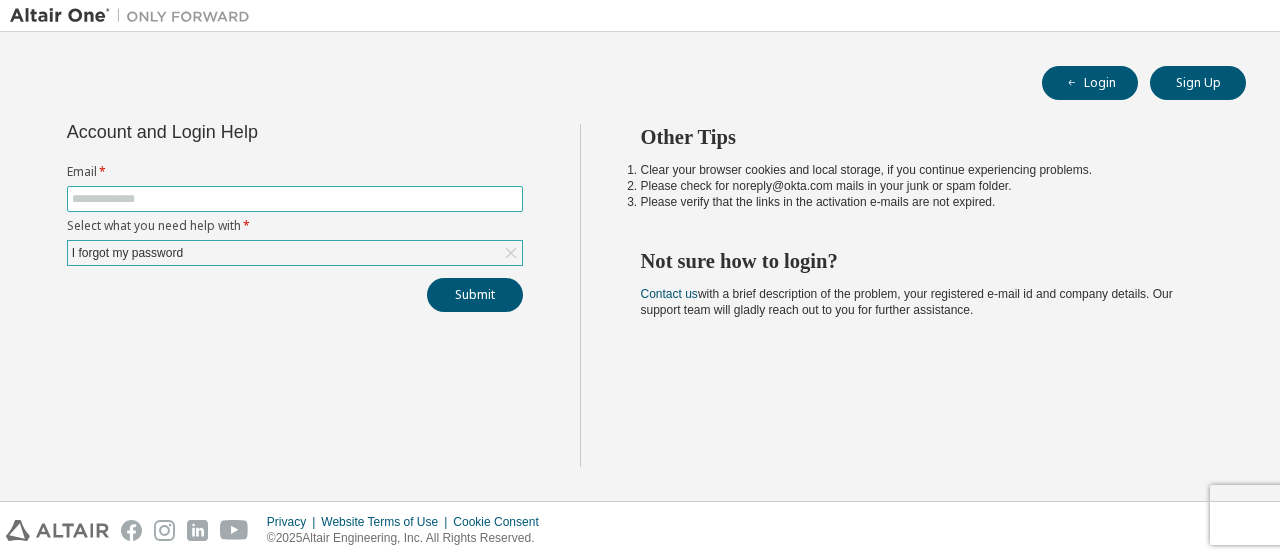 click at bounding box center [295, 199] 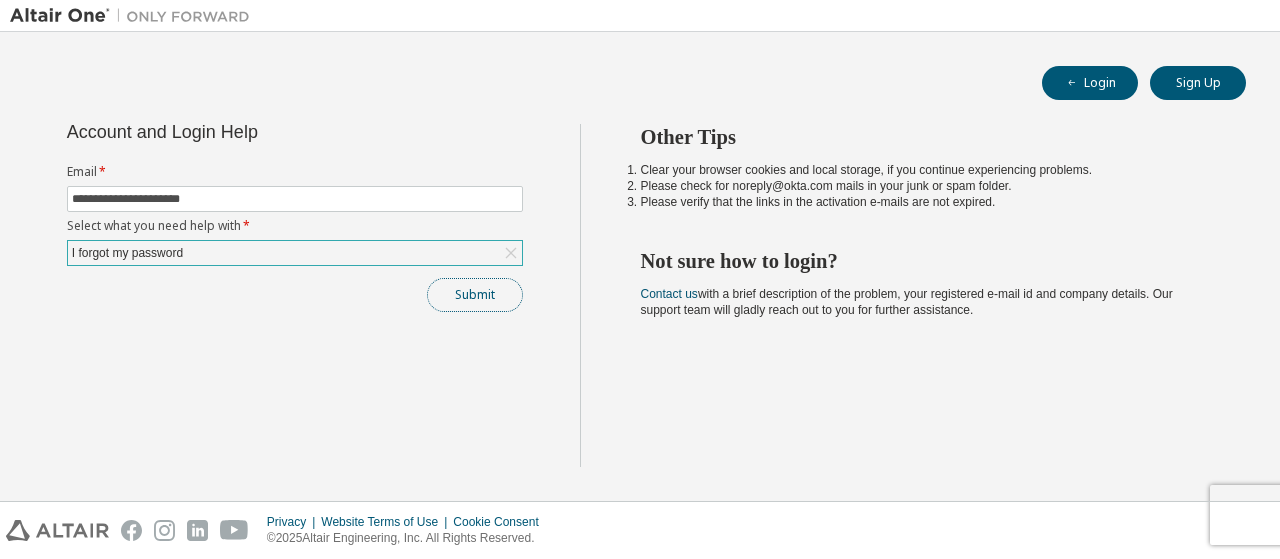 click on "Submit" at bounding box center (475, 295) 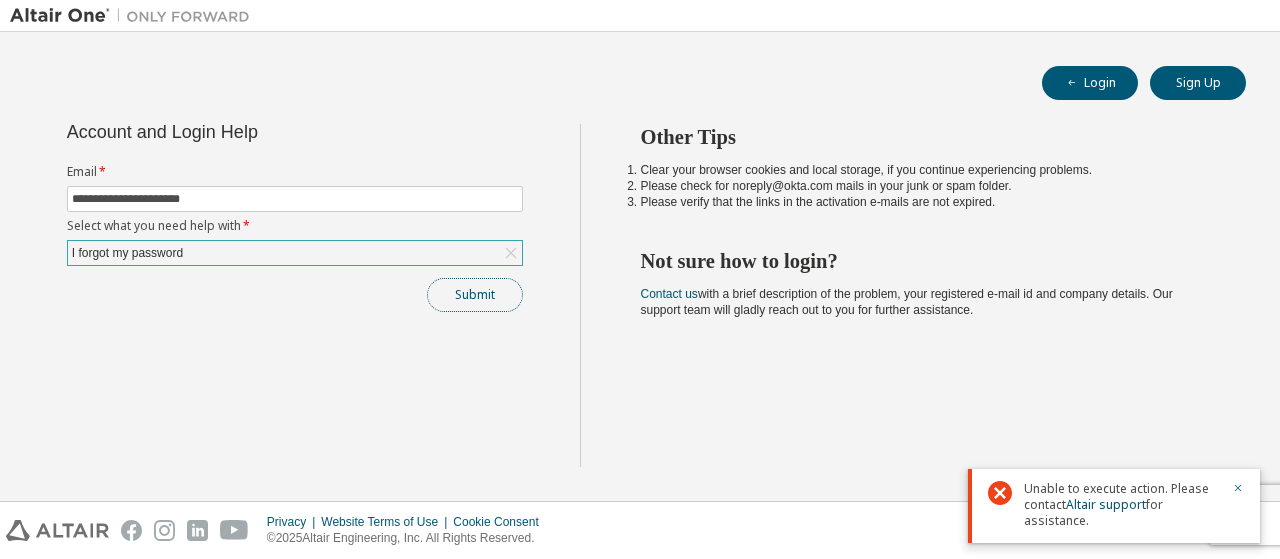 click on "Submit" at bounding box center [475, 295] 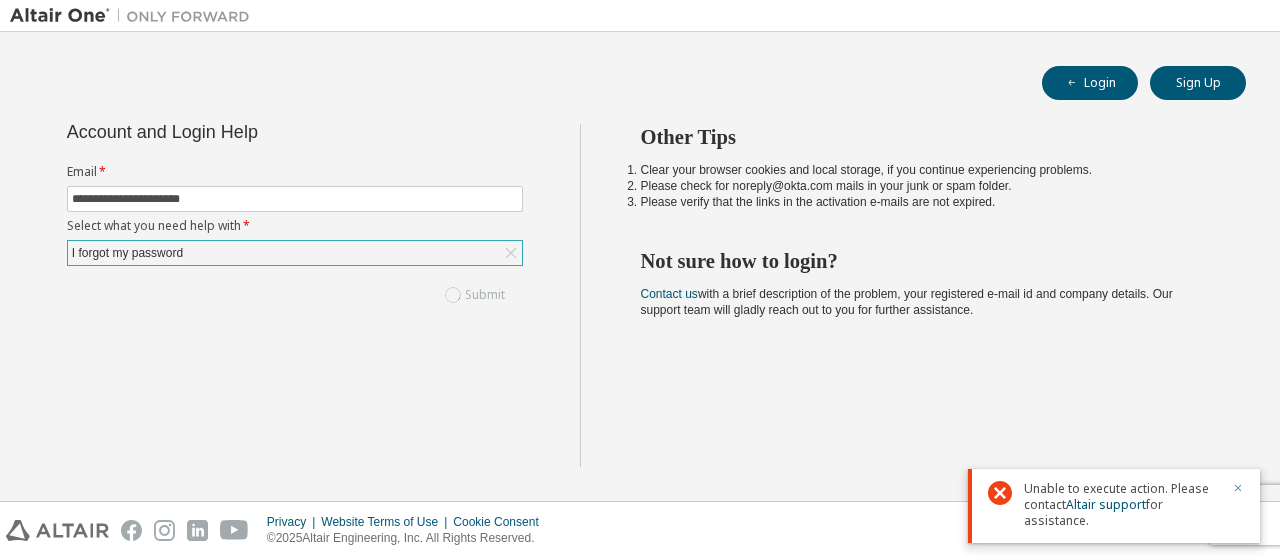 click 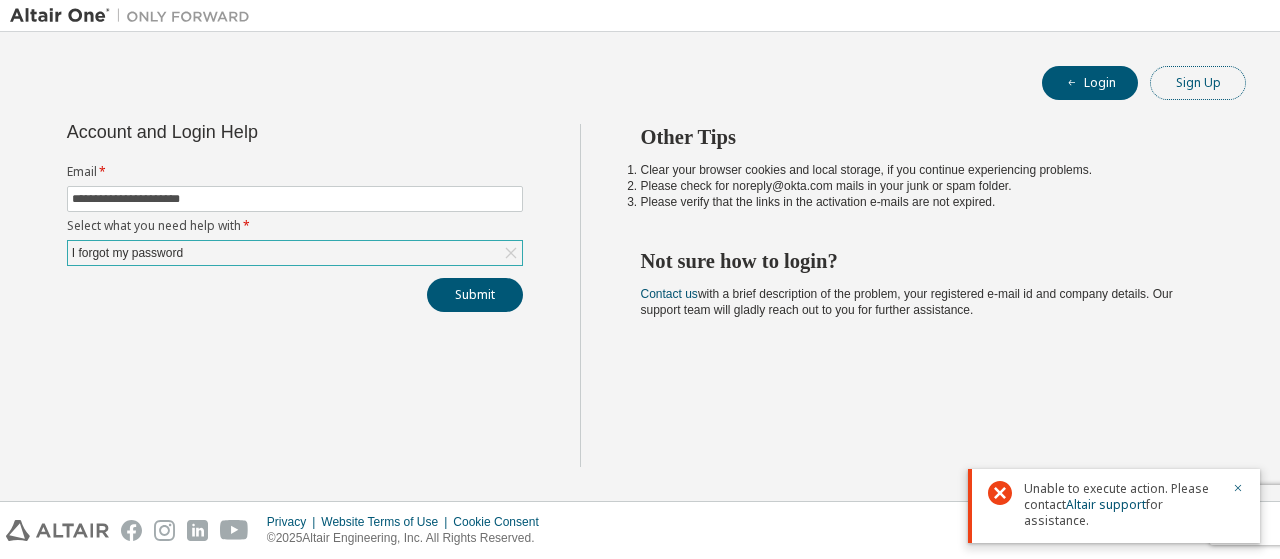 click on "Sign Up" at bounding box center (1198, 83) 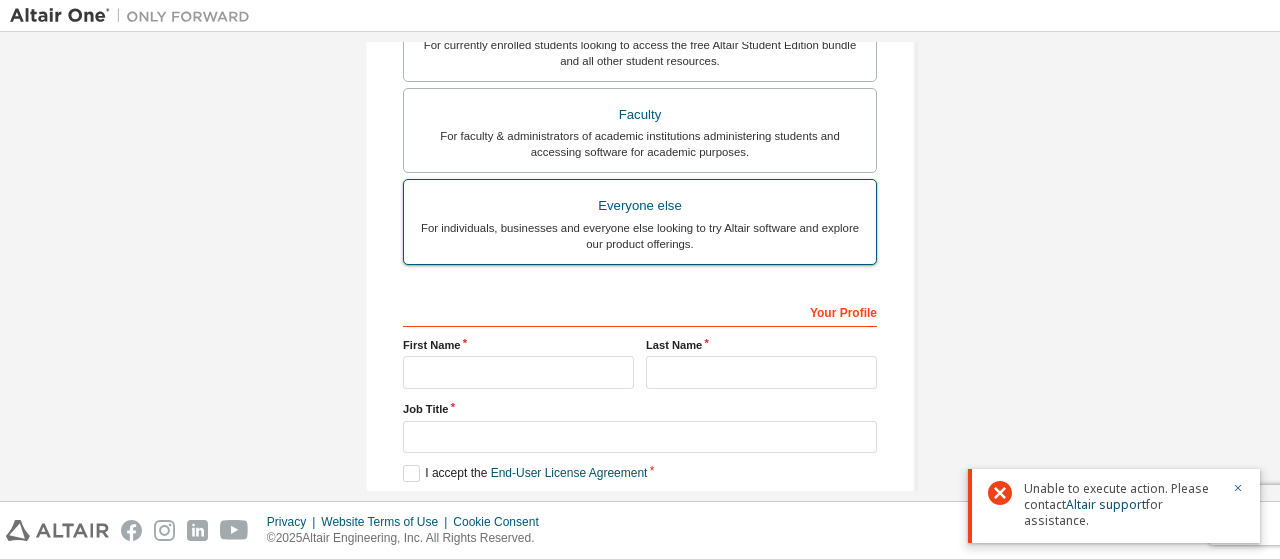 scroll, scrollTop: 527, scrollLeft: 0, axis: vertical 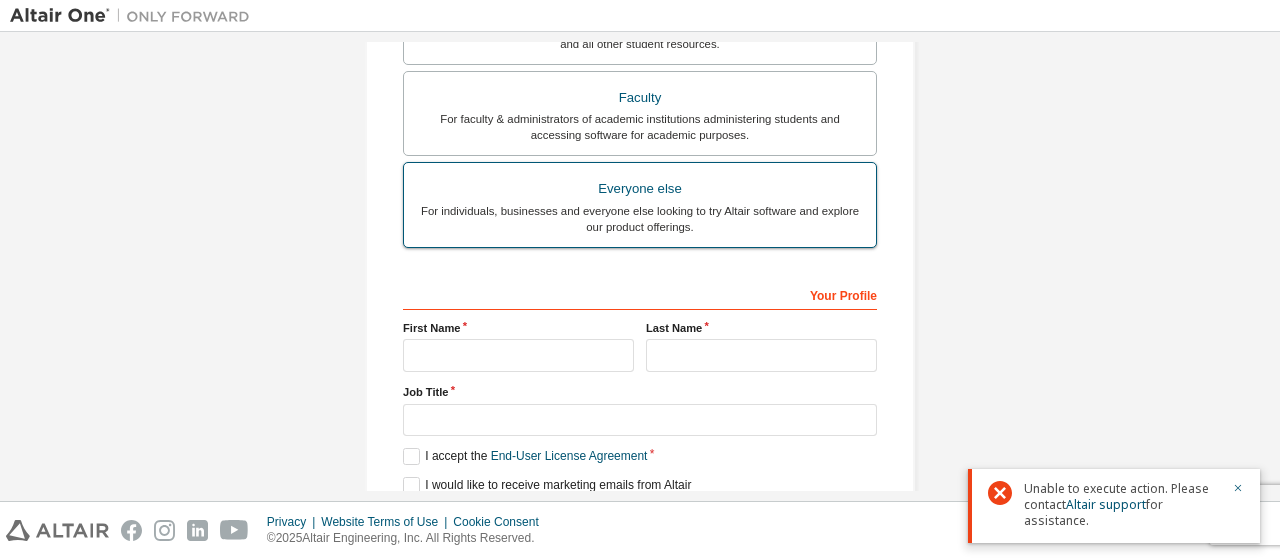 click on "Everyone else" at bounding box center [640, 189] 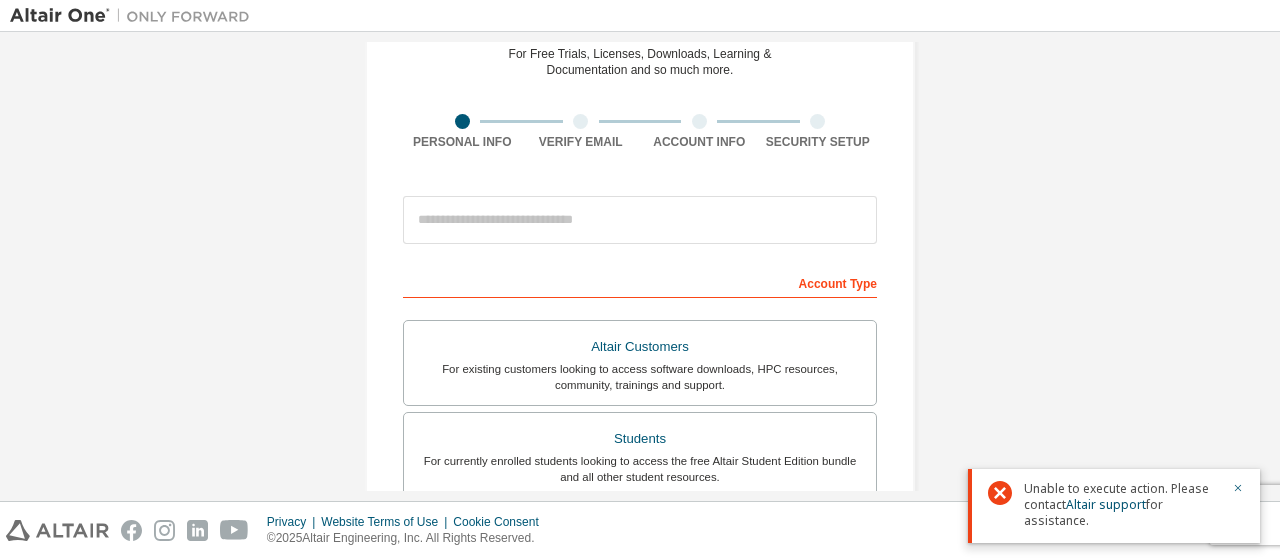 scroll, scrollTop: 0, scrollLeft: 0, axis: both 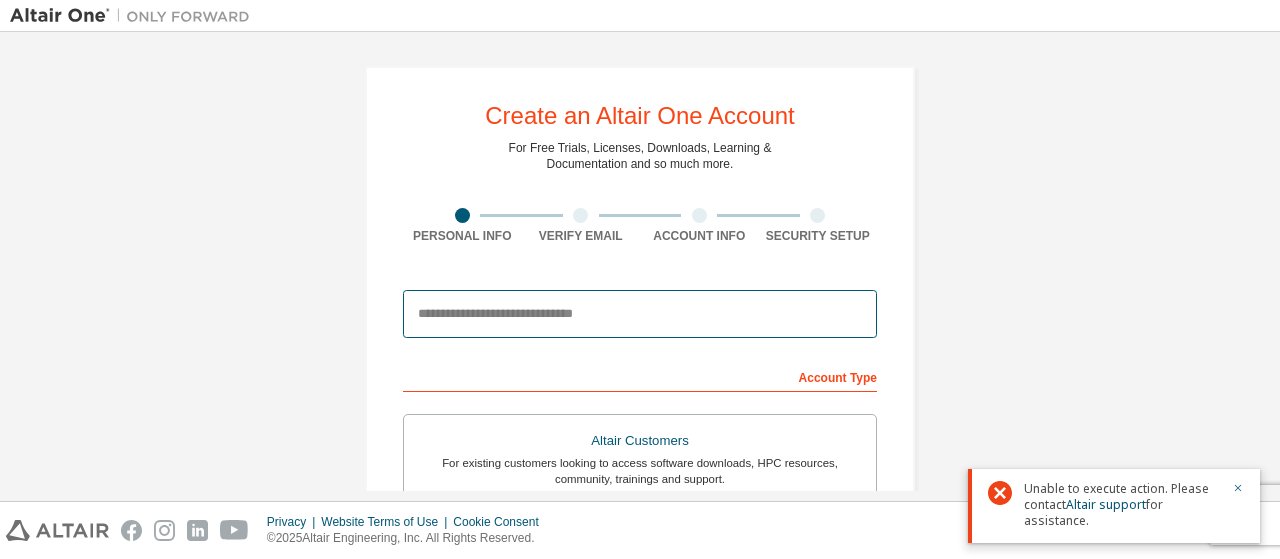 click at bounding box center [640, 314] 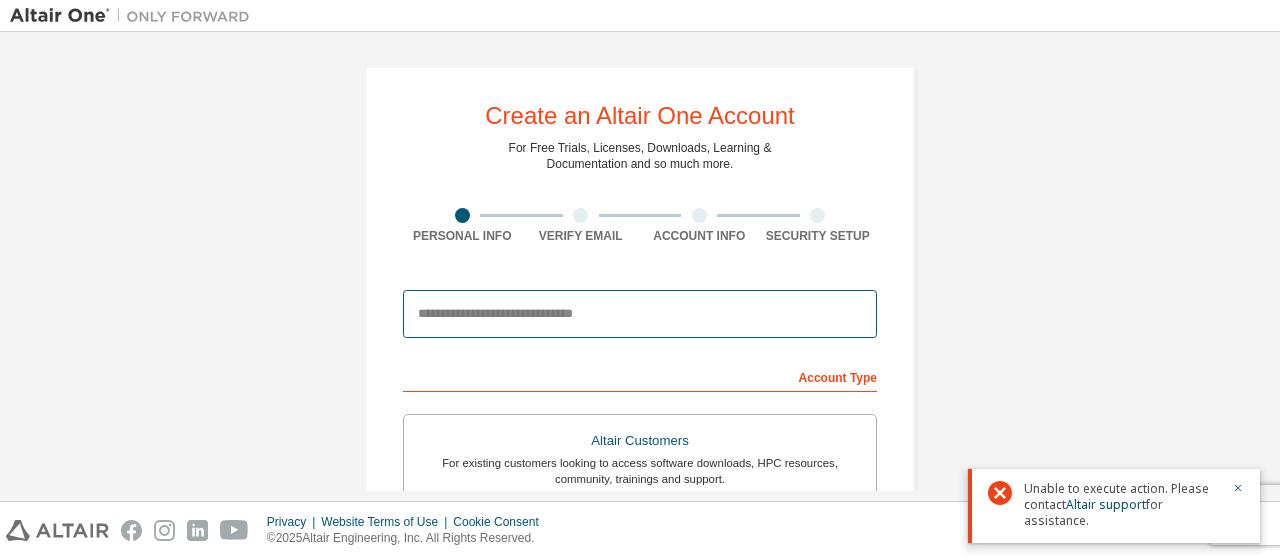 type on "**********" 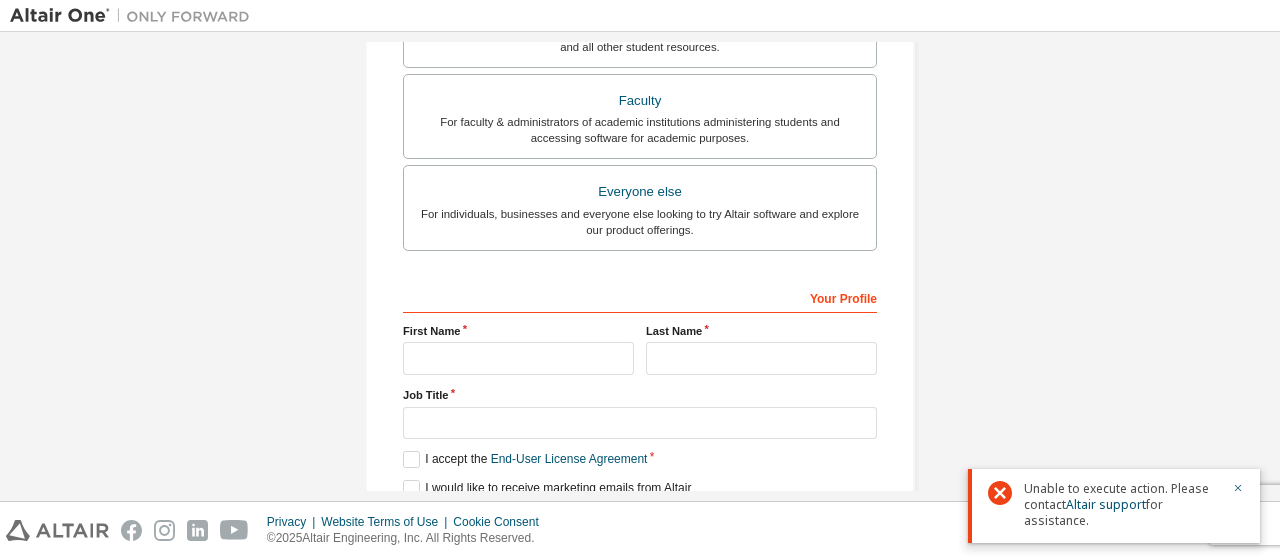 scroll, scrollTop: 594, scrollLeft: 0, axis: vertical 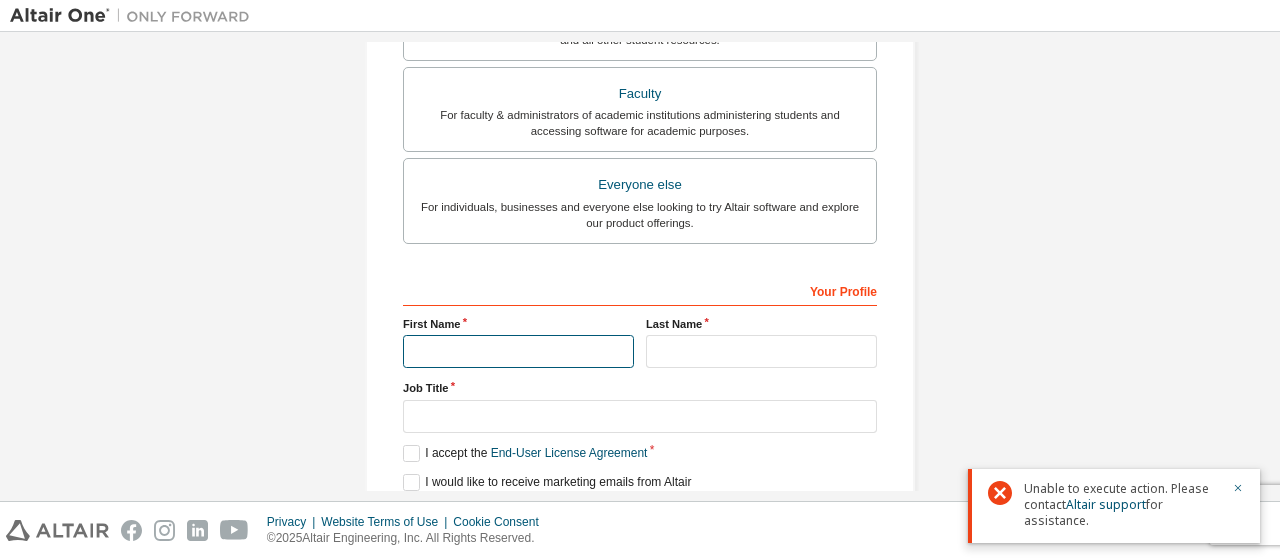 click at bounding box center [518, 351] 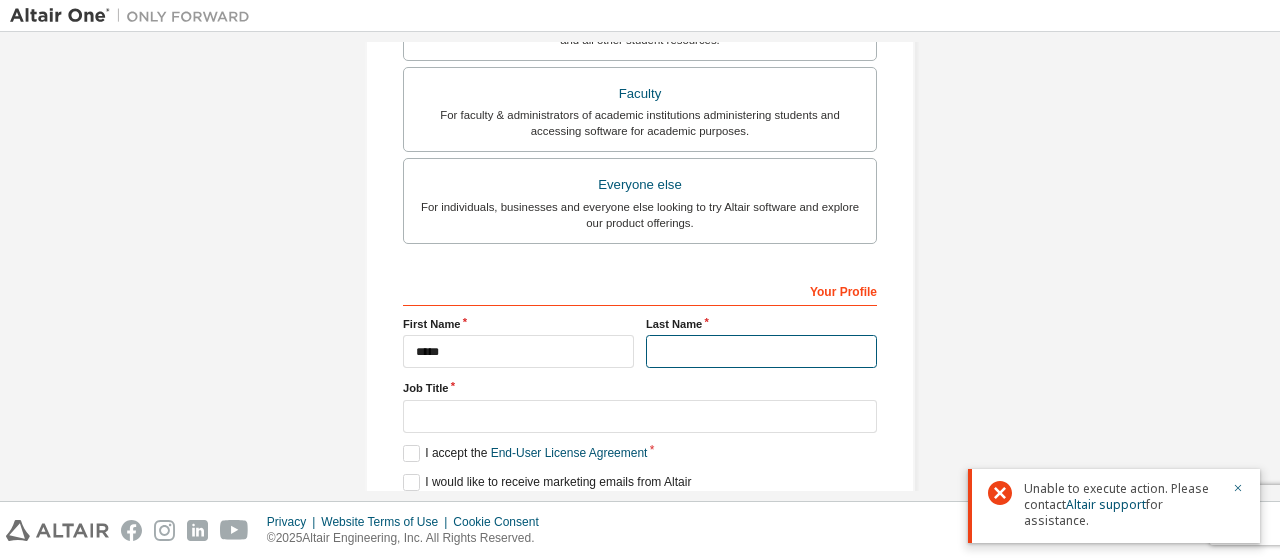type on "***" 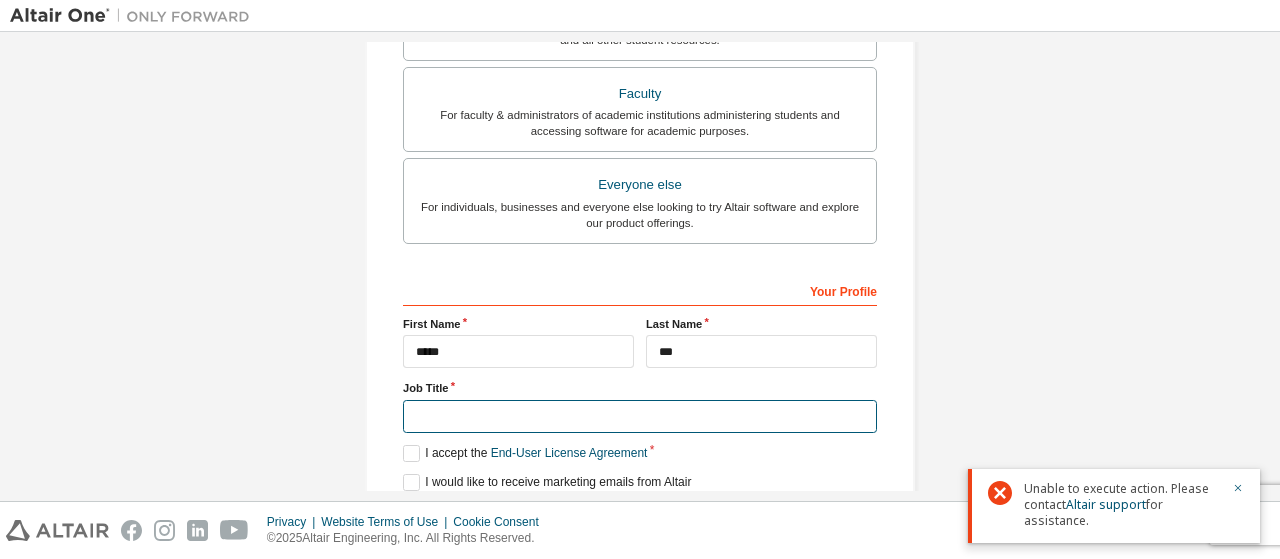 click at bounding box center (640, 416) 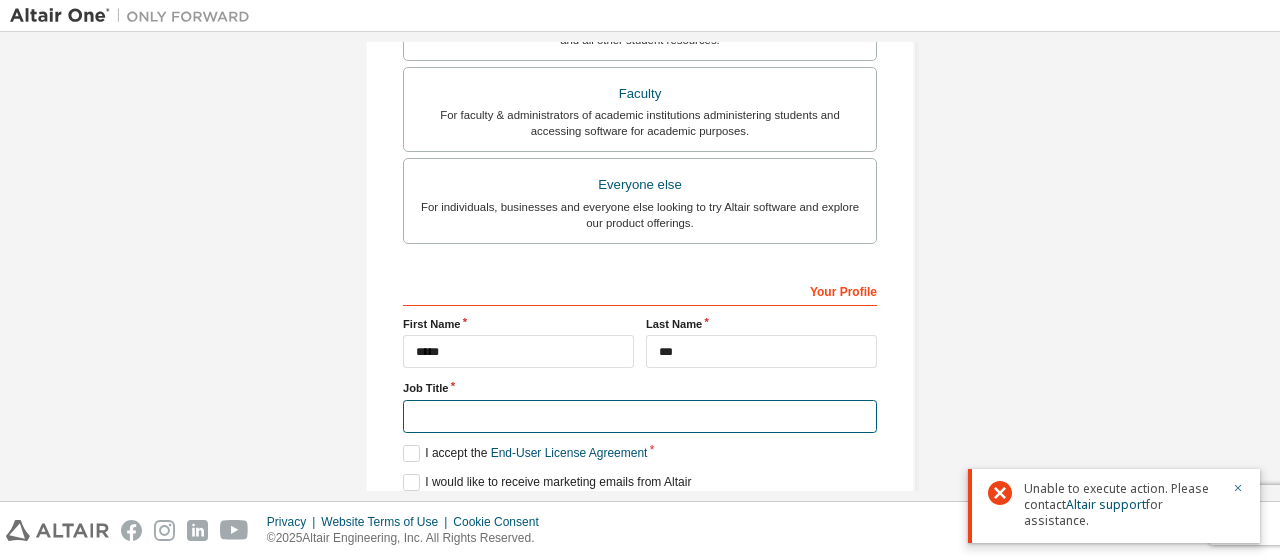 type on "**********" 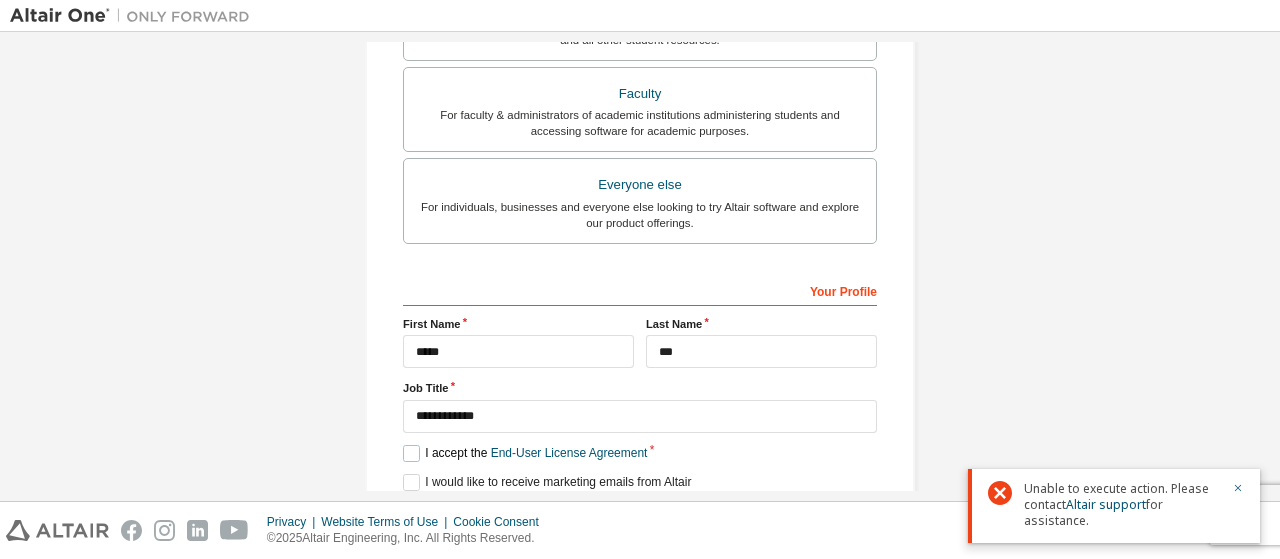 click on "I accept the    End-User License Agreement" at bounding box center [525, 453] 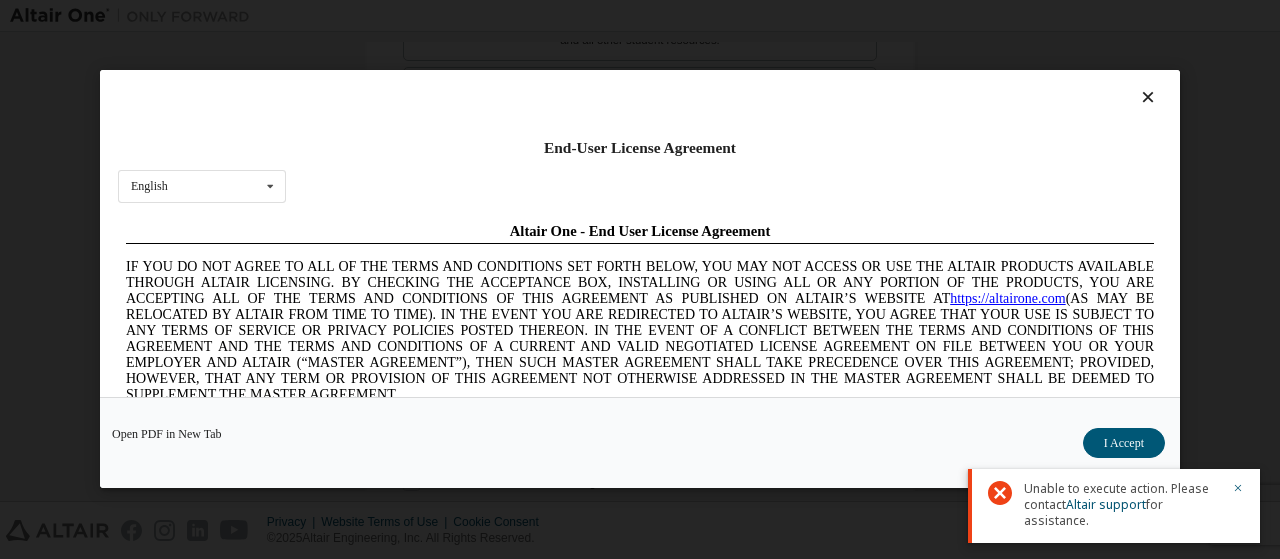 scroll, scrollTop: 0, scrollLeft: 0, axis: both 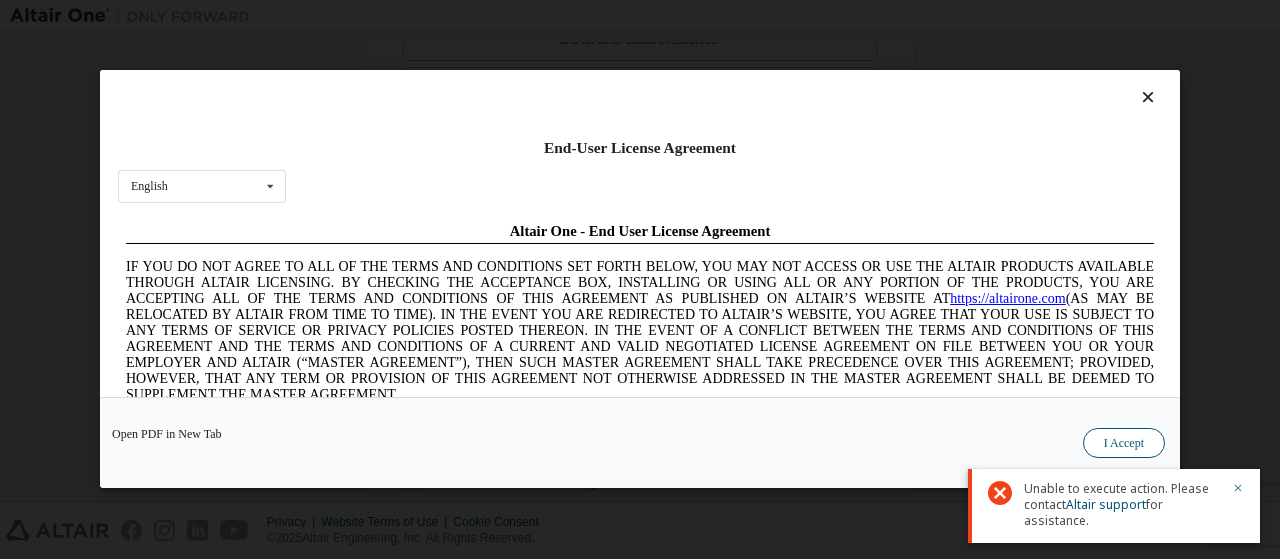 click on "I Accept" at bounding box center [1124, 444] 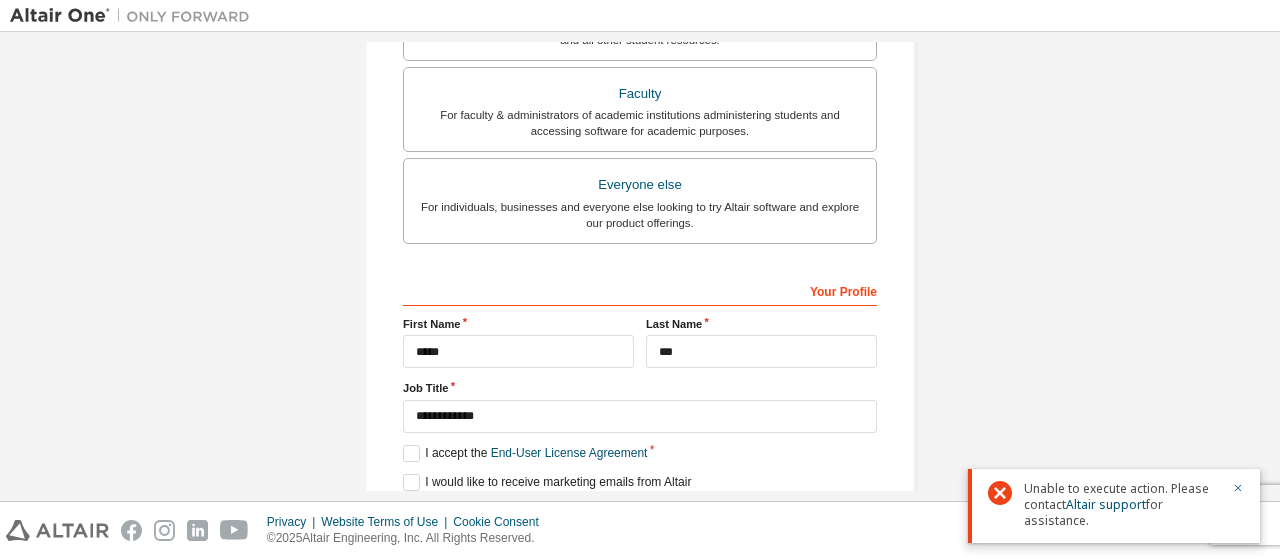 scroll, scrollTop: 668, scrollLeft: 0, axis: vertical 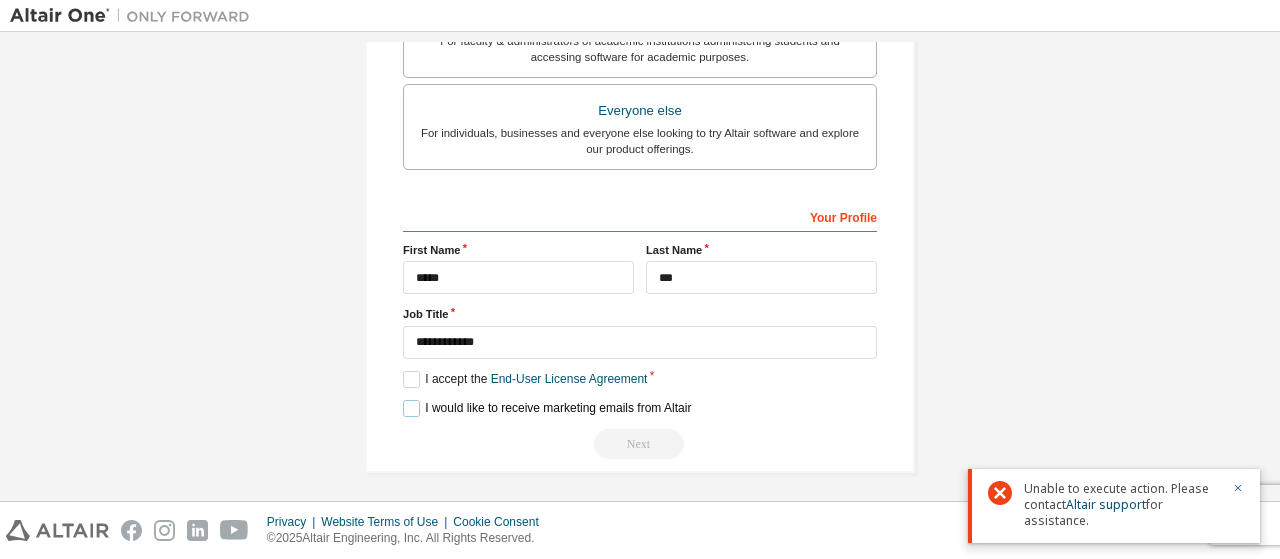 click on "I would like to receive marketing emails from Altair" at bounding box center (547, 408) 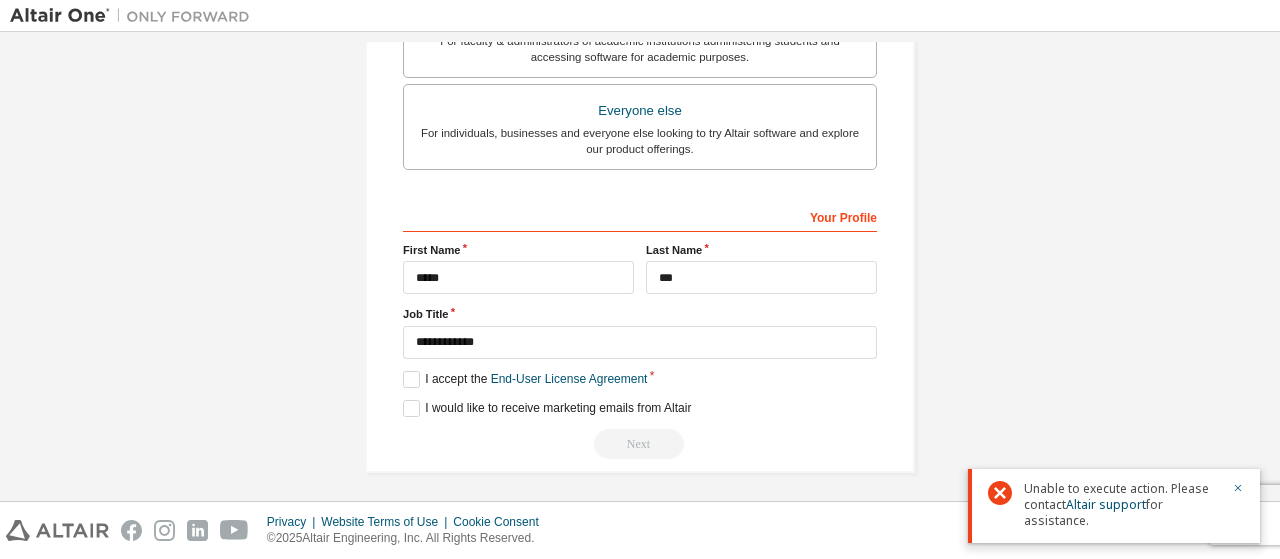 click on "Next" at bounding box center [640, 444] 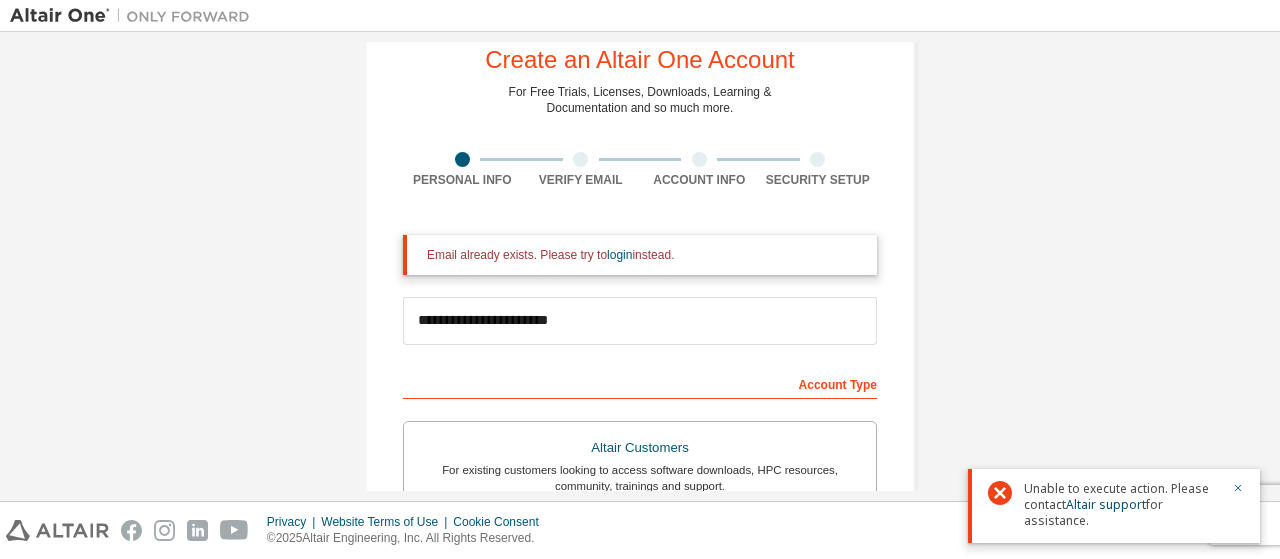 scroll, scrollTop: 55, scrollLeft: 0, axis: vertical 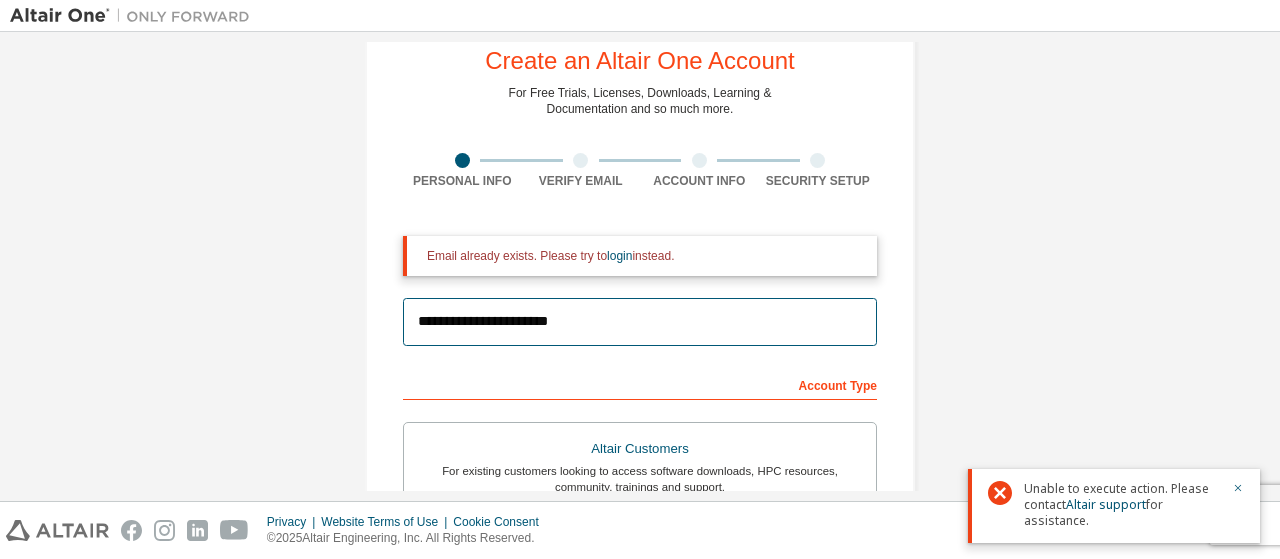 click on "**********" at bounding box center [640, 322] 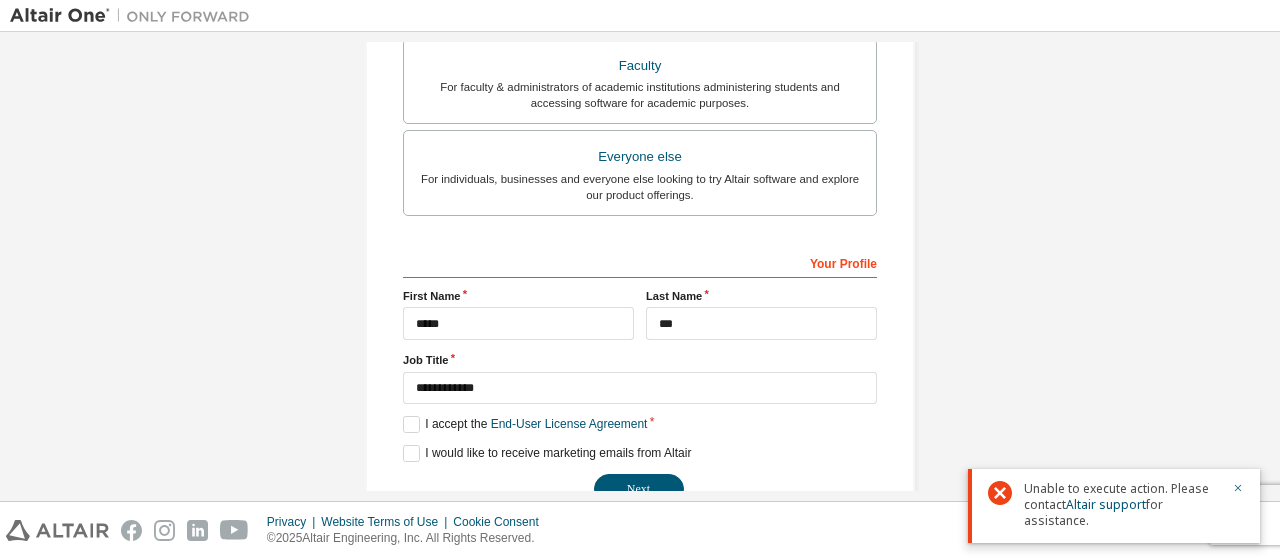 scroll, scrollTop: 604, scrollLeft: 0, axis: vertical 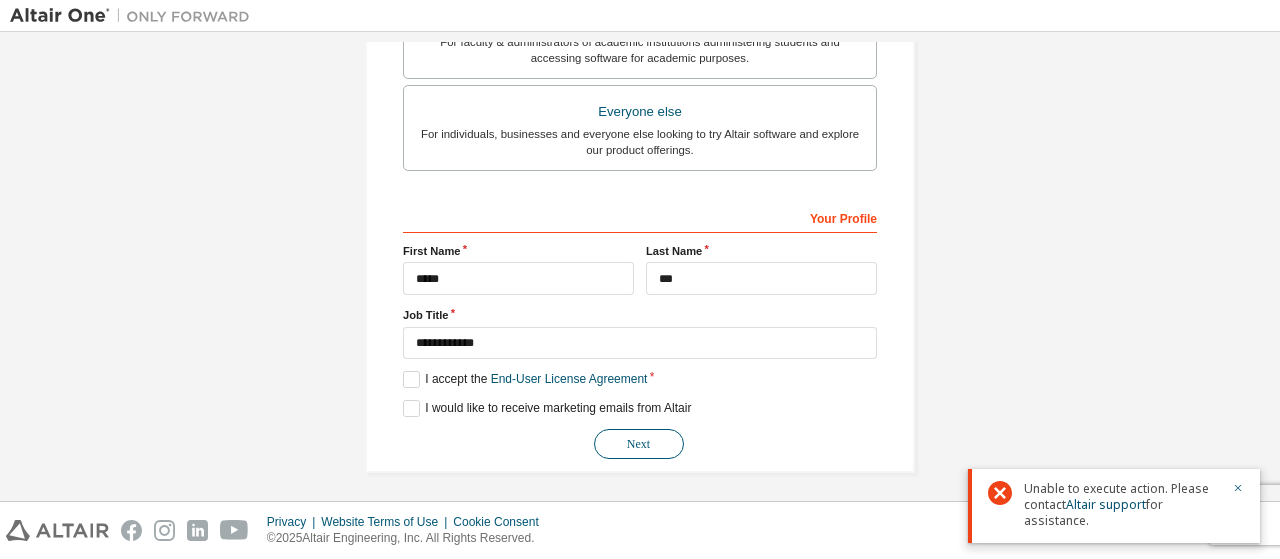 type on "**********" 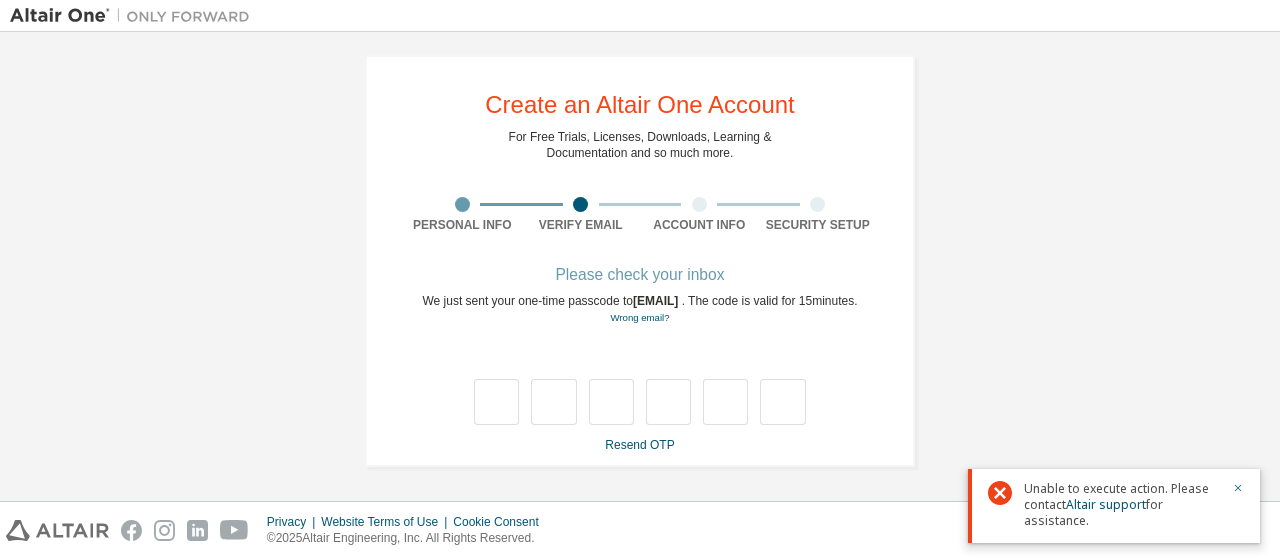 scroll, scrollTop: 26, scrollLeft: 0, axis: vertical 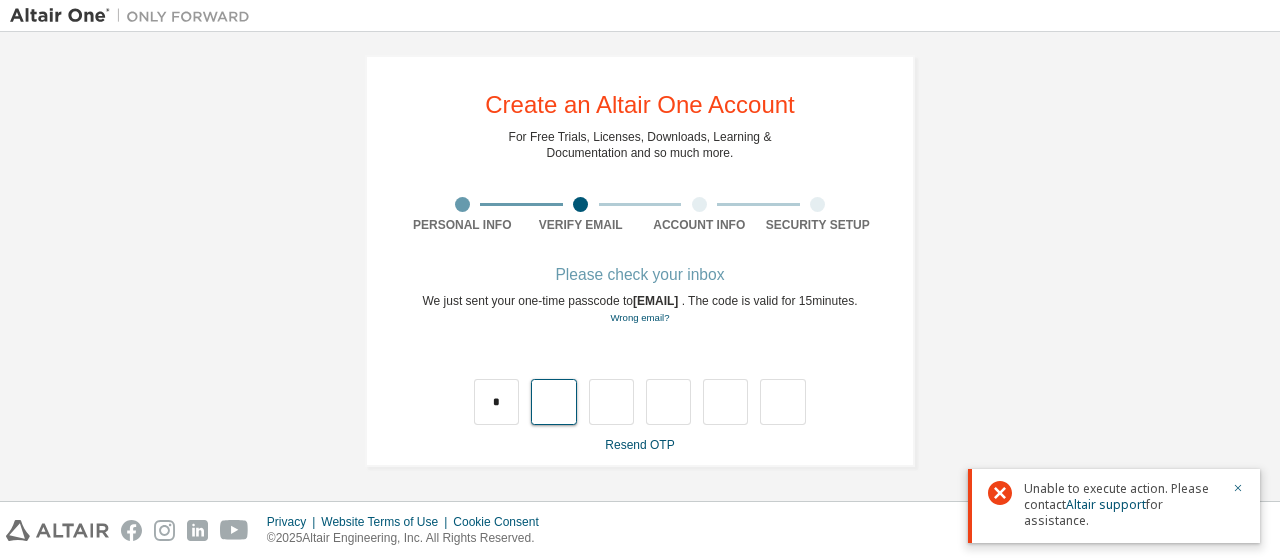 type on "*" 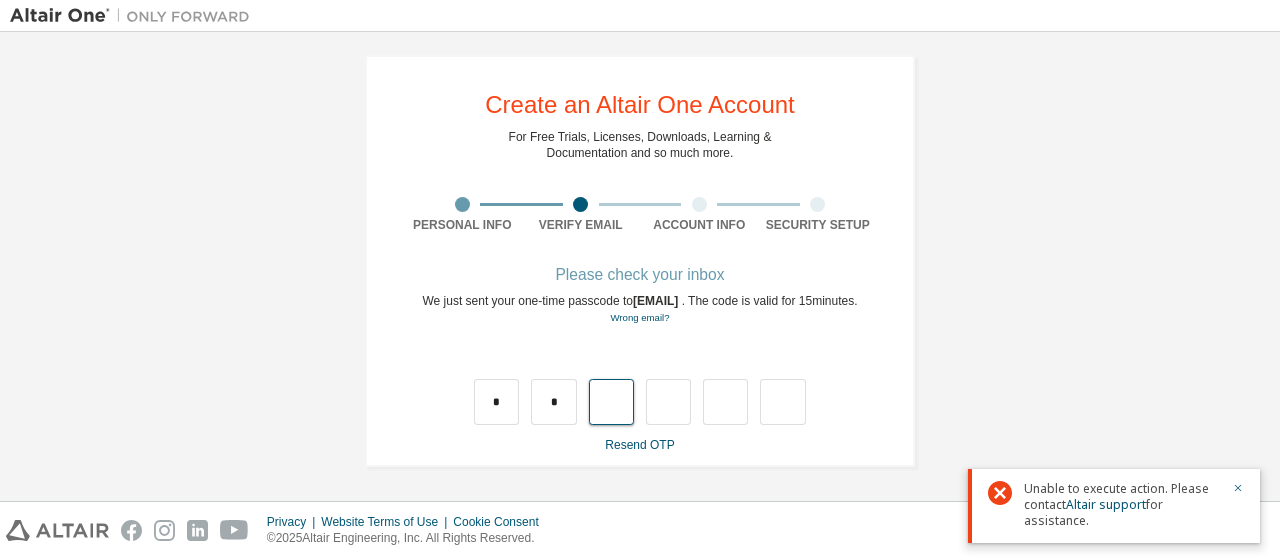 type on "*" 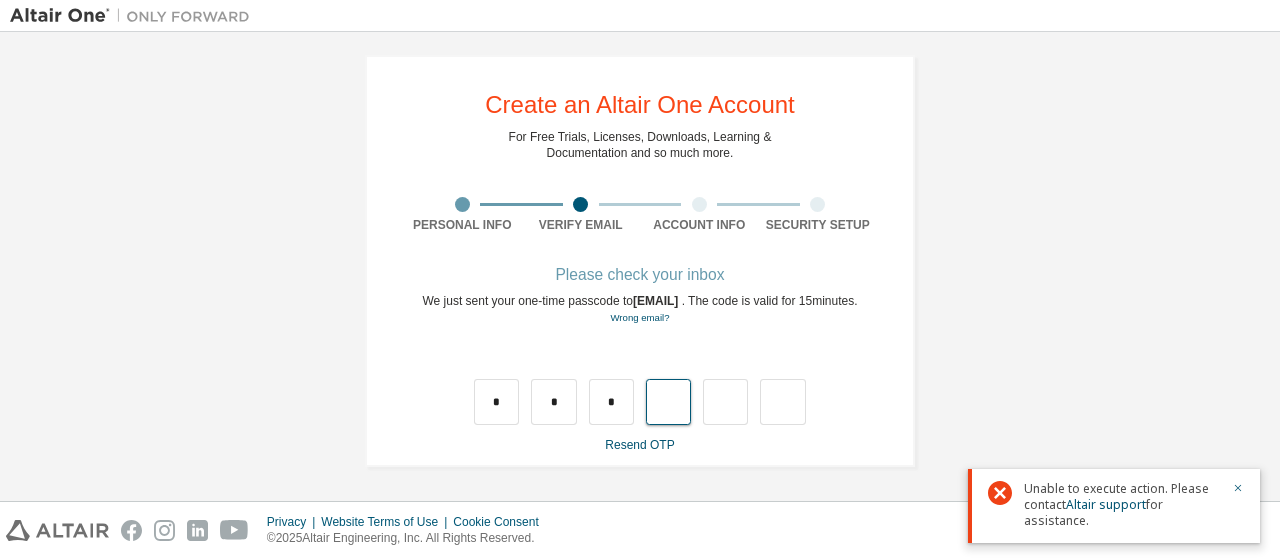 type on "*" 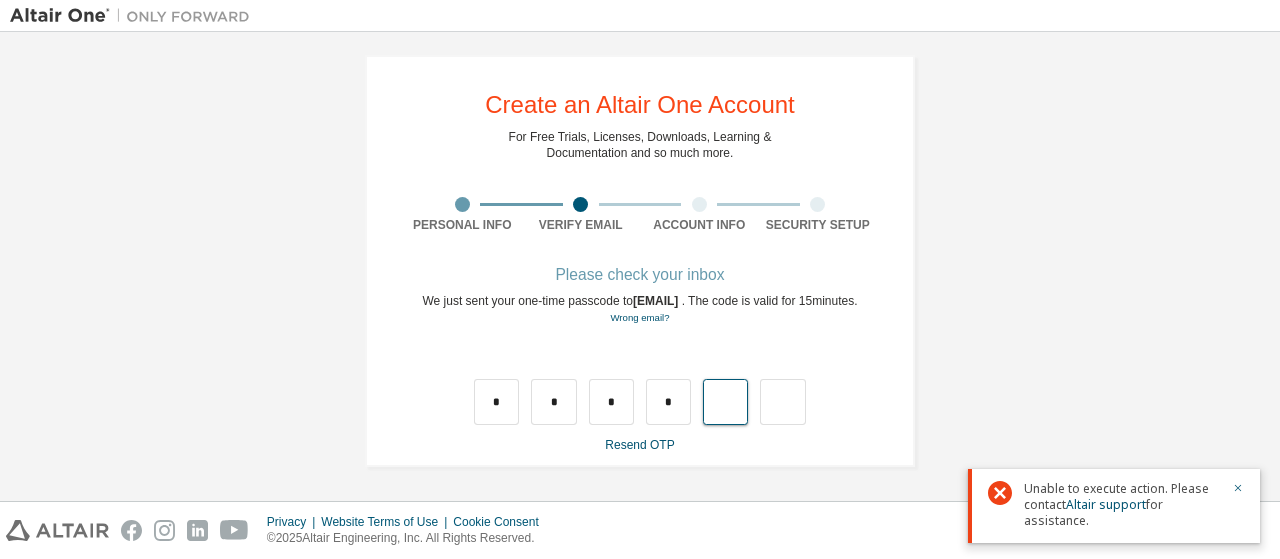 type on "*" 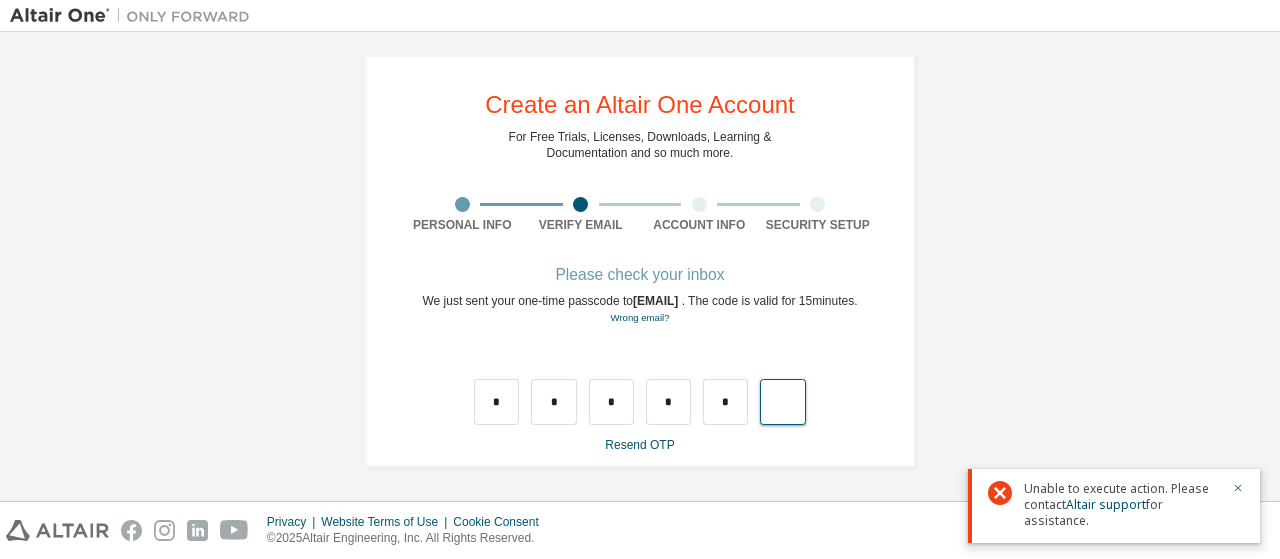 type on "*" 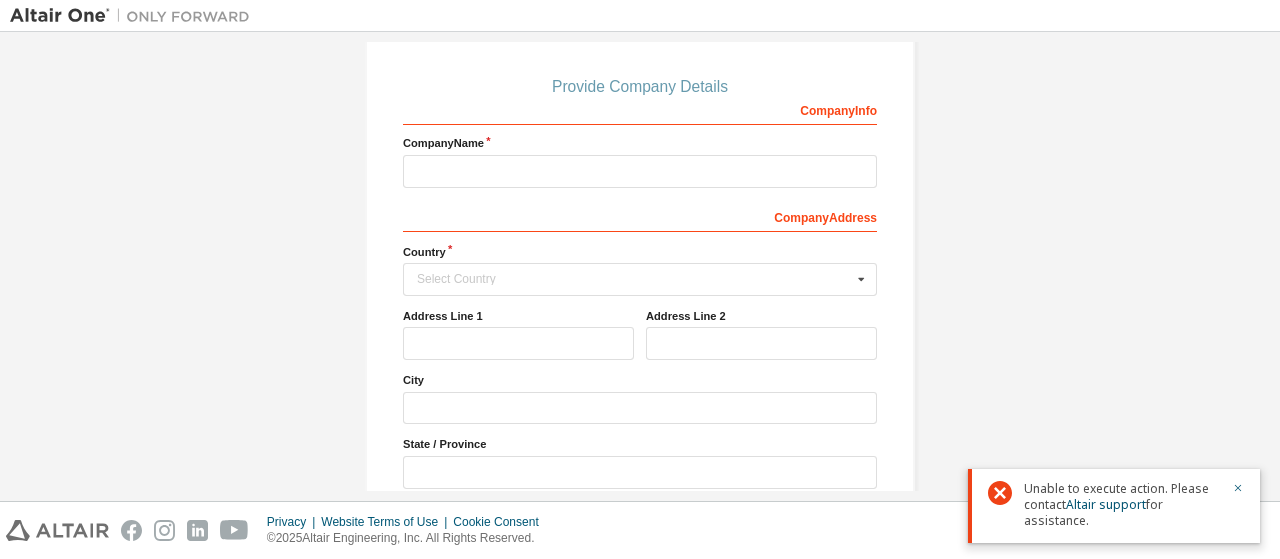scroll, scrollTop: 198, scrollLeft: 0, axis: vertical 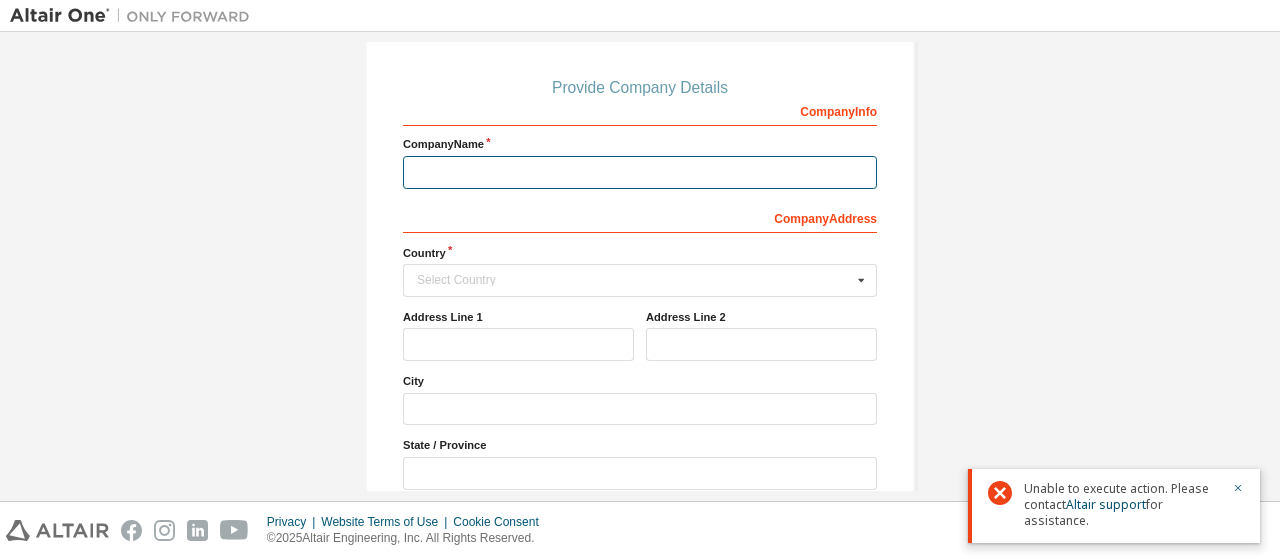 click at bounding box center (640, 172) 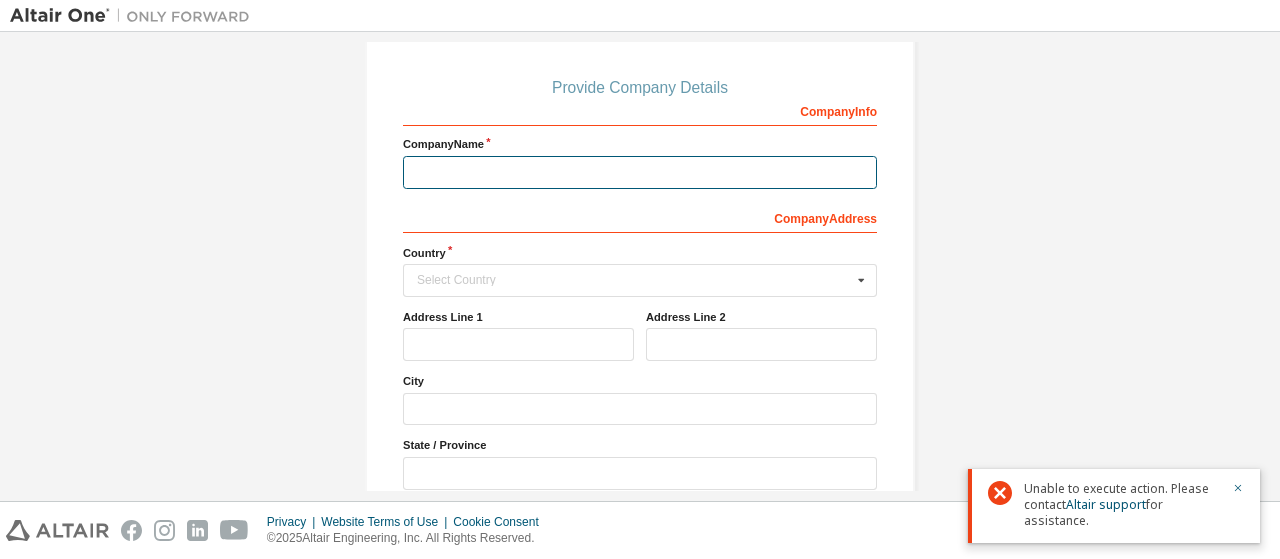 type on "****" 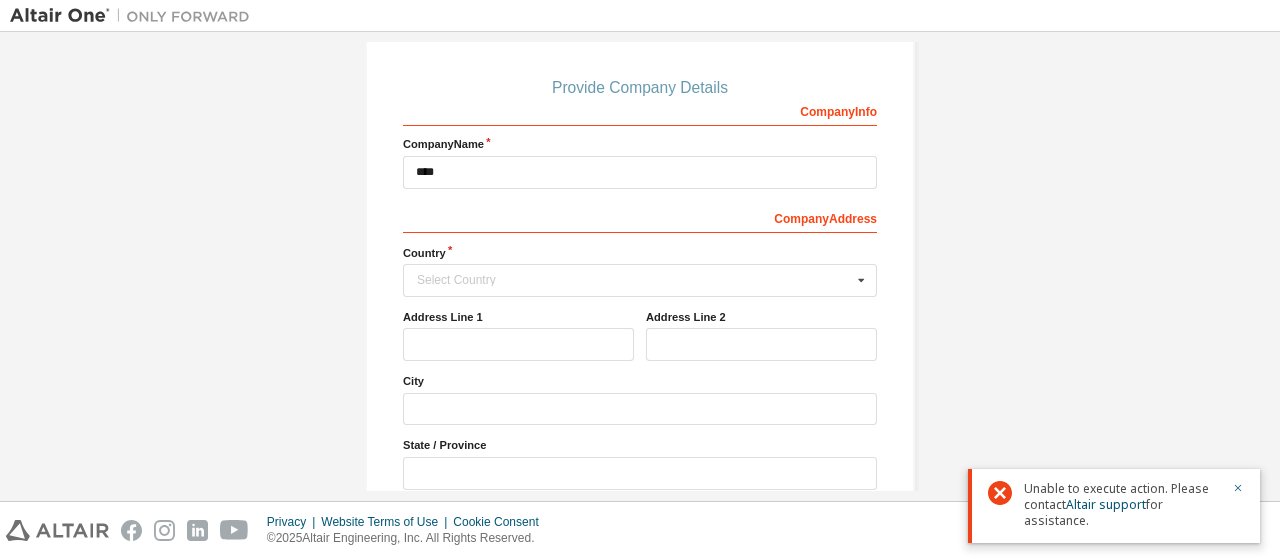 type 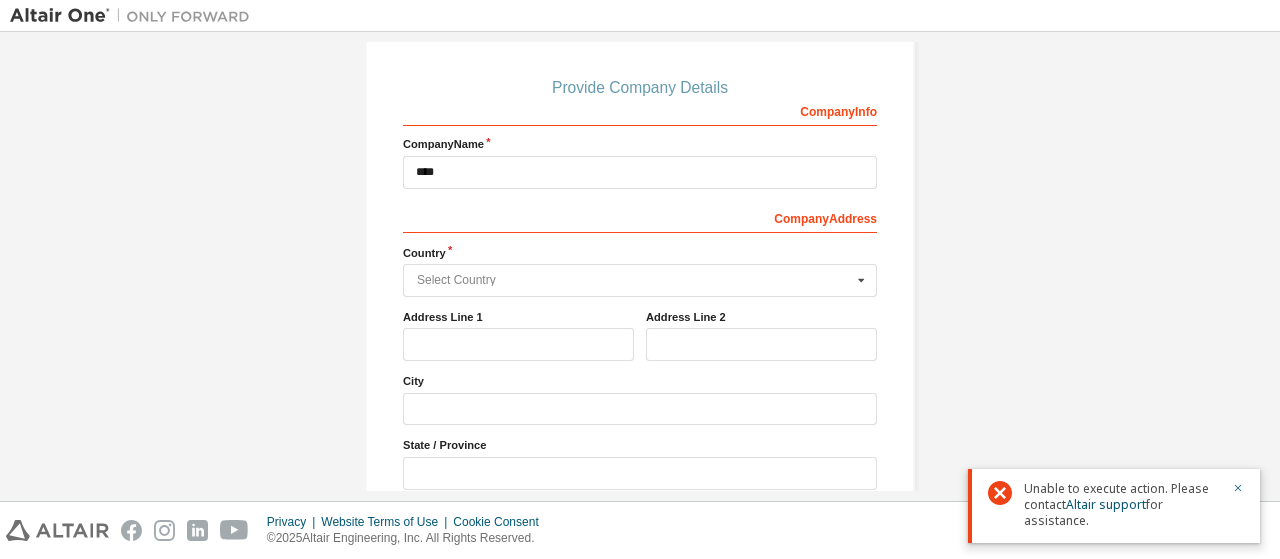 type on "*****" 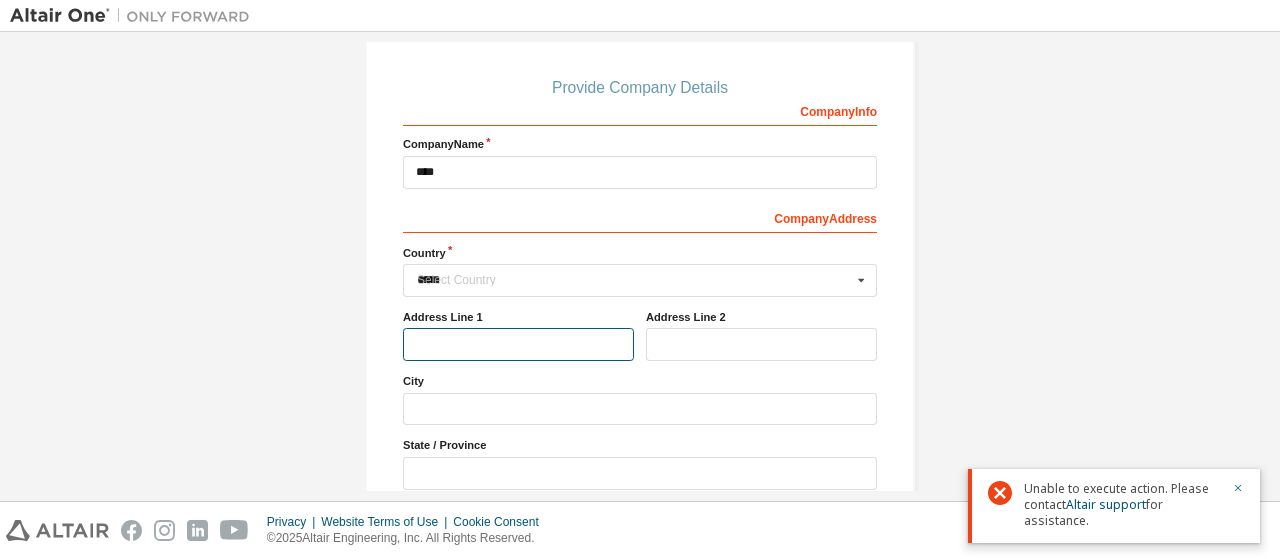 type on "**********" 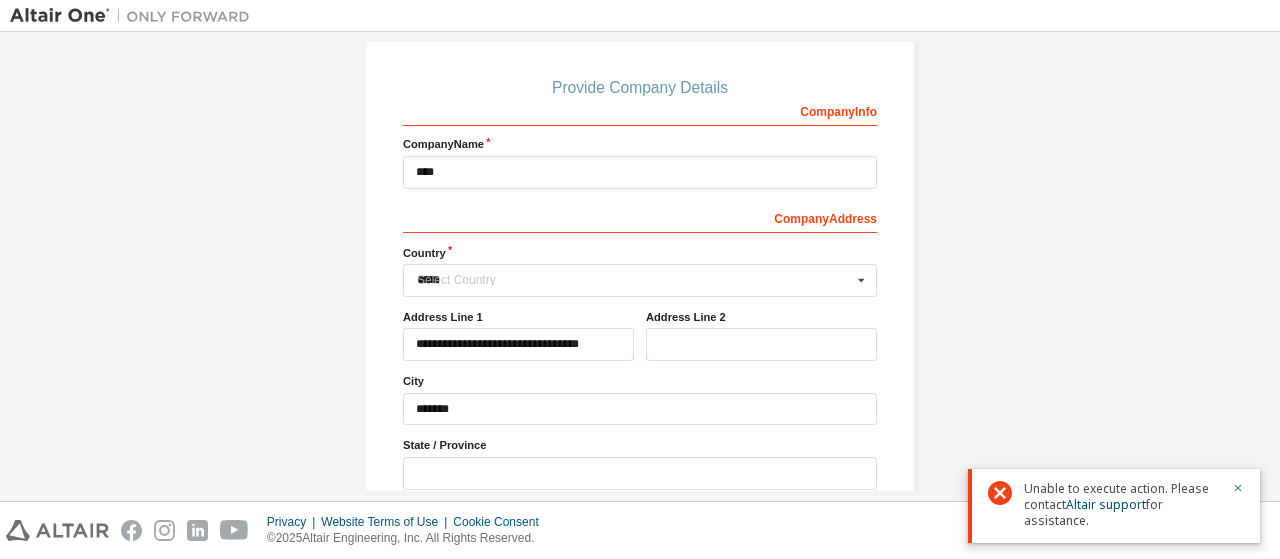 type on "**********" 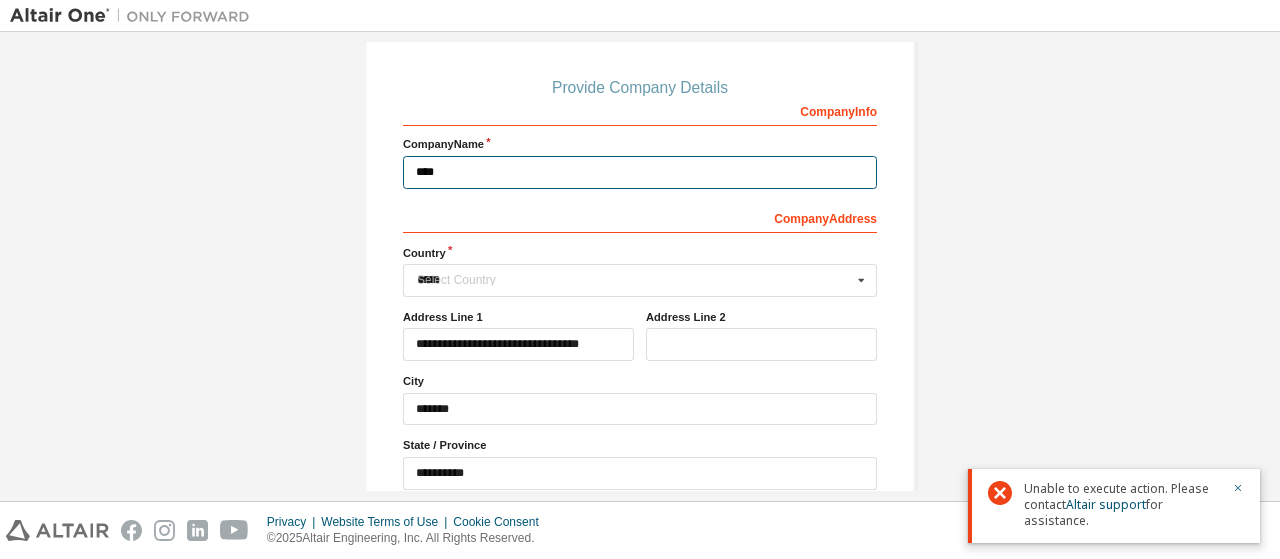 type 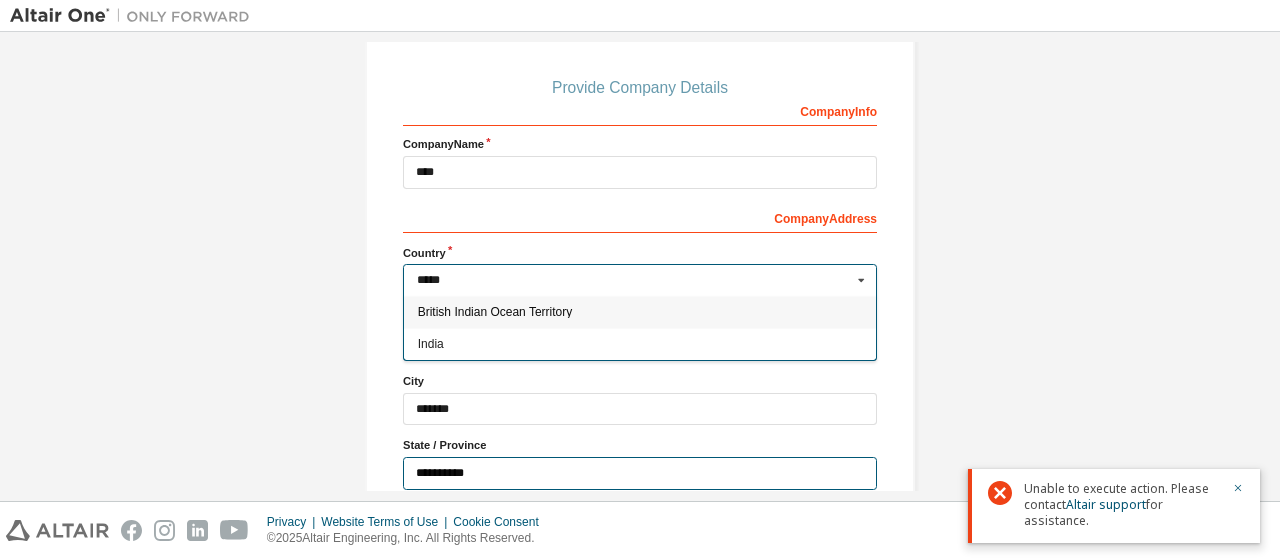 type 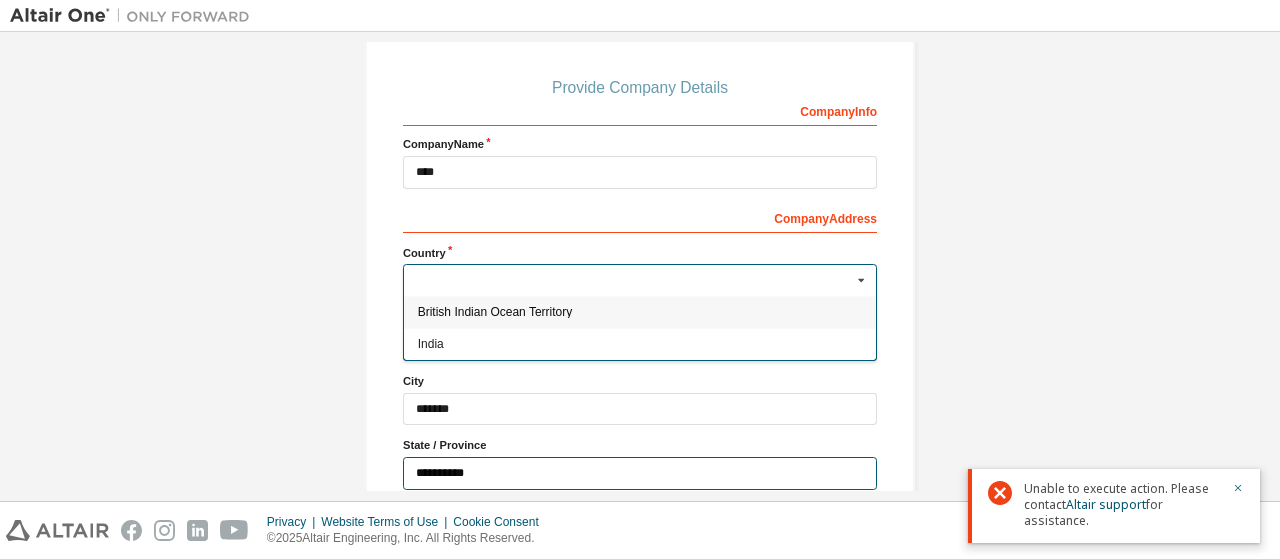 click on "**********" at bounding box center (640, 473) 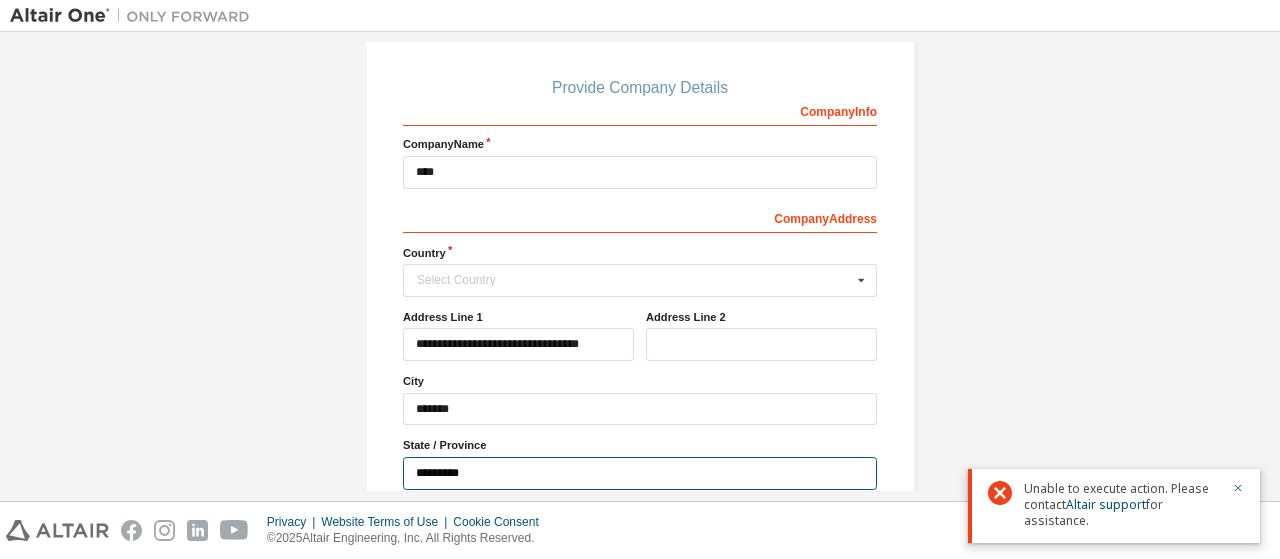 scroll, scrollTop: 349, scrollLeft: 0, axis: vertical 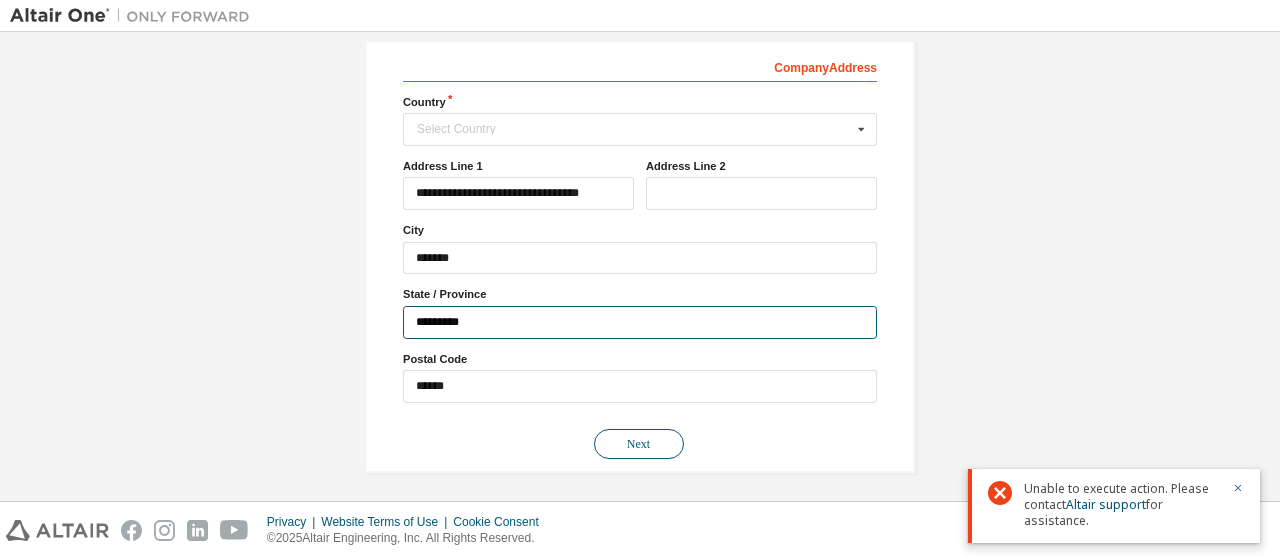 type on "*********" 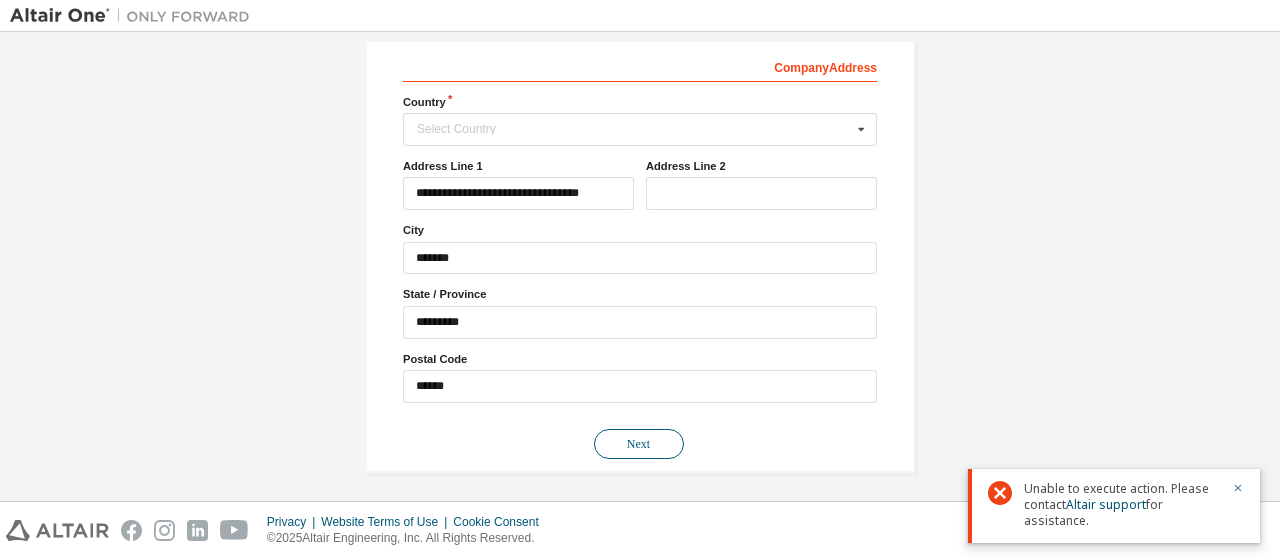 click on "Next" at bounding box center [639, 444] 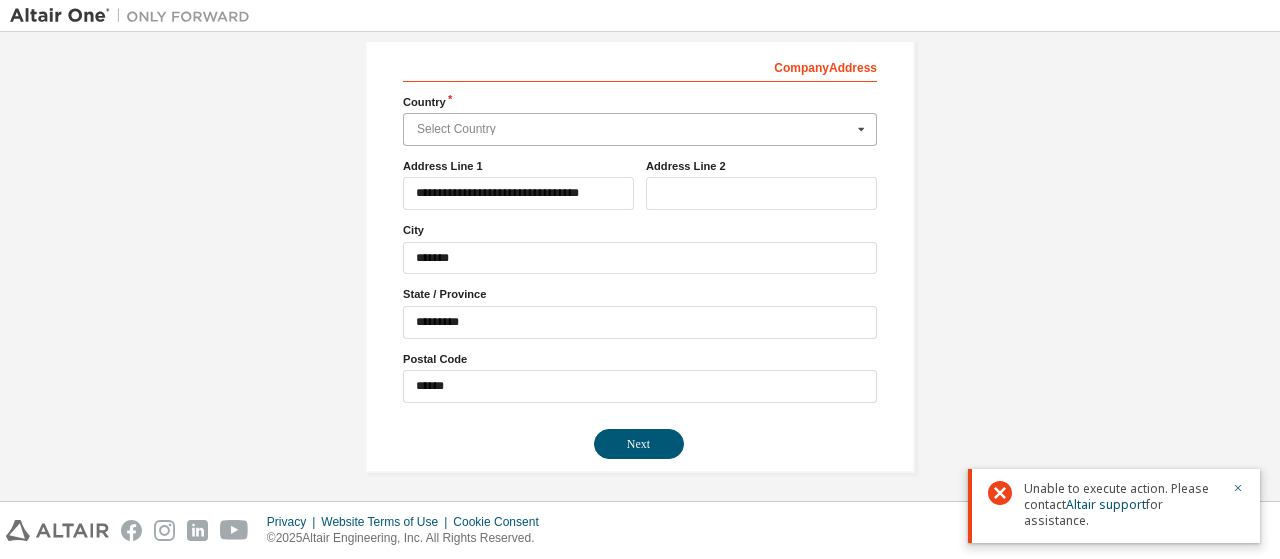 click at bounding box center [641, 129] 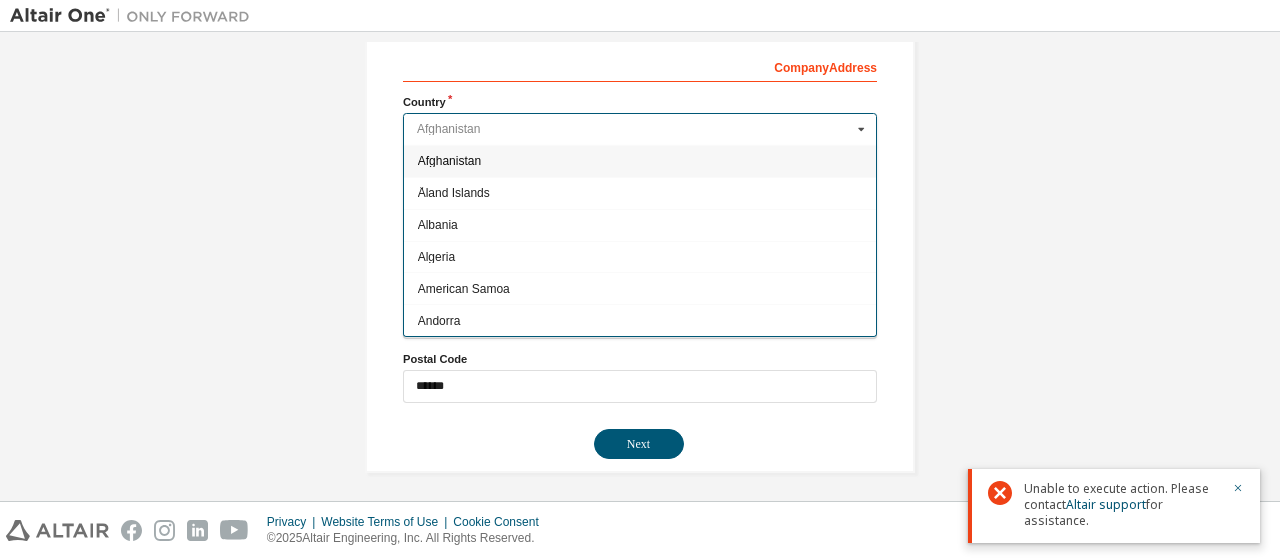 type on "*****" 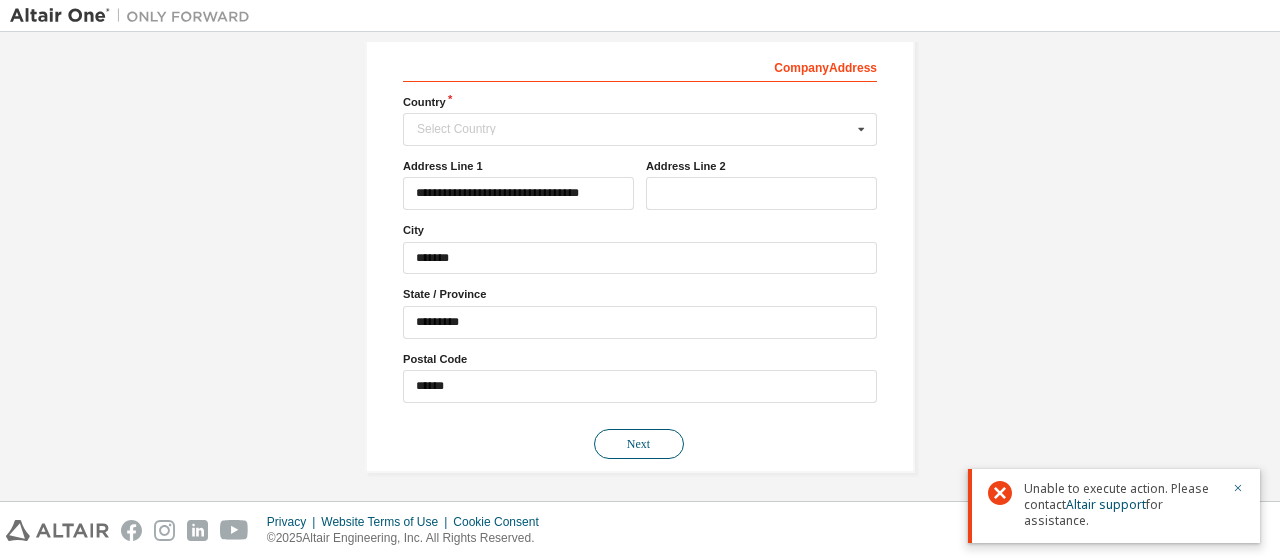 click on "Next" at bounding box center (639, 444) 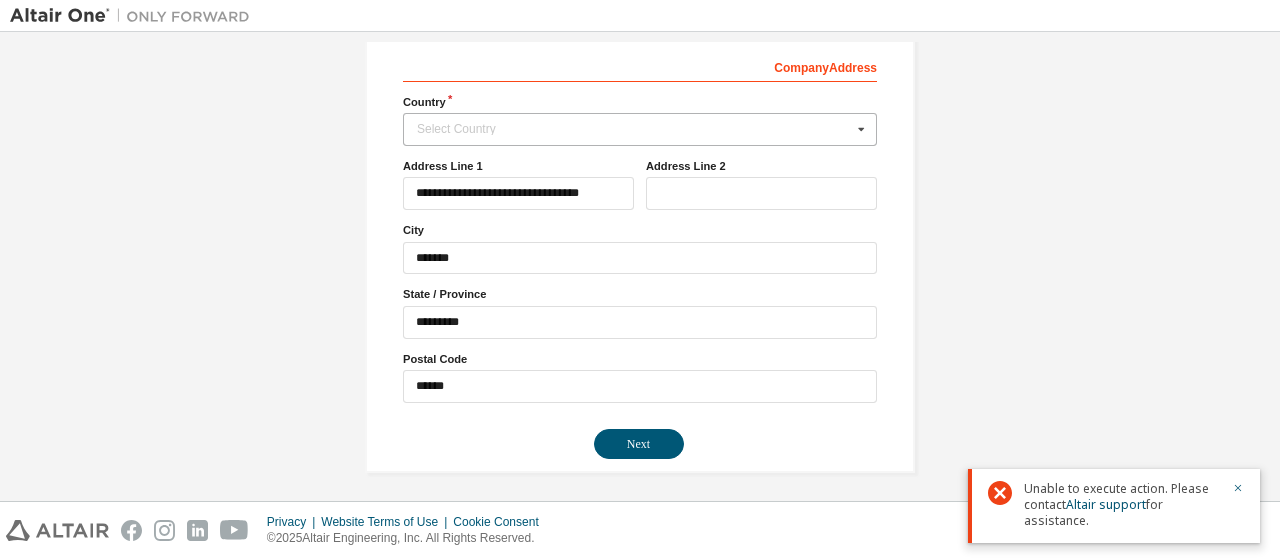 click on "Select Country" at bounding box center (634, 129) 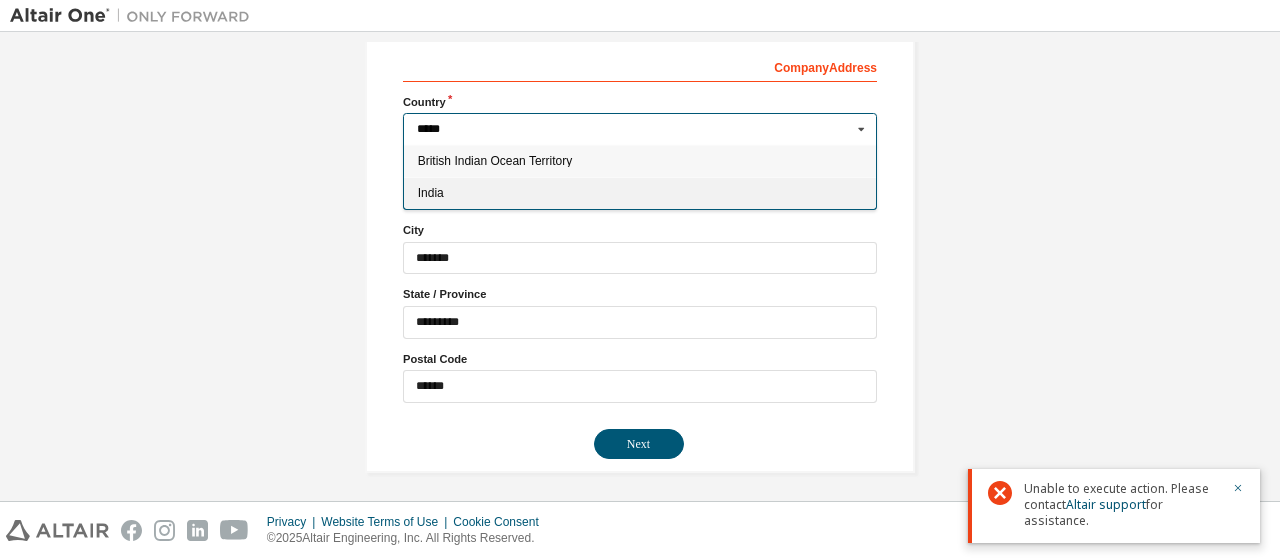 type on "*****" 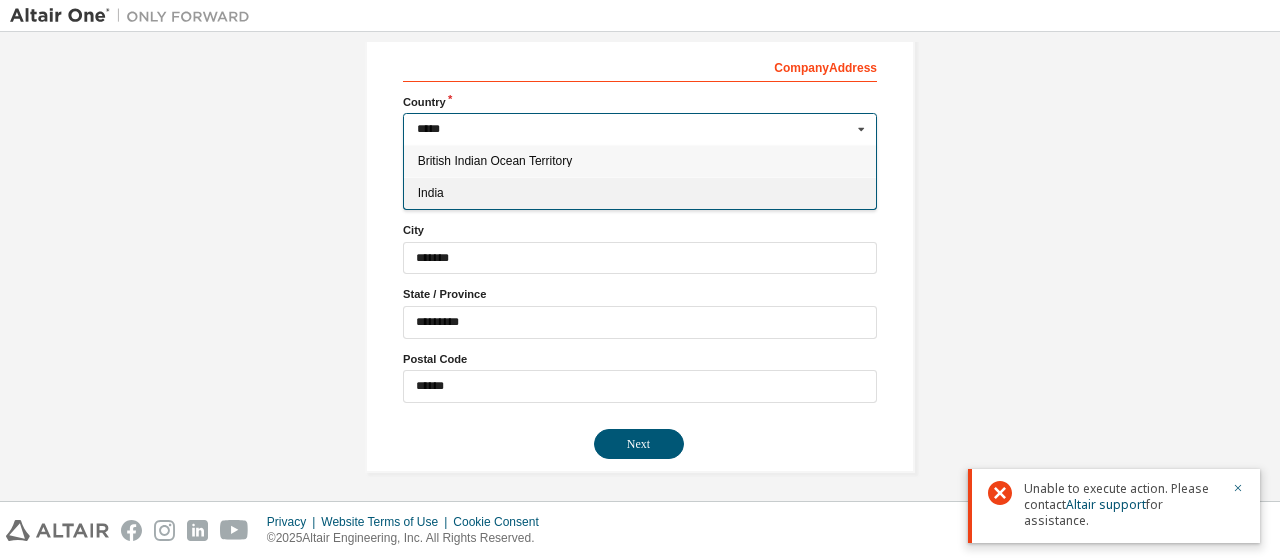 click on "India" at bounding box center [640, 193] 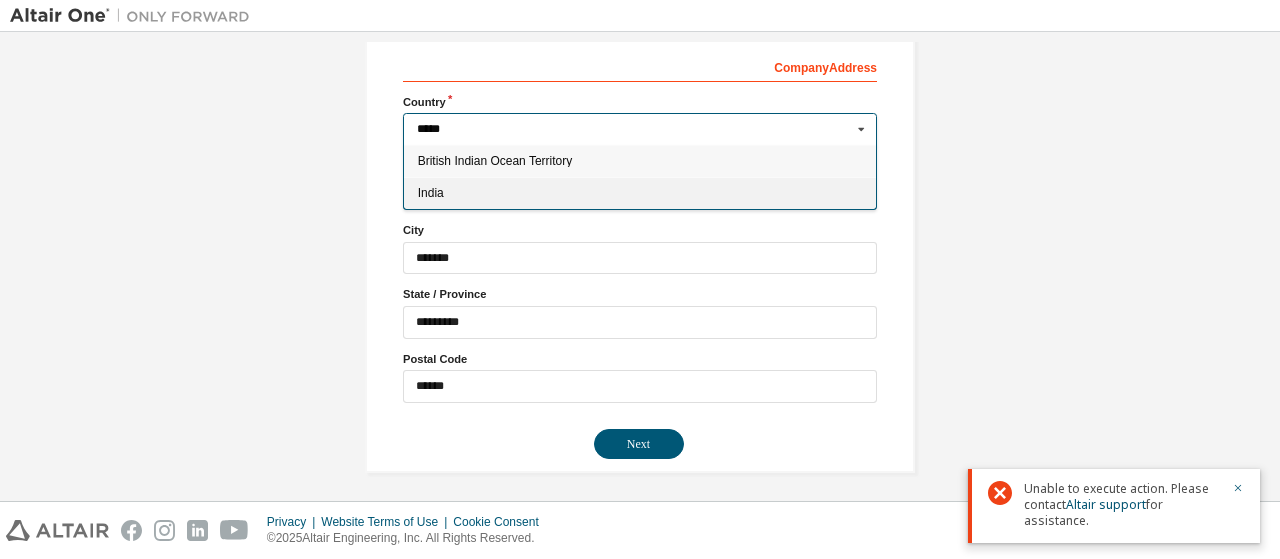 type on "***" 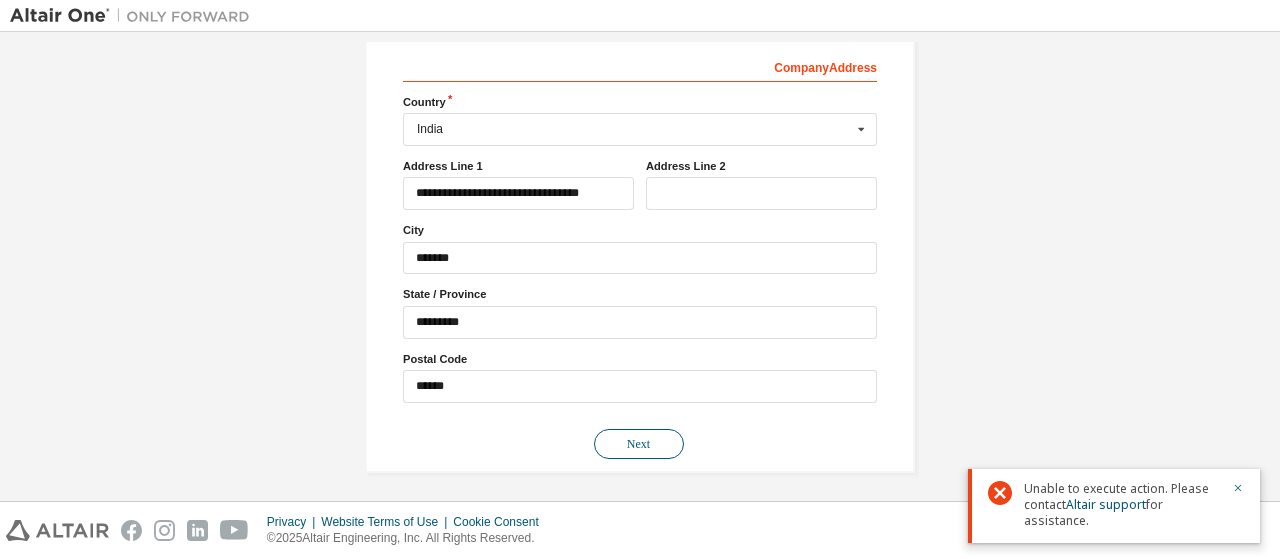 click on "Next" at bounding box center [639, 444] 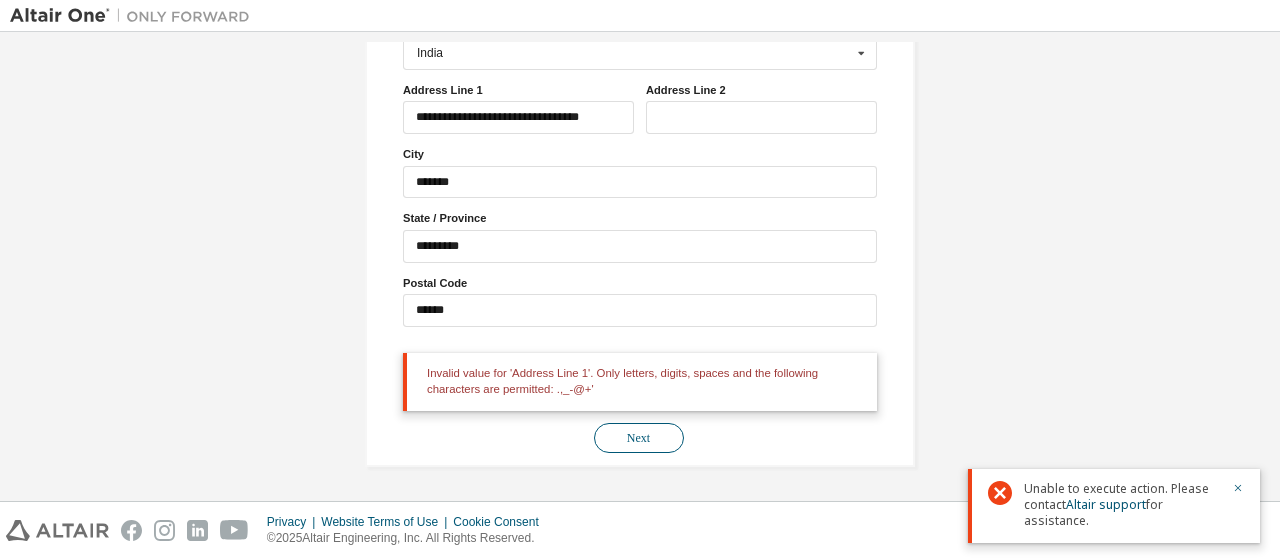scroll, scrollTop: 349, scrollLeft: 0, axis: vertical 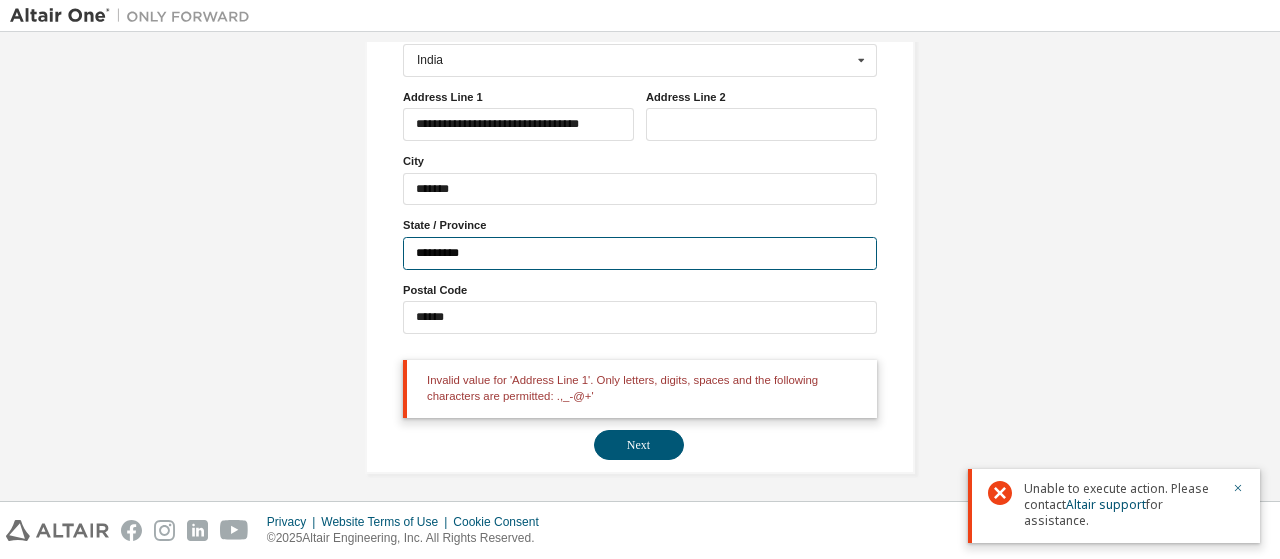 click on "*********" at bounding box center [640, 253] 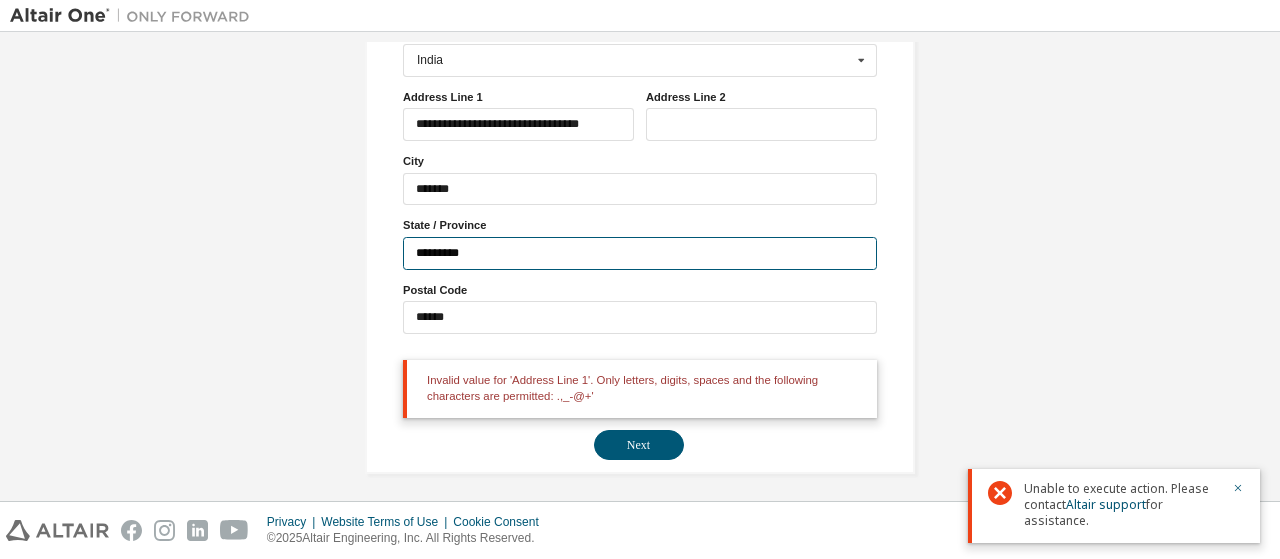 type on "***" 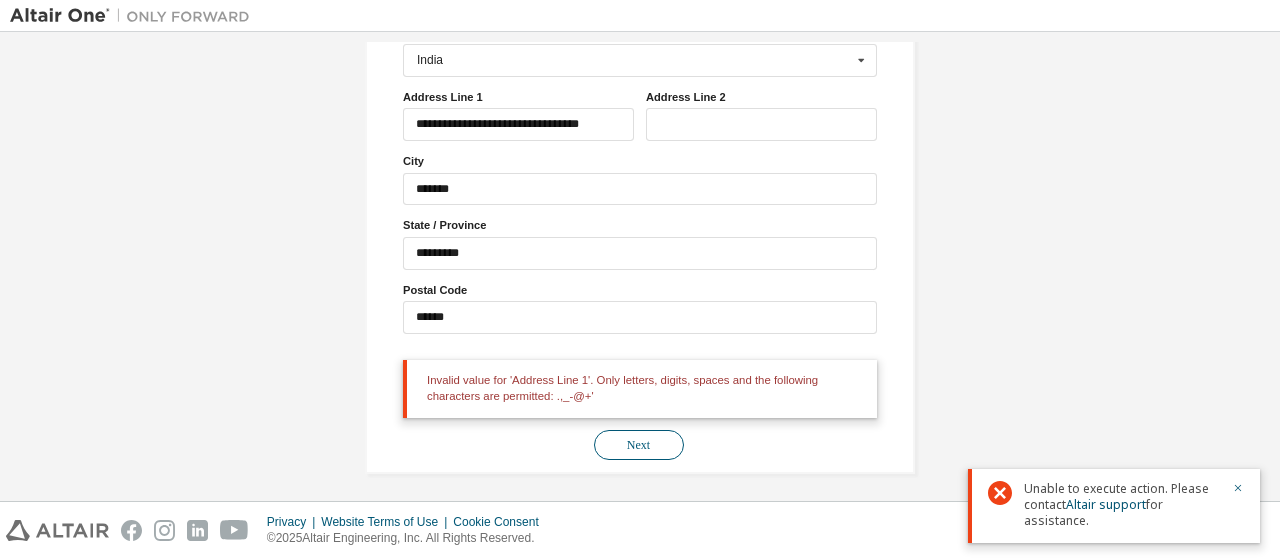 click on "Next" at bounding box center (639, 445) 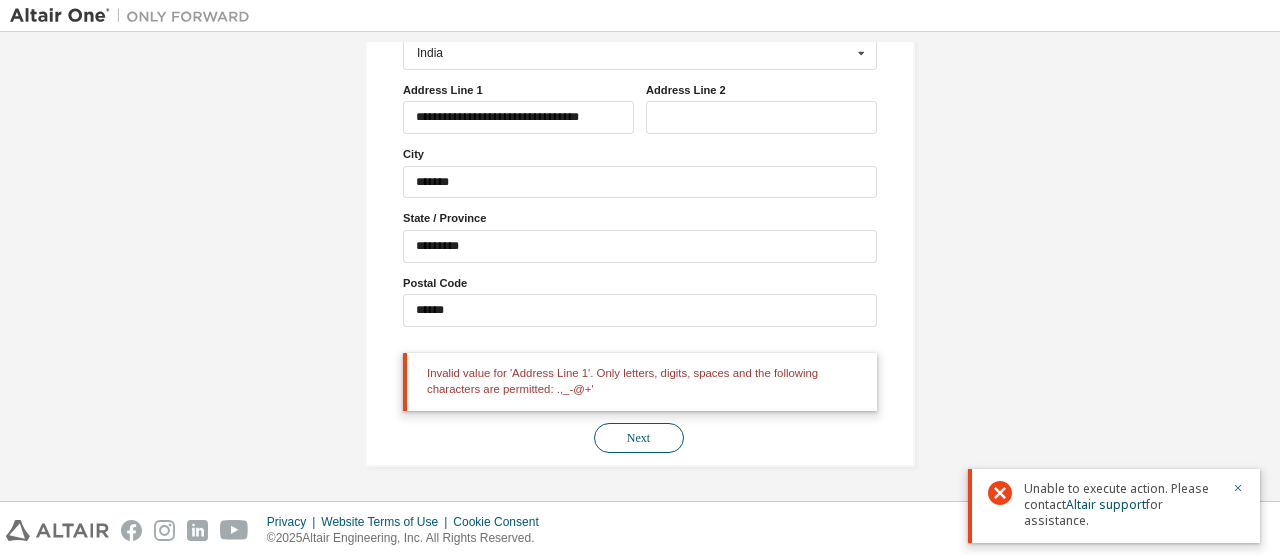 scroll, scrollTop: 418, scrollLeft: 0, axis: vertical 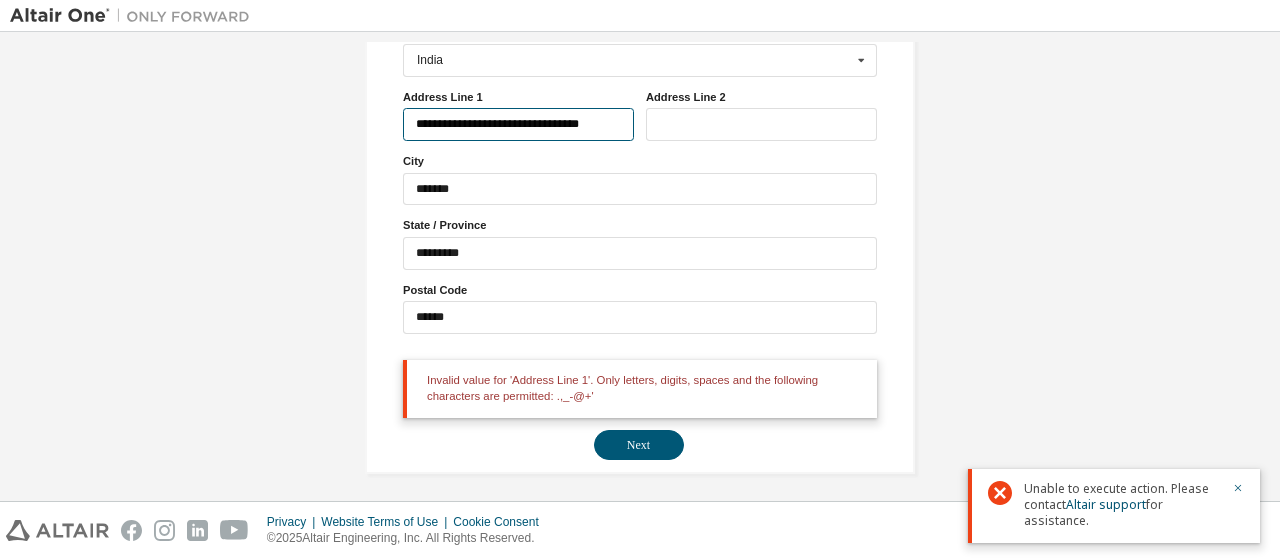 click on "**********" at bounding box center [518, 124] 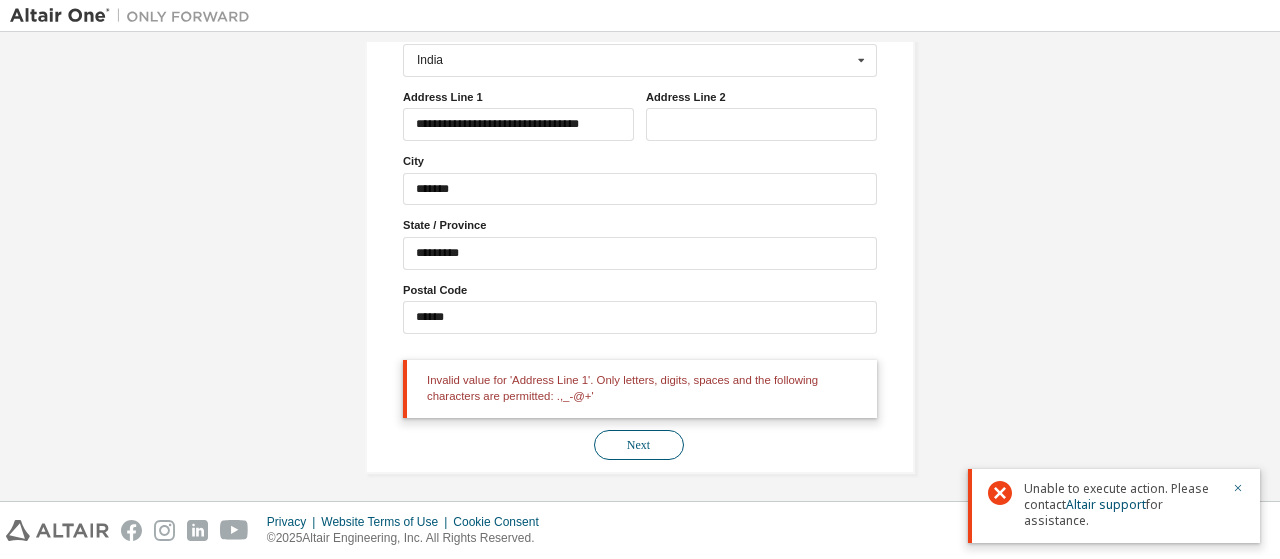 click on "Next" at bounding box center (639, 445) 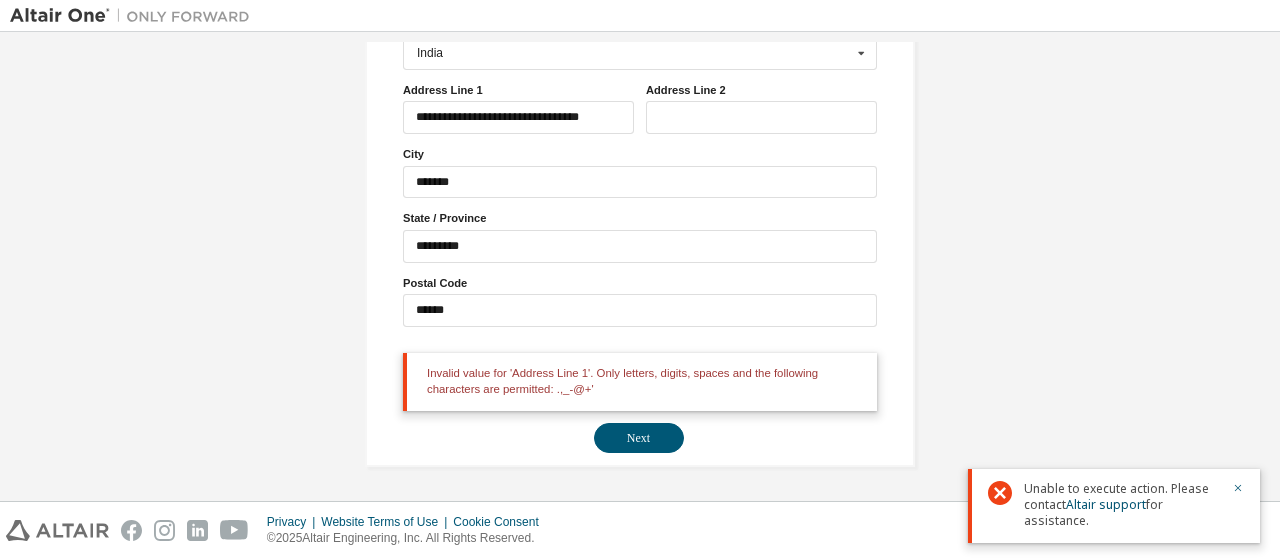 scroll, scrollTop: 418, scrollLeft: 0, axis: vertical 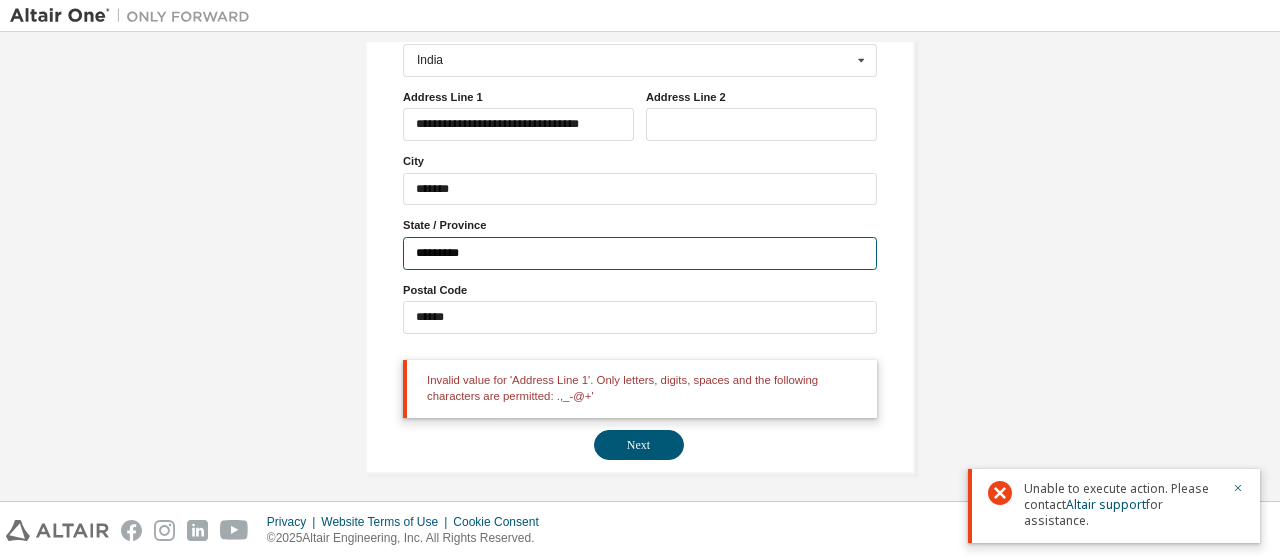 click on "*********" at bounding box center (640, 253) 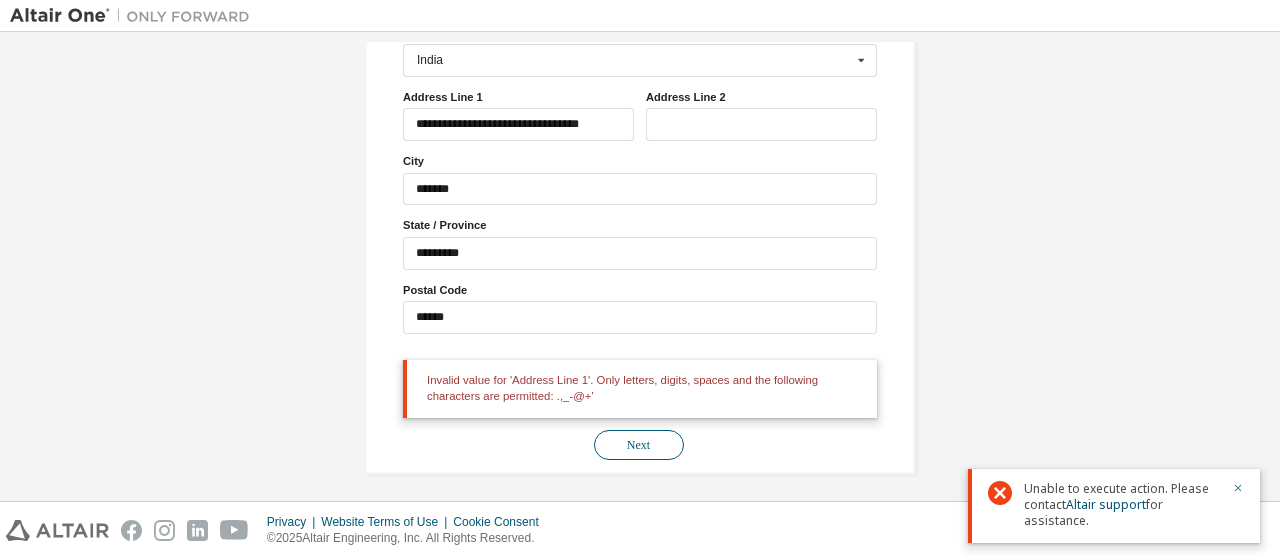 click on "Next" at bounding box center (639, 445) 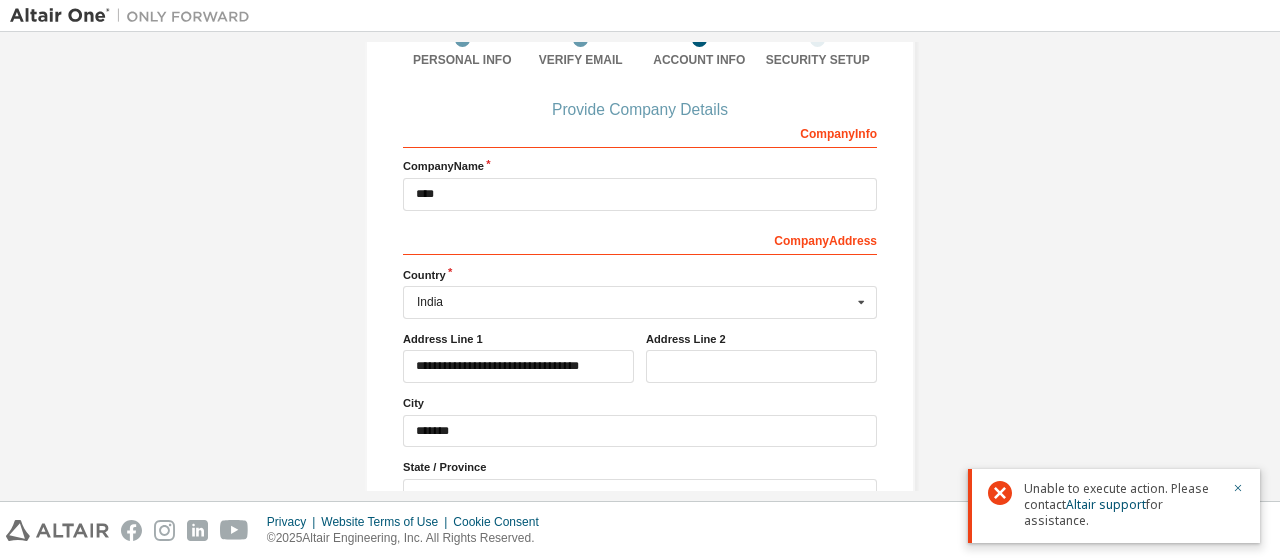 scroll, scrollTop: 166, scrollLeft: 0, axis: vertical 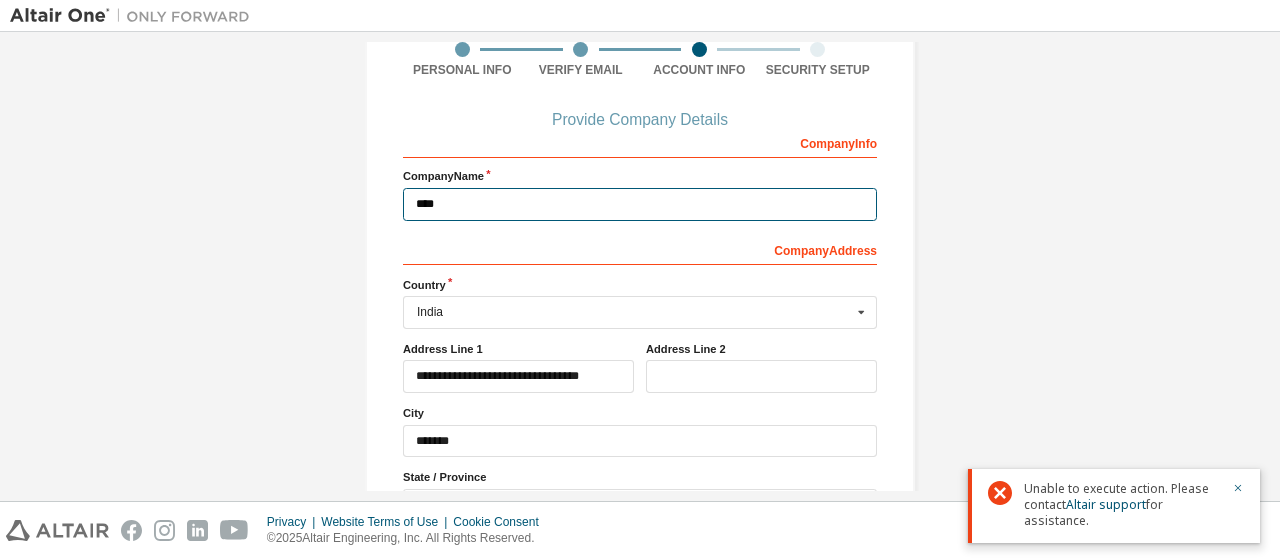 click on "****" at bounding box center [640, 204] 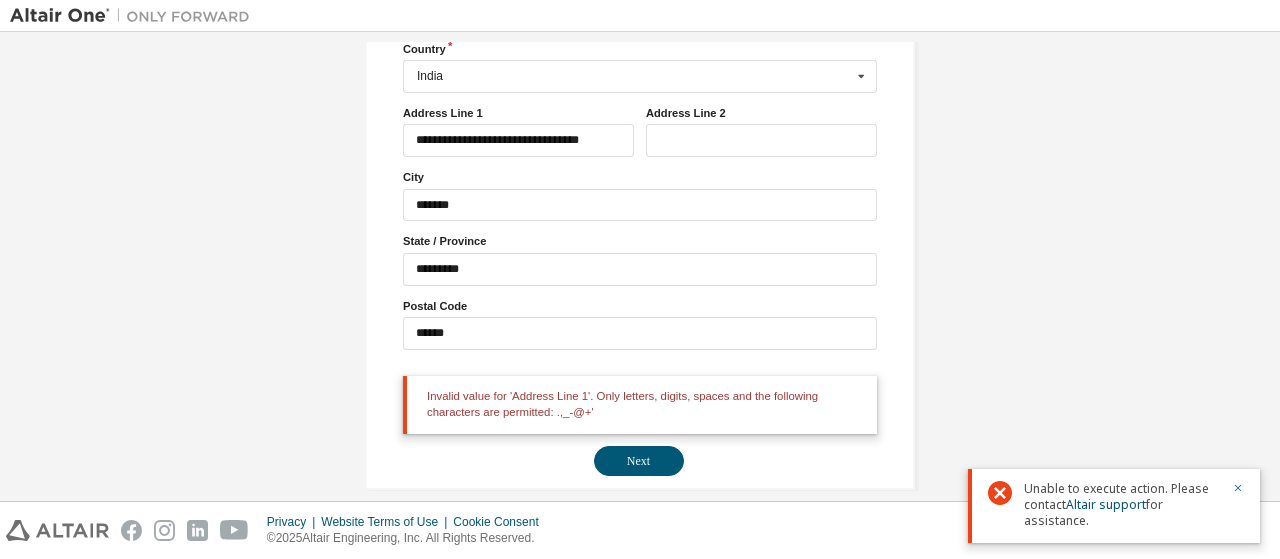 scroll, scrollTop: 404, scrollLeft: 0, axis: vertical 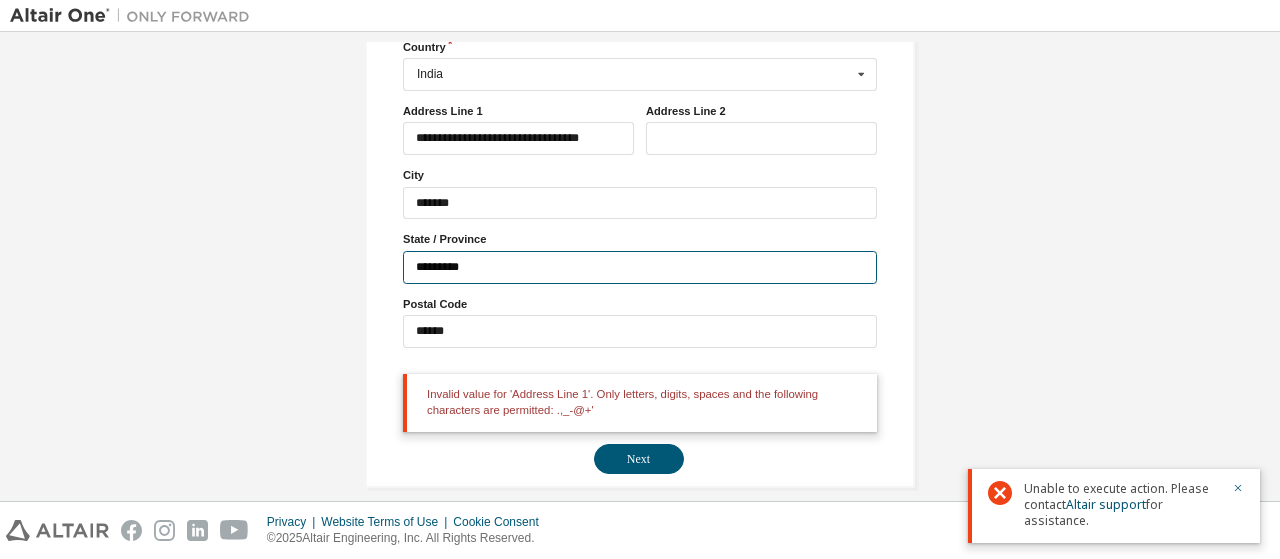 click on "*********" at bounding box center (640, 267) 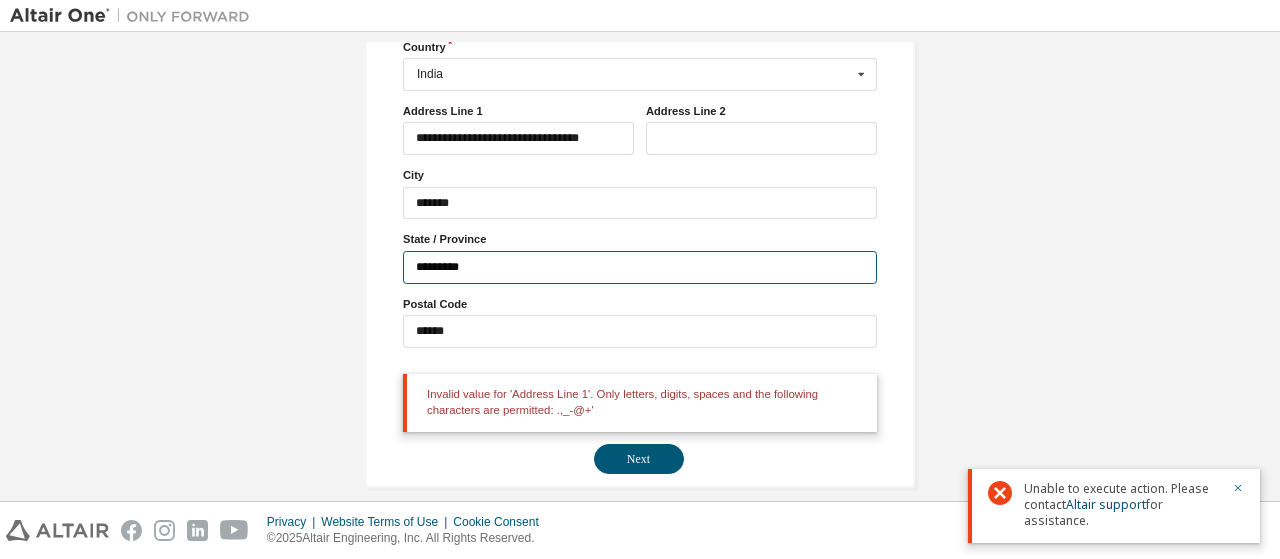 type on "*********" 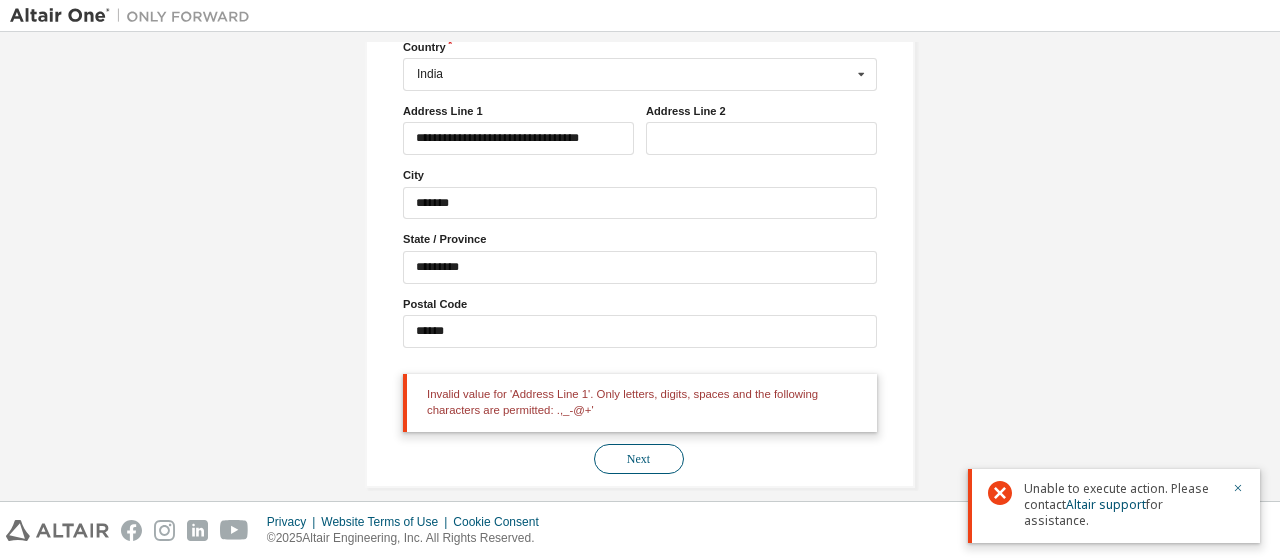 click on "Next" at bounding box center [639, 459] 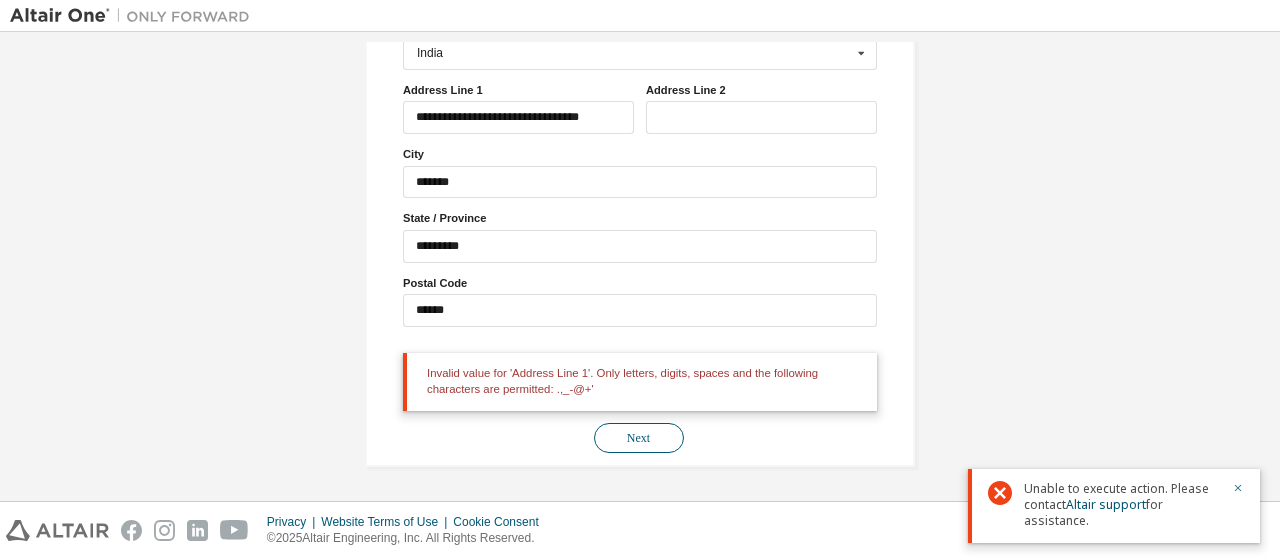 scroll, scrollTop: 404, scrollLeft: 0, axis: vertical 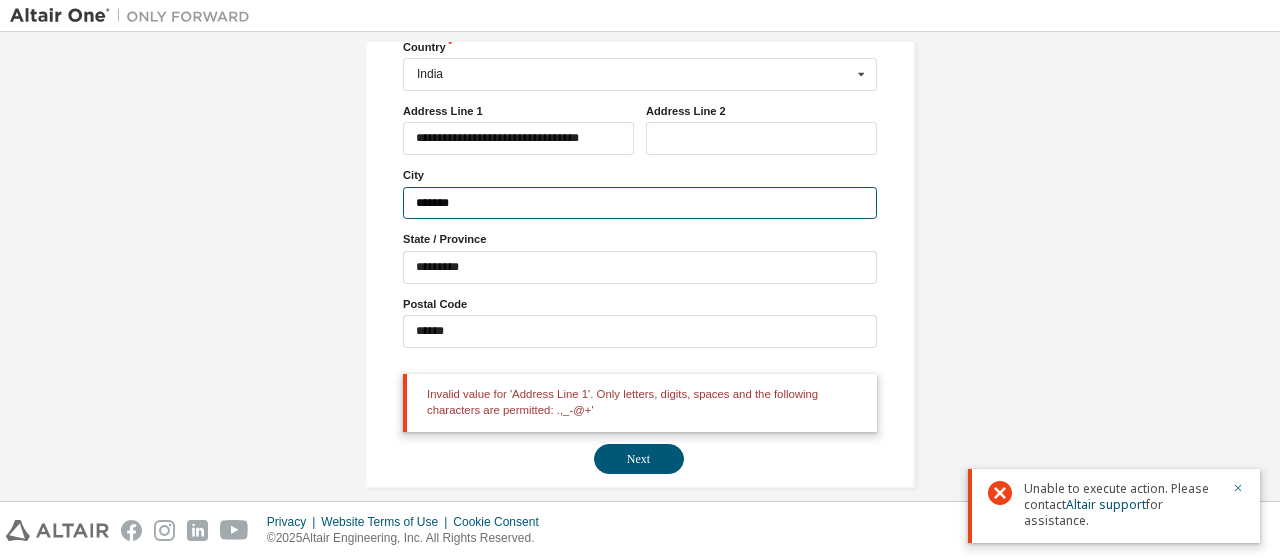 click on "*******" at bounding box center (640, 203) 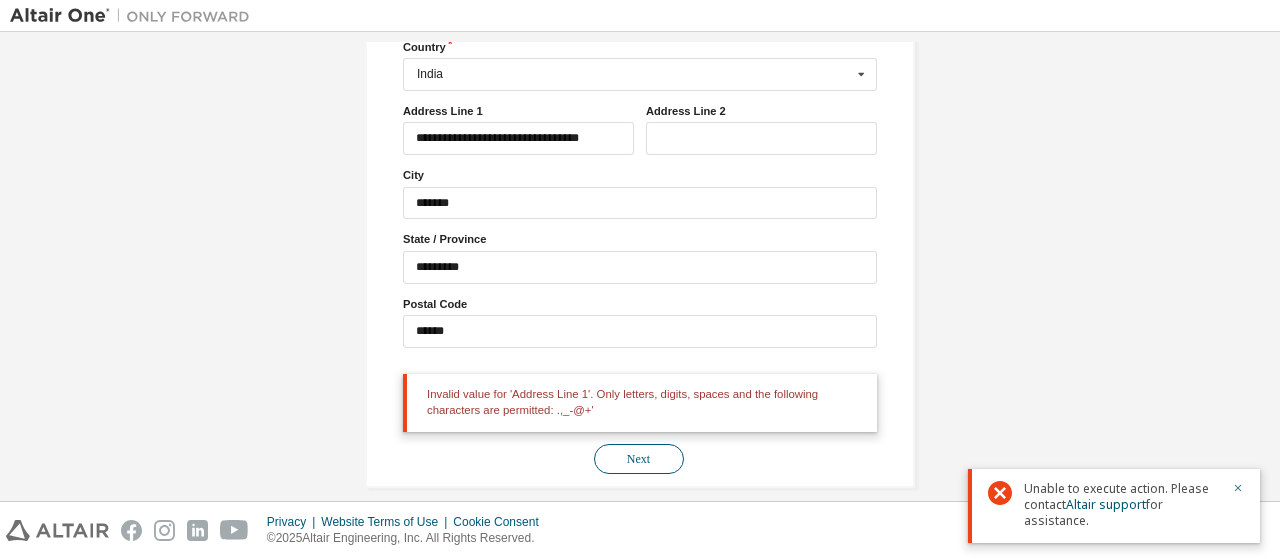 click on "Next" at bounding box center (639, 459) 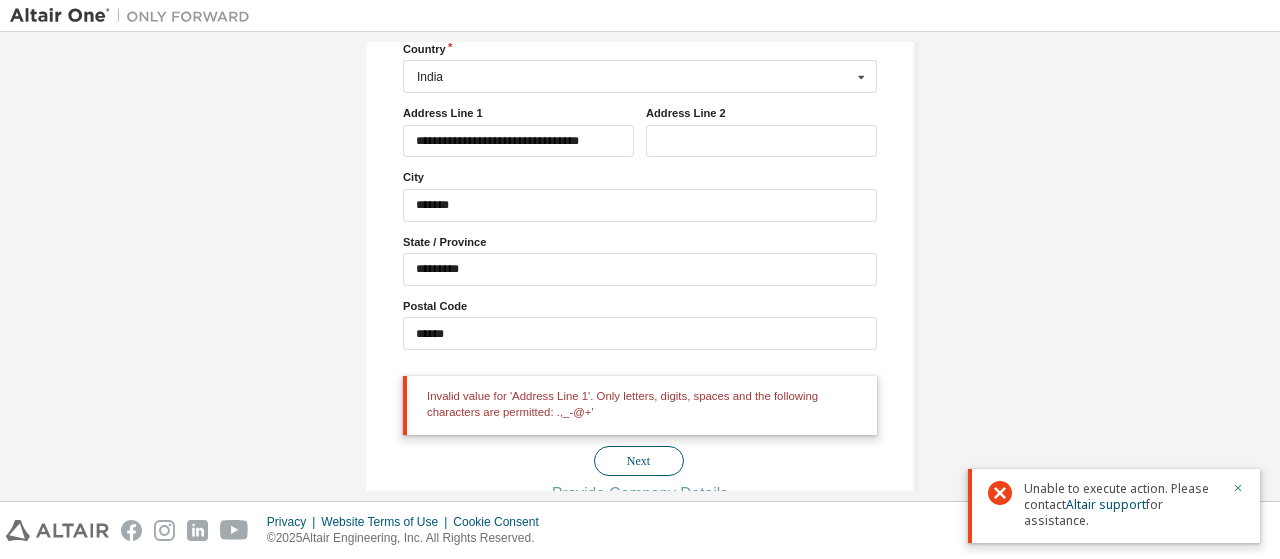 scroll, scrollTop: 404, scrollLeft: 0, axis: vertical 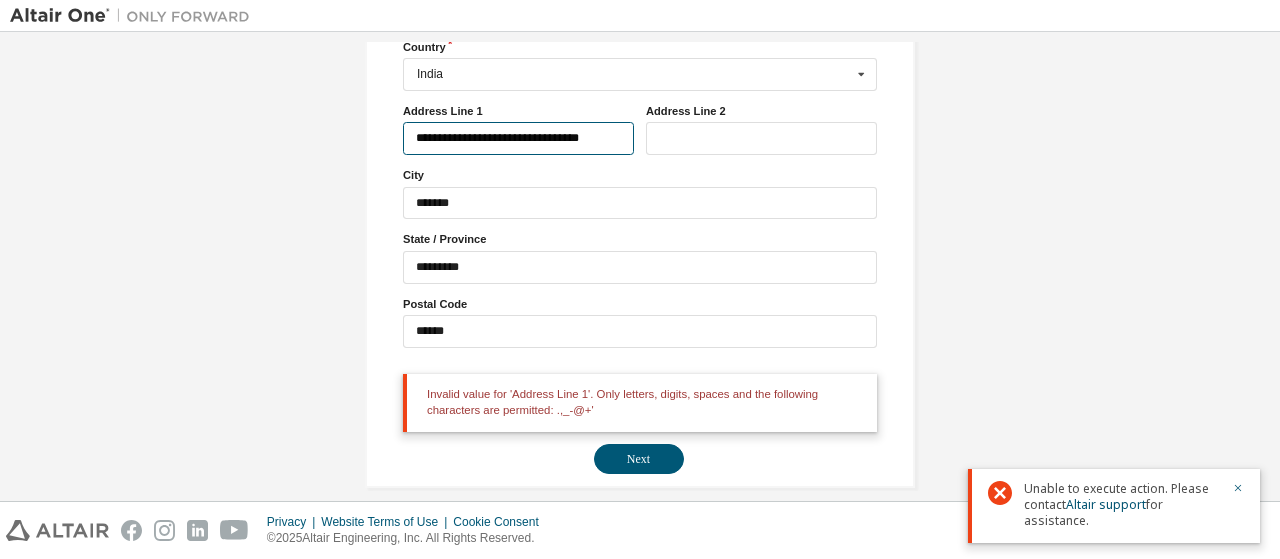 click on "**********" at bounding box center (518, 138) 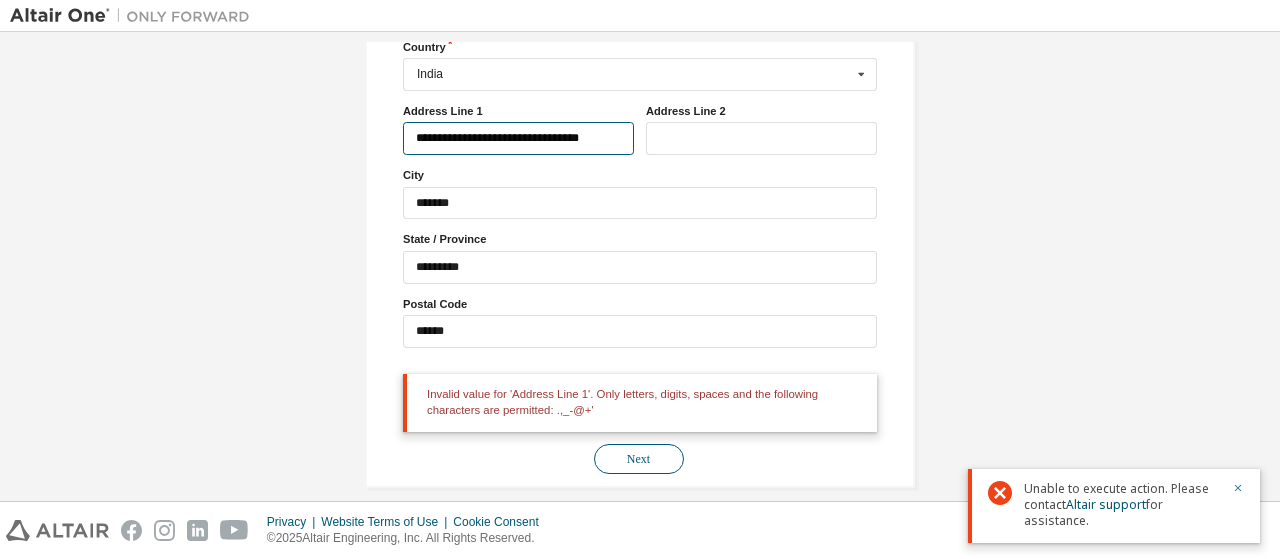 type on "**********" 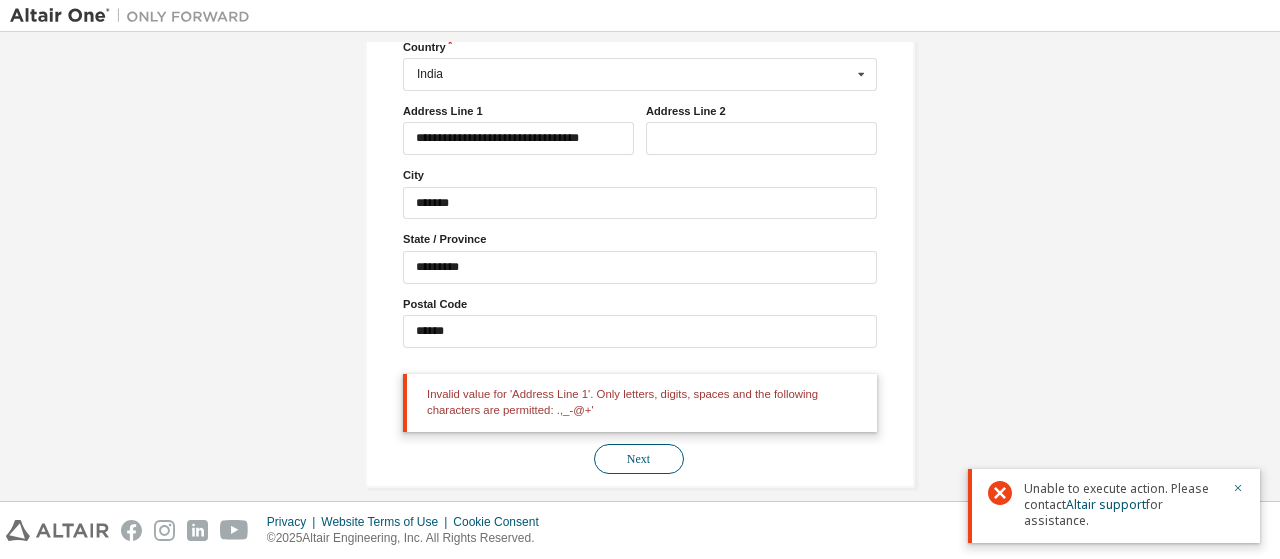 click on "Next" at bounding box center [639, 459] 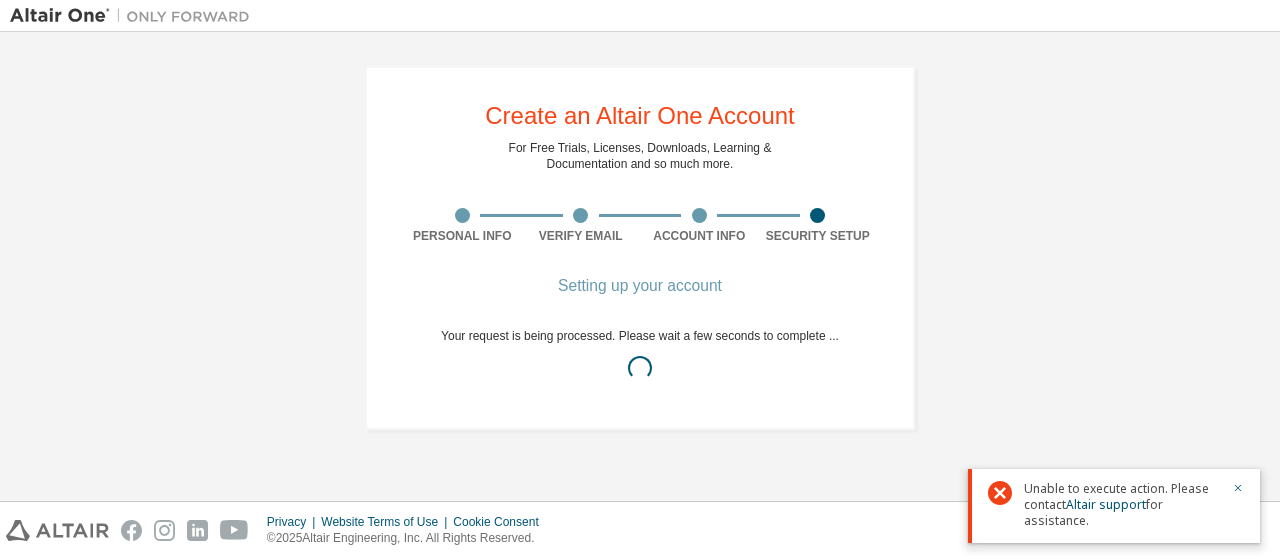 scroll, scrollTop: 0, scrollLeft: 0, axis: both 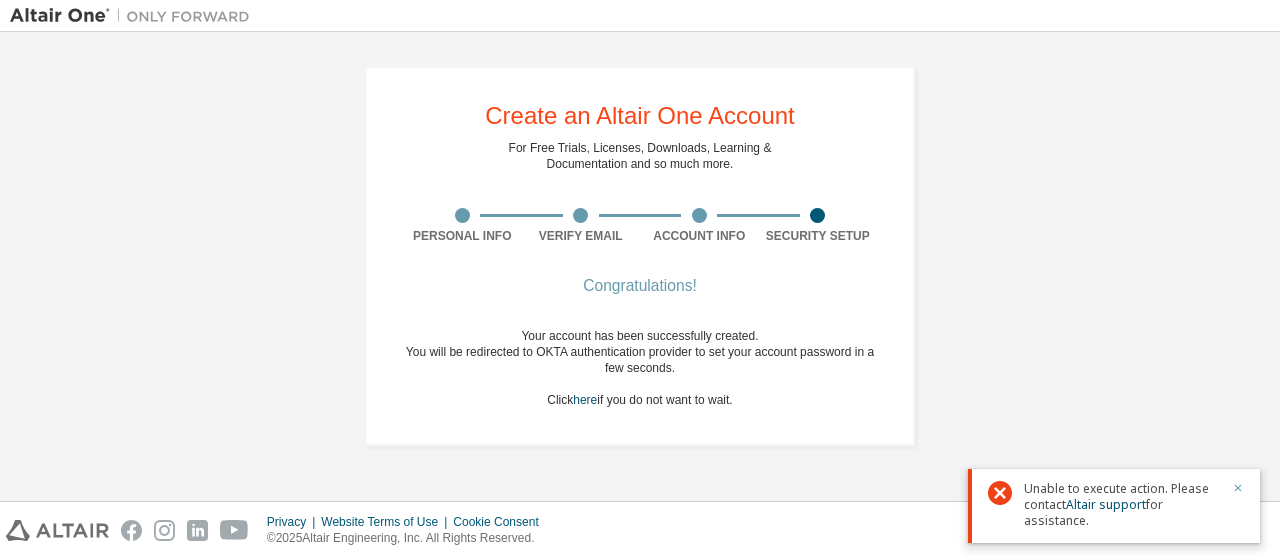 click 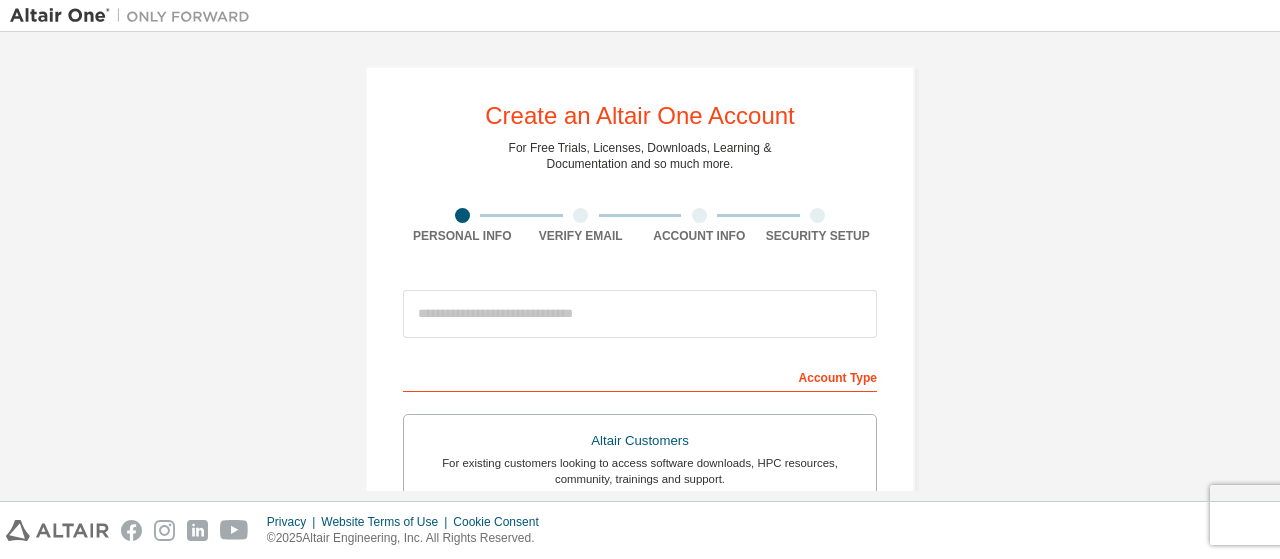 scroll, scrollTop: 0, scrollLeft: 0, axis: both 